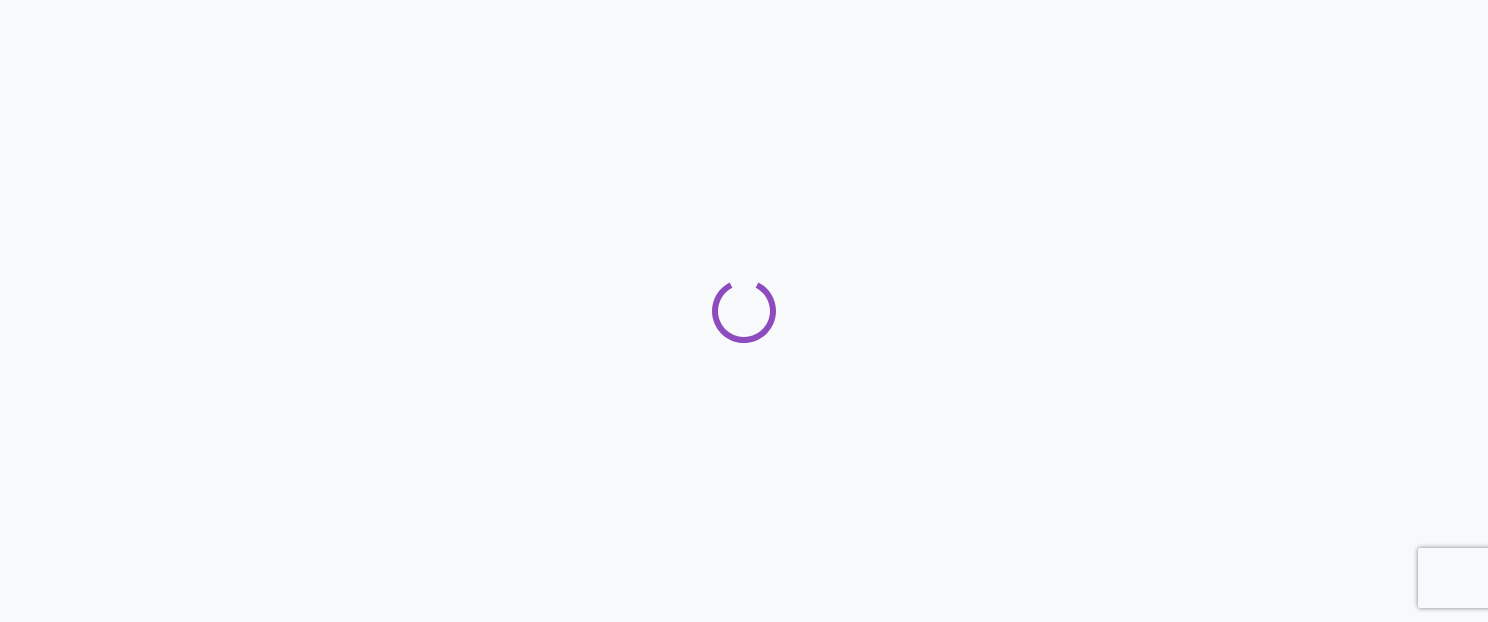 scroll, scrollTop: 0, scrollLeft: 0, axis: both 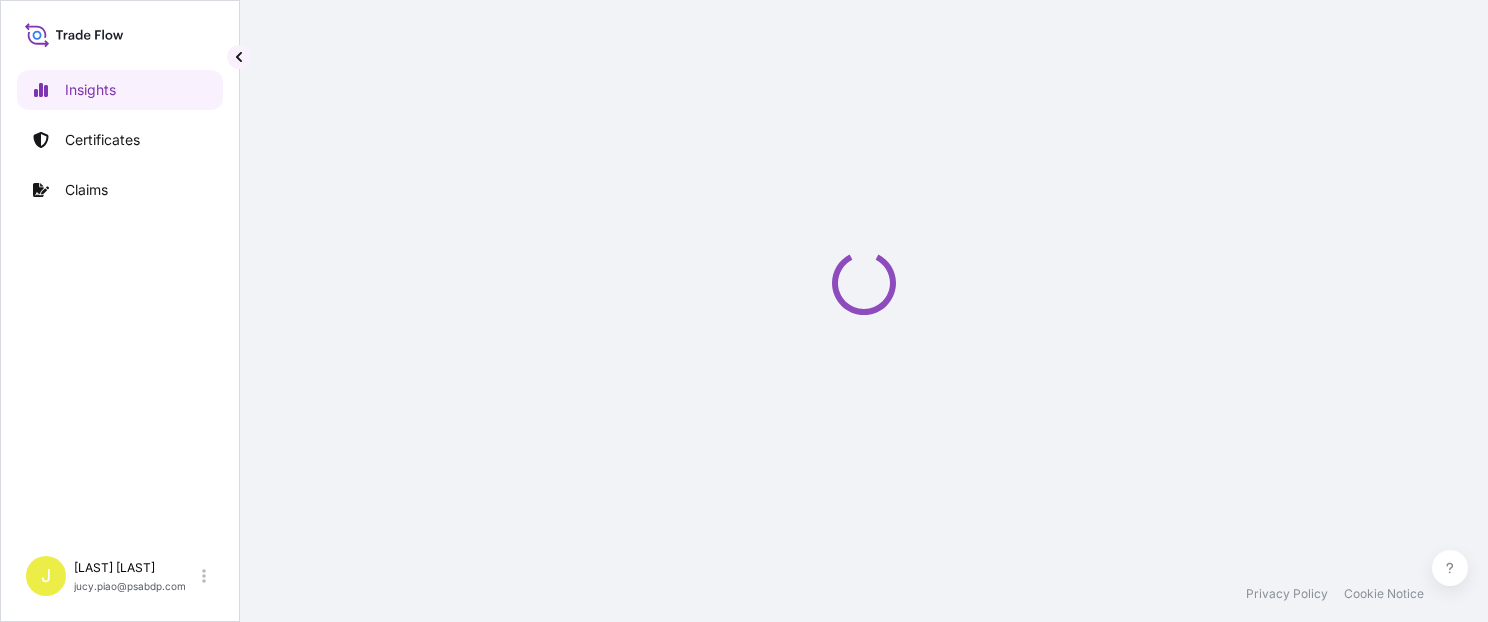 select on "2025" 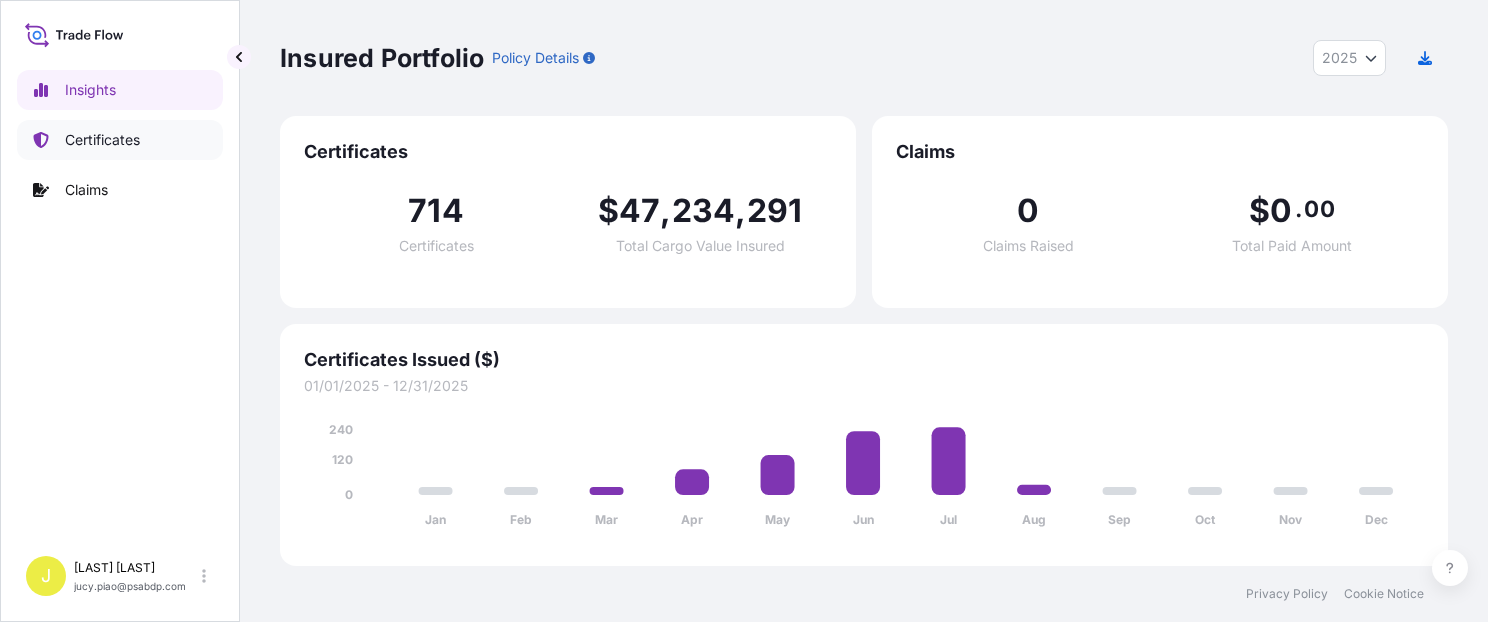 click on "Certificates" at bounding box center [102, 140] 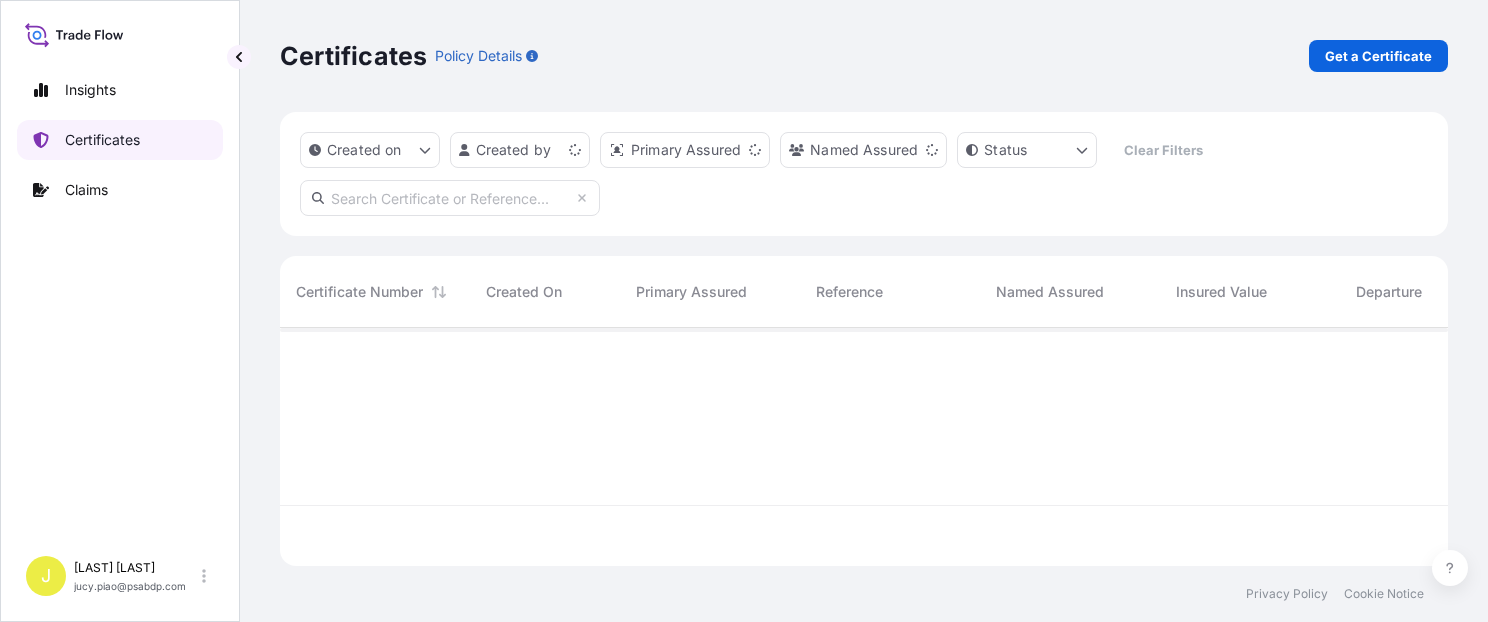 scroll, scrollTop: 16, scrollLeft: 16, axis: both 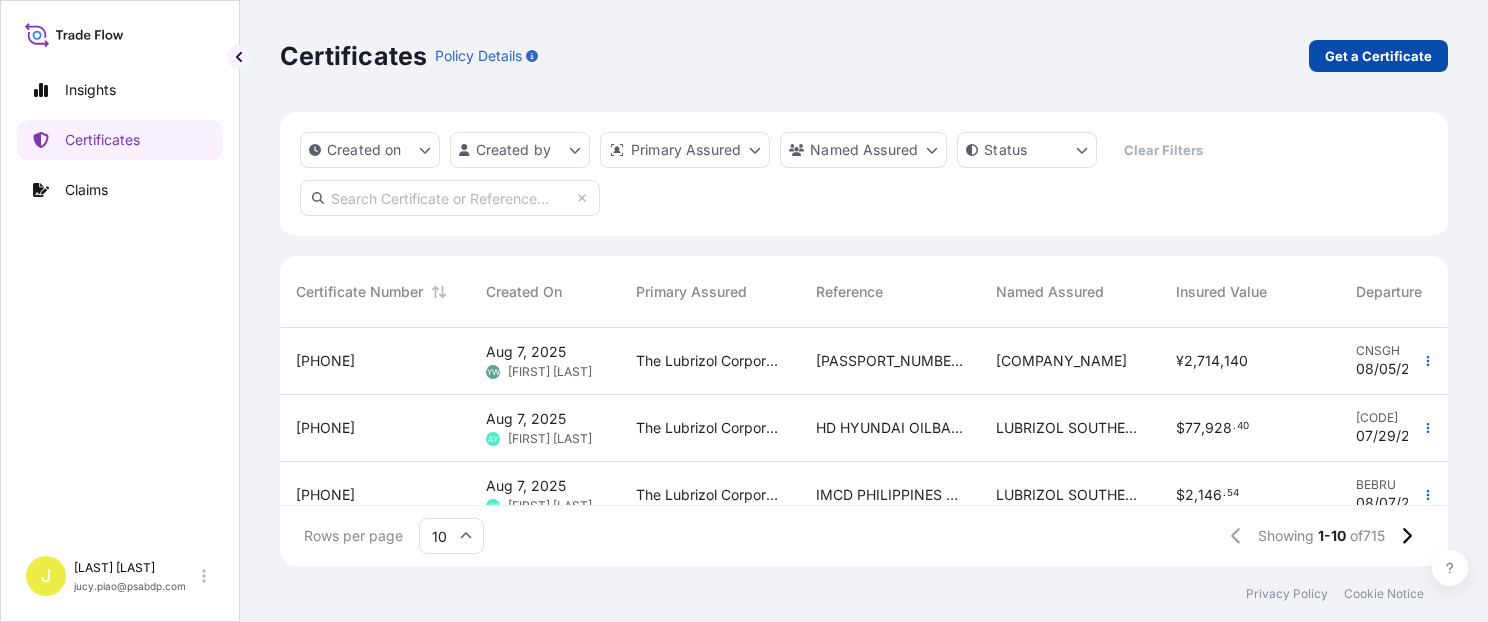 click on "Get a Certificate" at bounding box center (1378, 56) 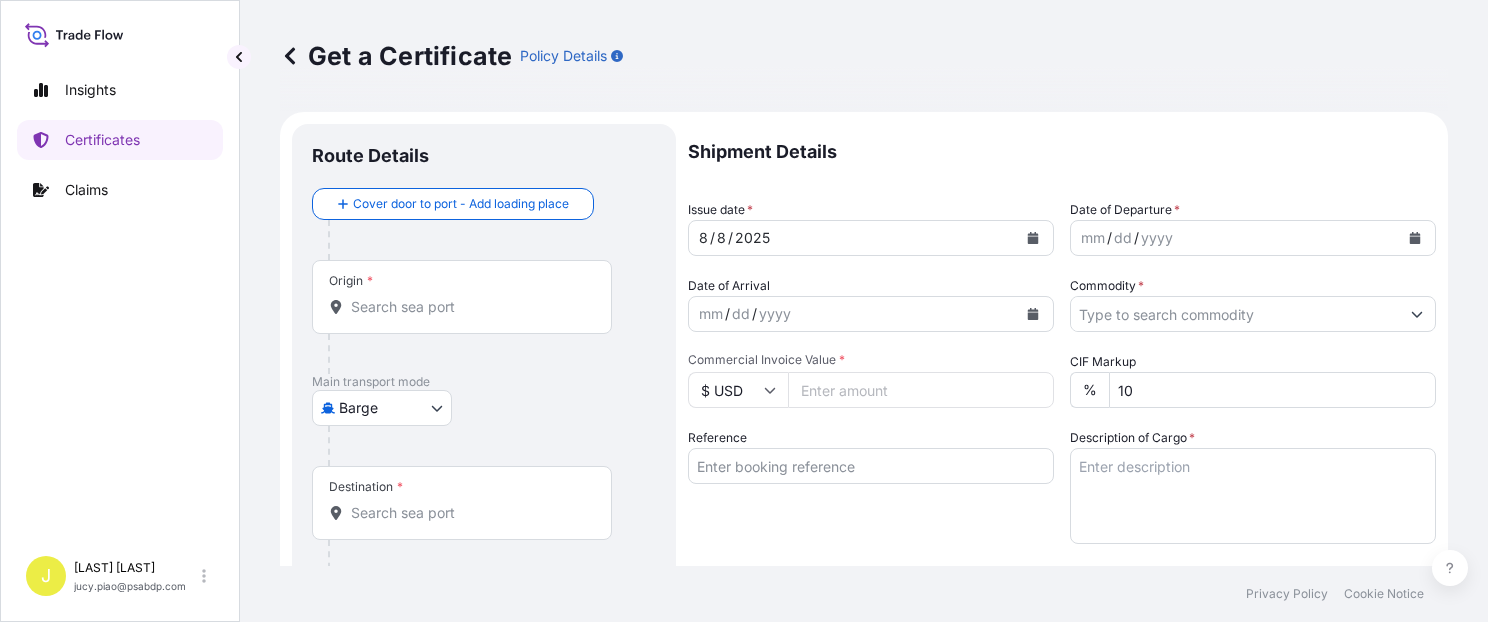 drag, startPoint x: 547, startPoint y: 386, endPoint x: 490, endPoint y: 392, distance: 57.31492 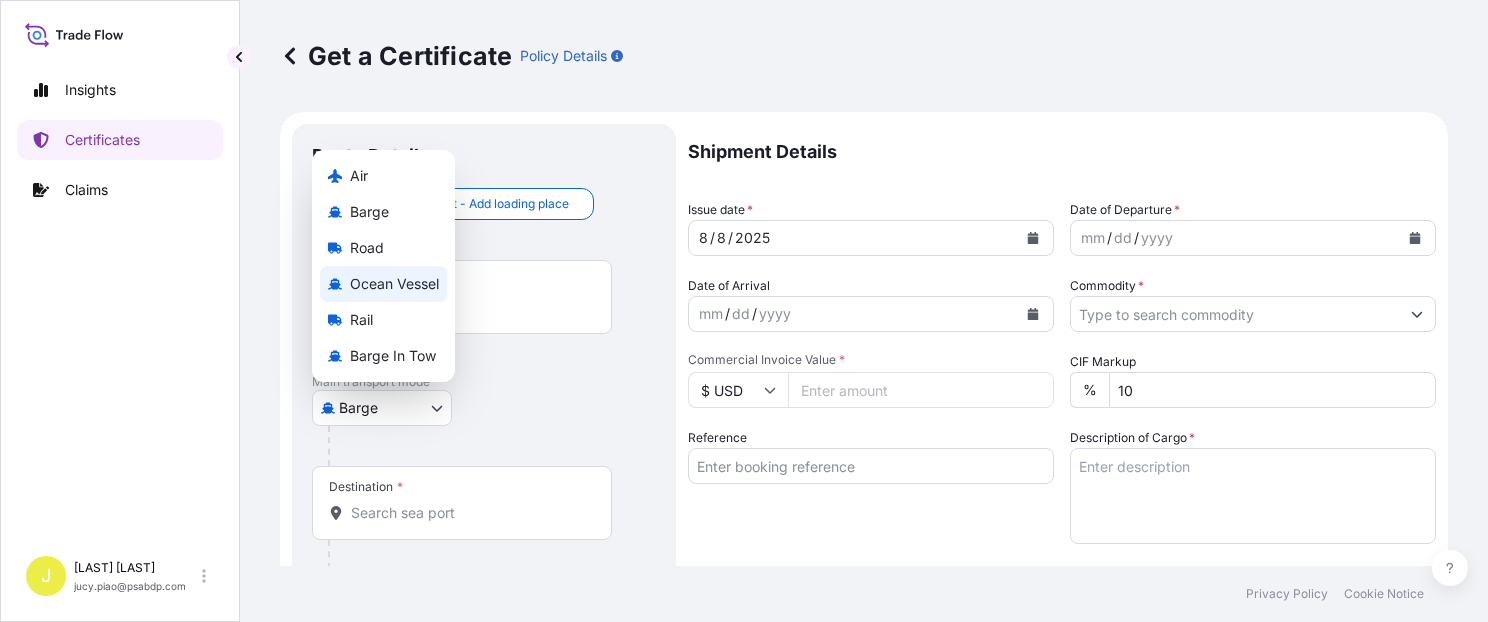 click on "Ocean Vessel" at bounding box center [394, 284] 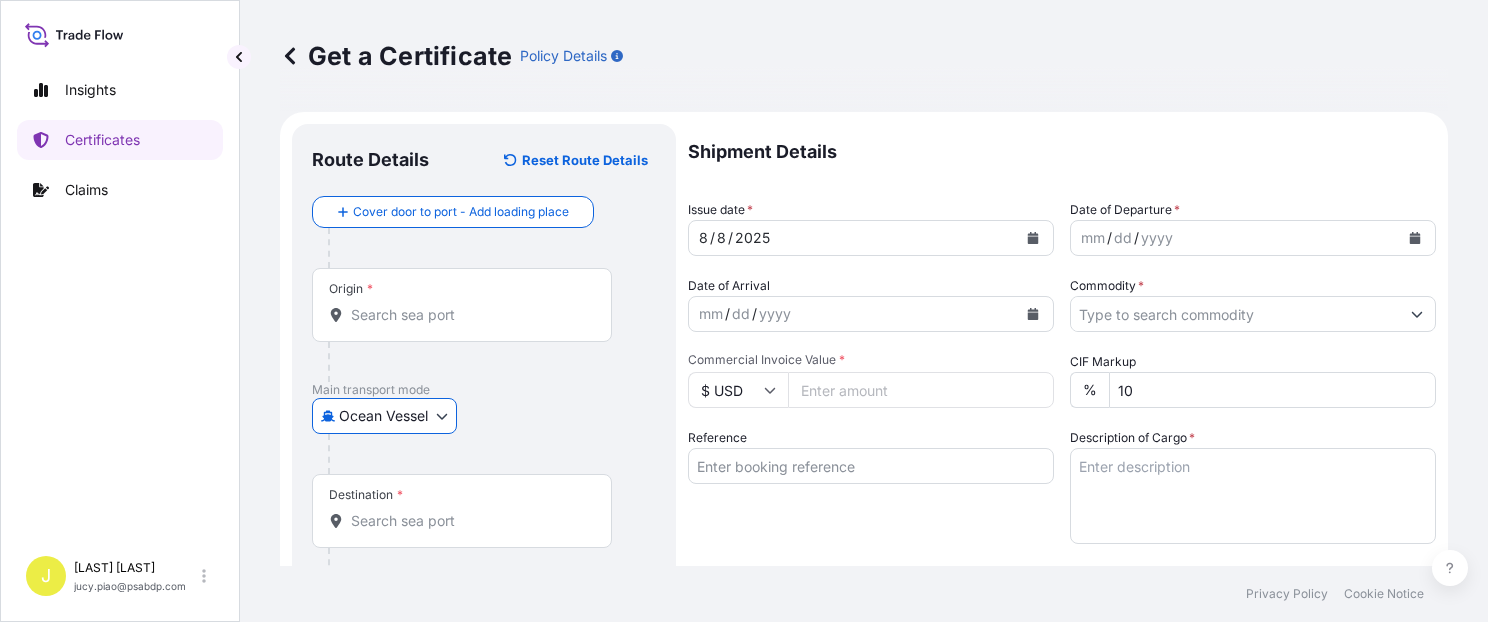 click on "Reference" at bounding box center [871, 466] 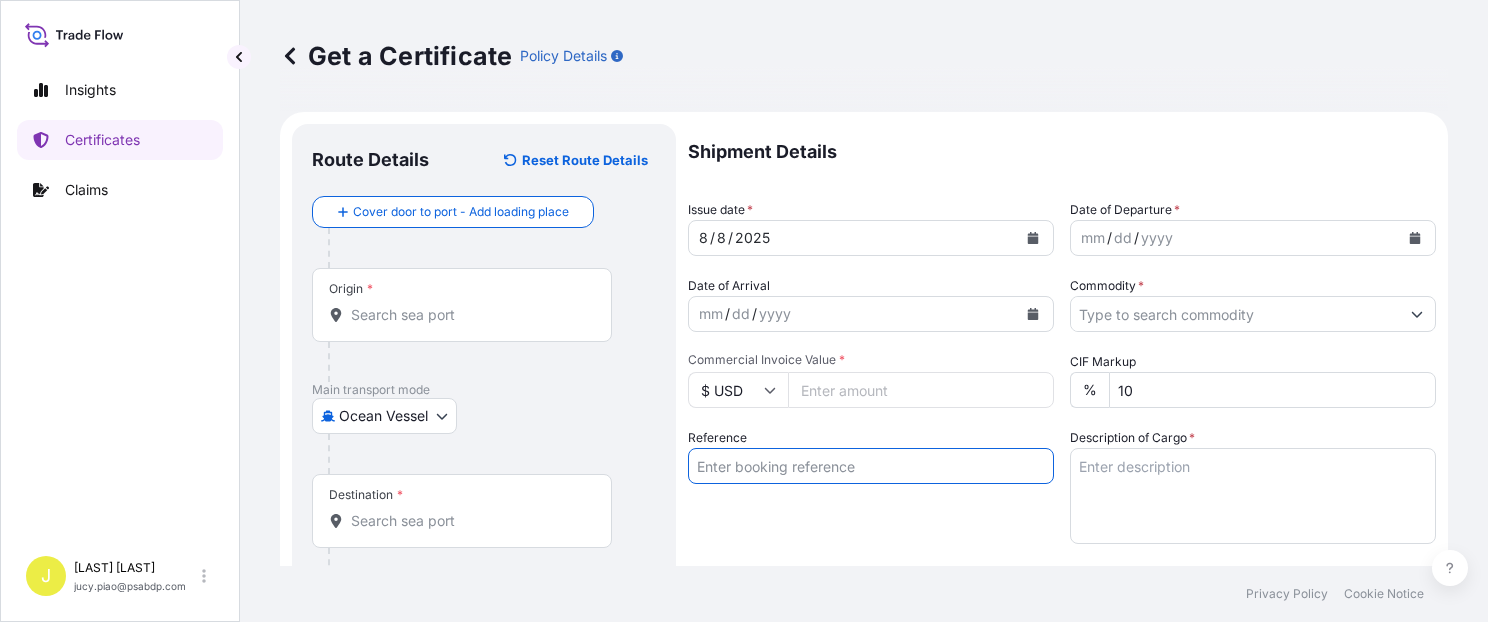 paste on "SNLFSHTL0200859" 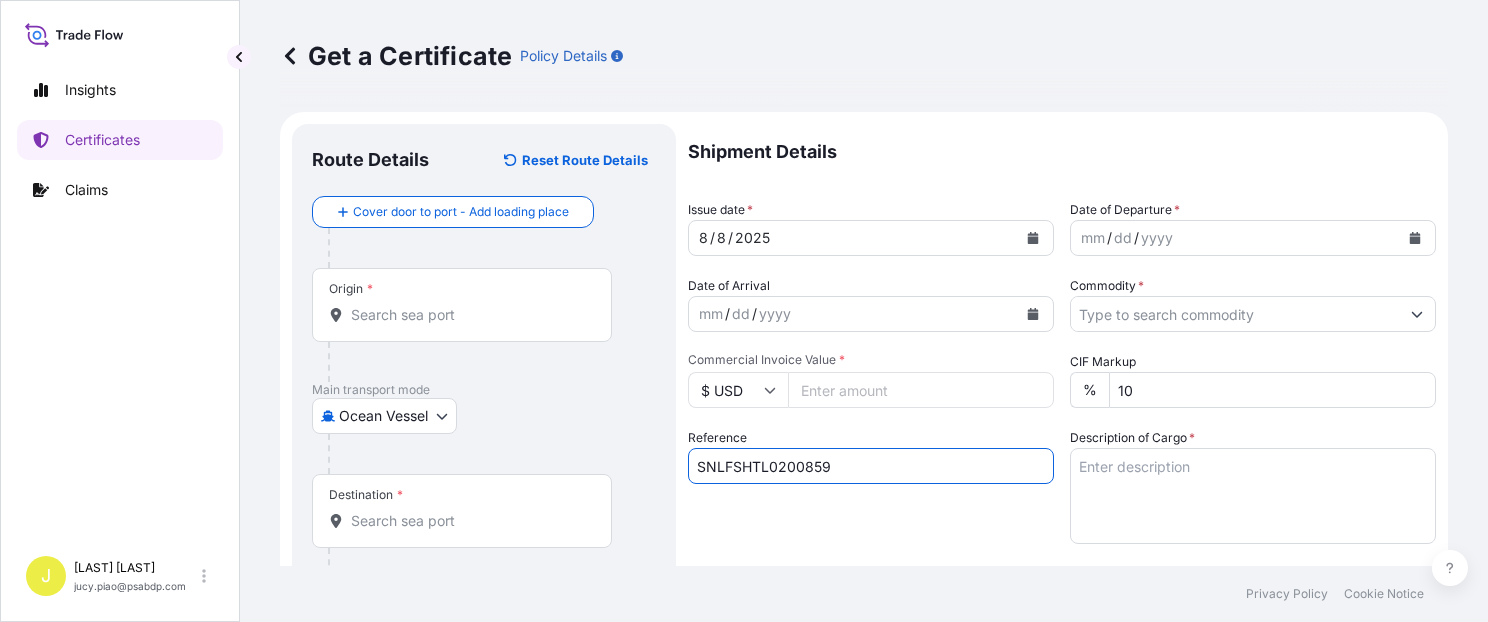 type on "SNLFSHTL0200859" 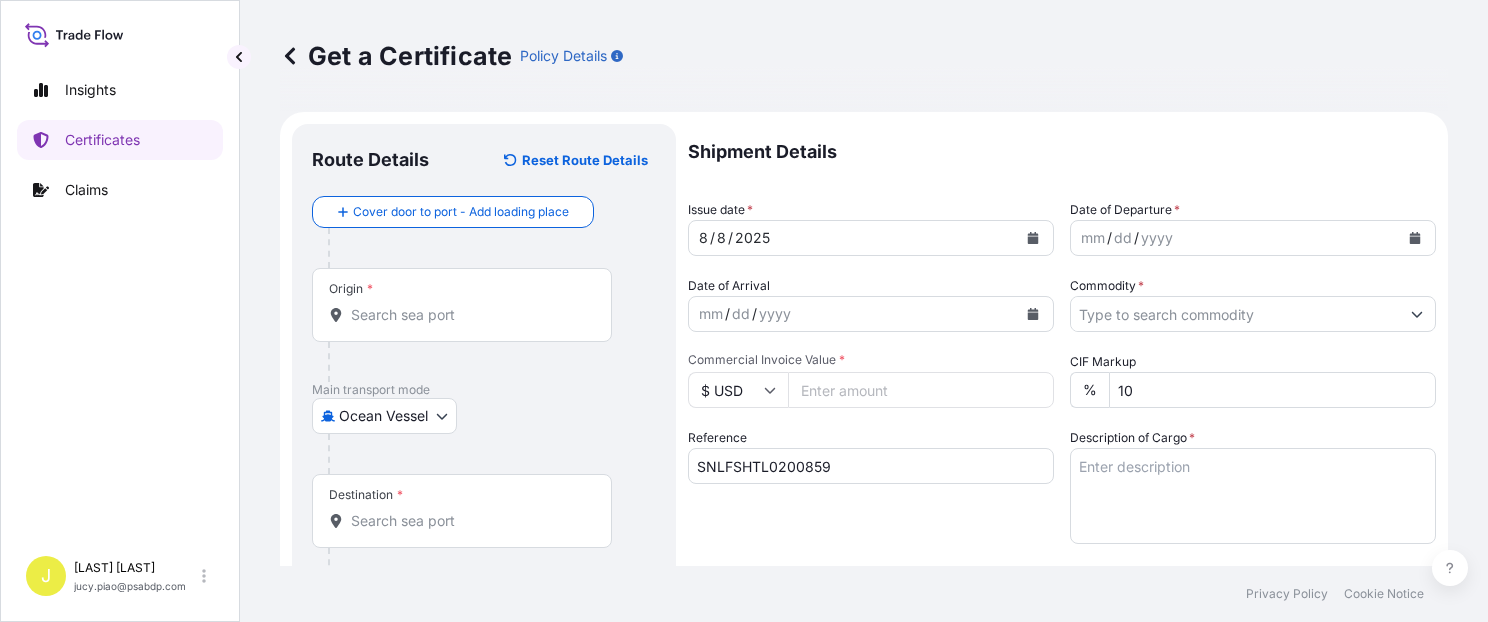 click on "Origin *" at bounding box center (469, 315) 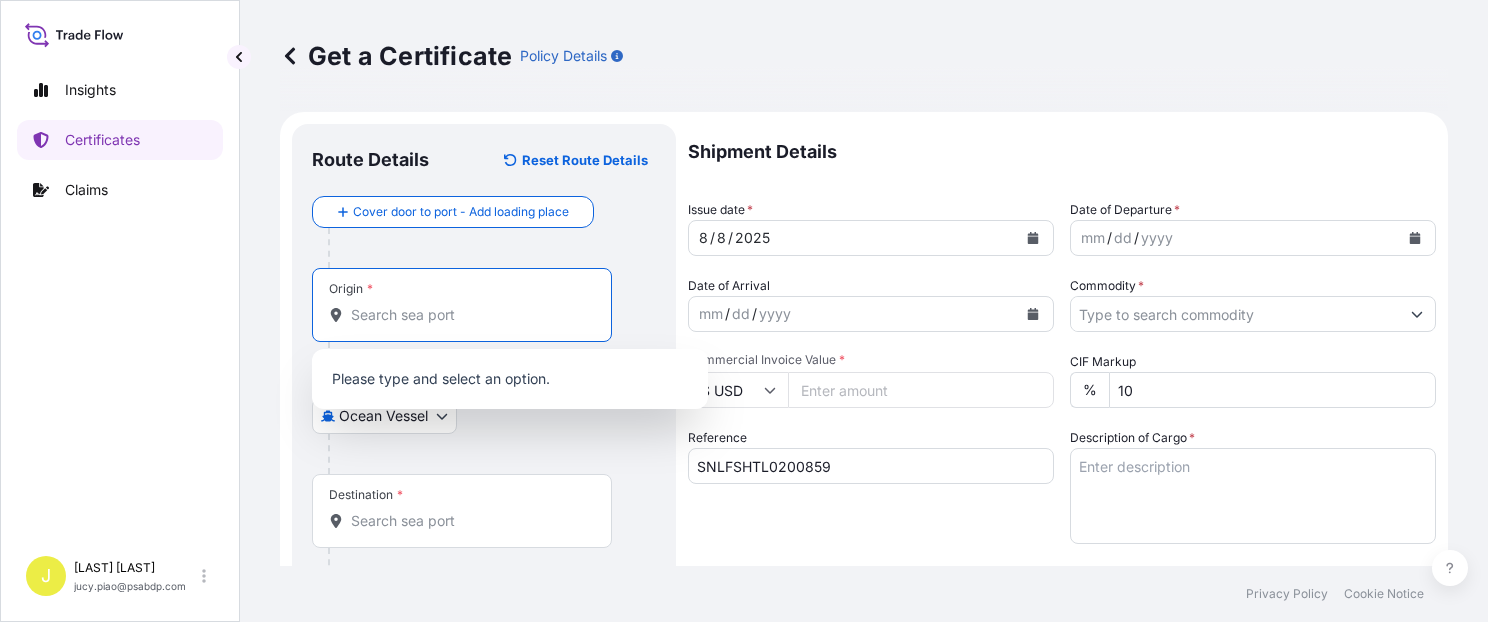 paste on "[CITY]," 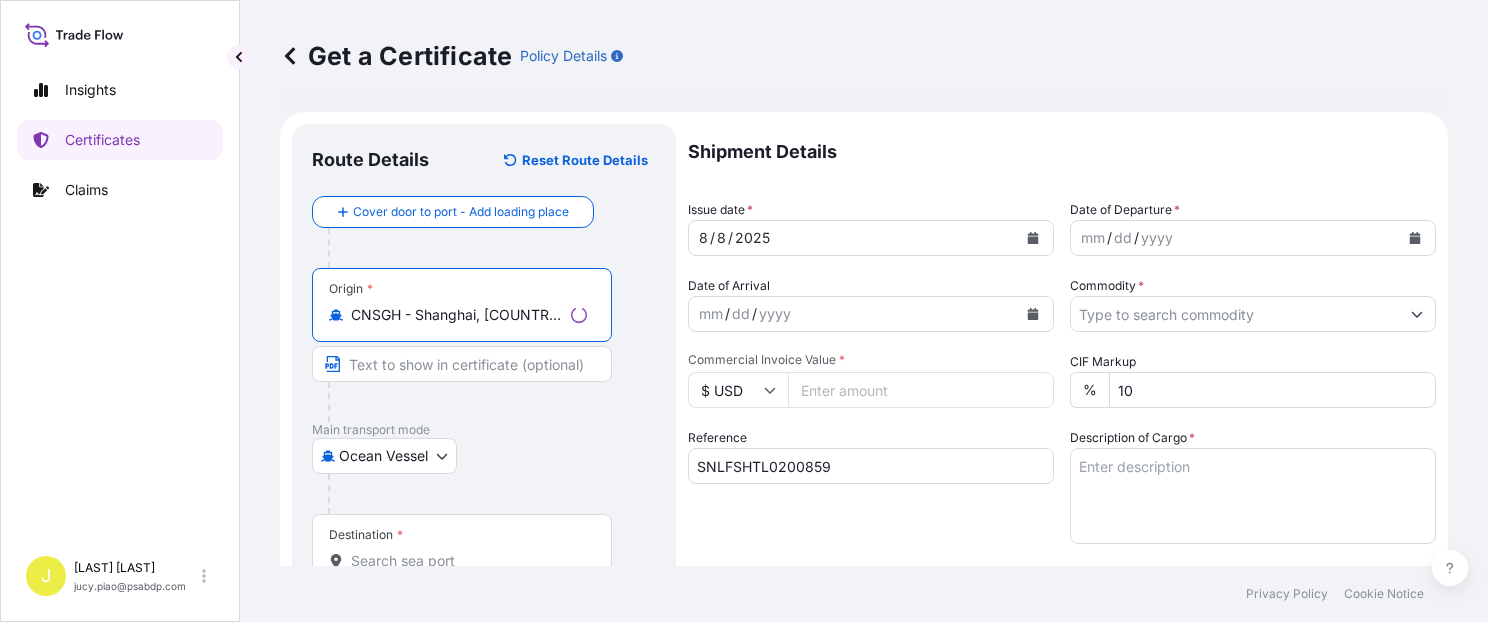 drag, startPoint x: 415, startPoint y: 316, endPoint x: 611, endPoint y: 329, distance: 196.43065 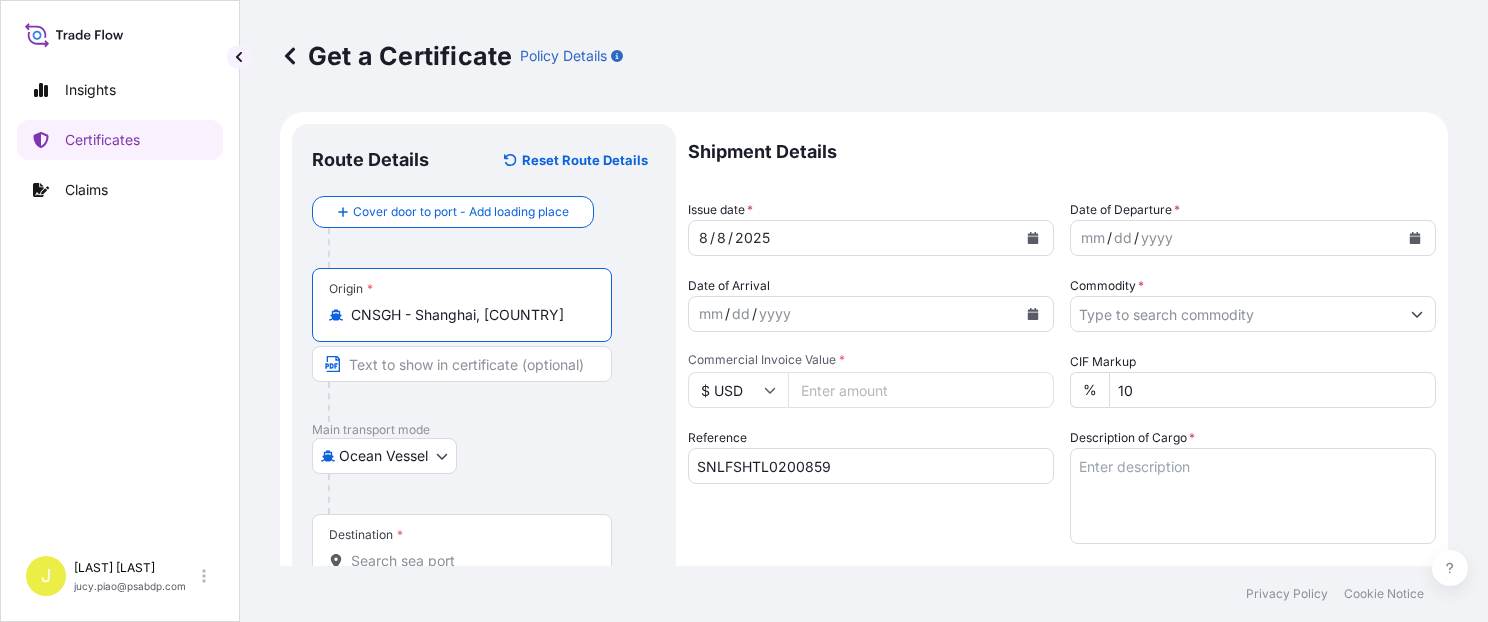 type on "CNSGH - Shanghai, [COUNTRY]" 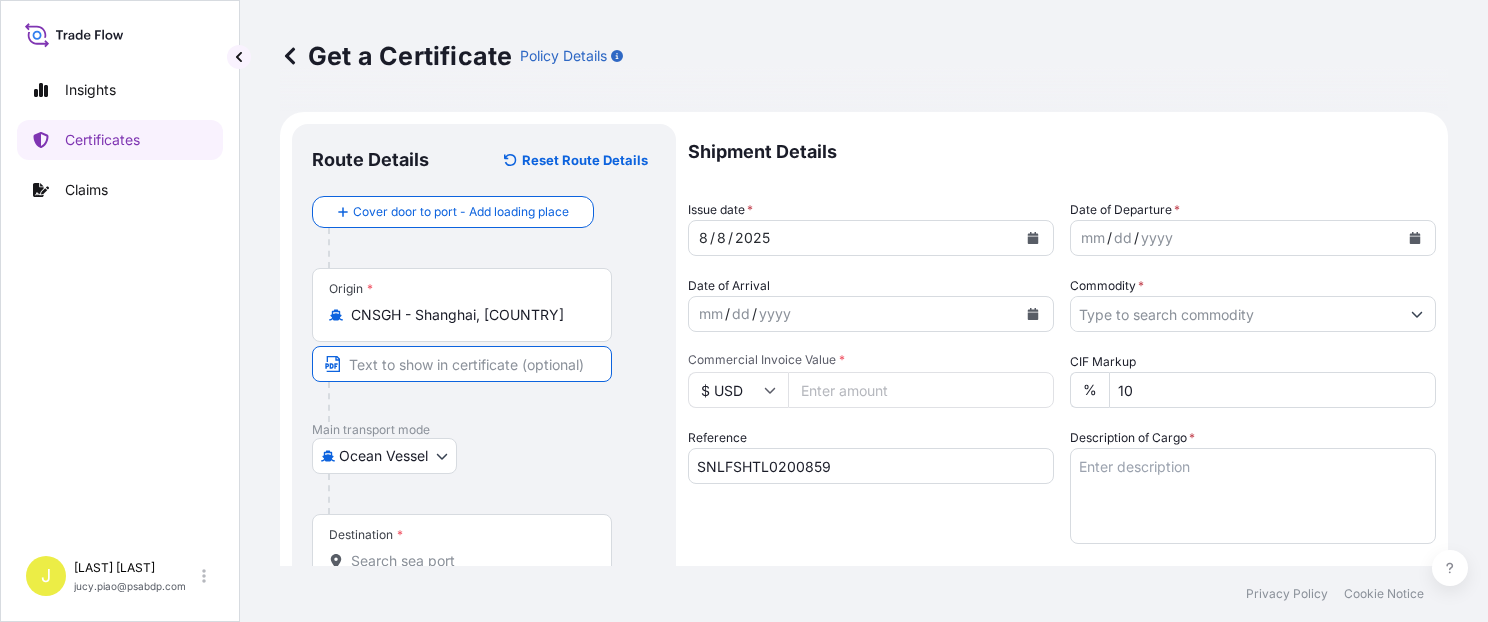 paste on "[CITY], [COUNTRY]" 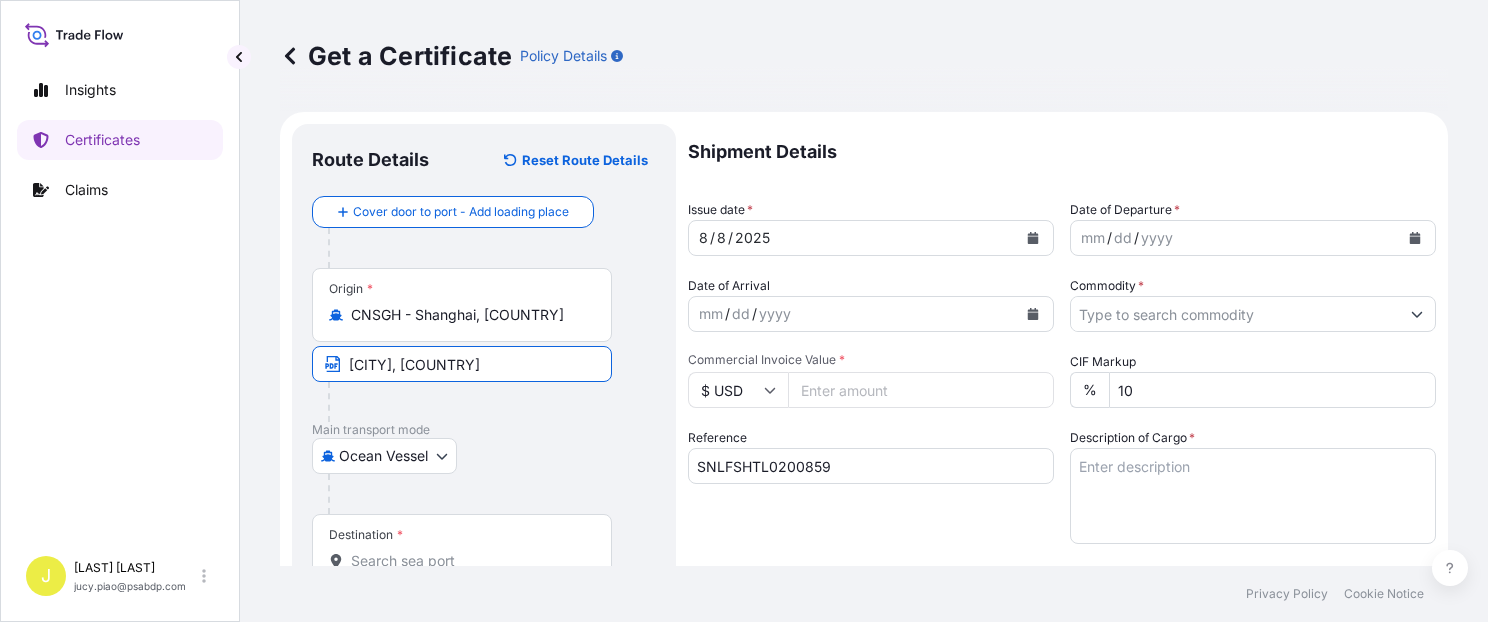 scroll, scrollTop: 169, scrollLeft: 0, axis: vertical 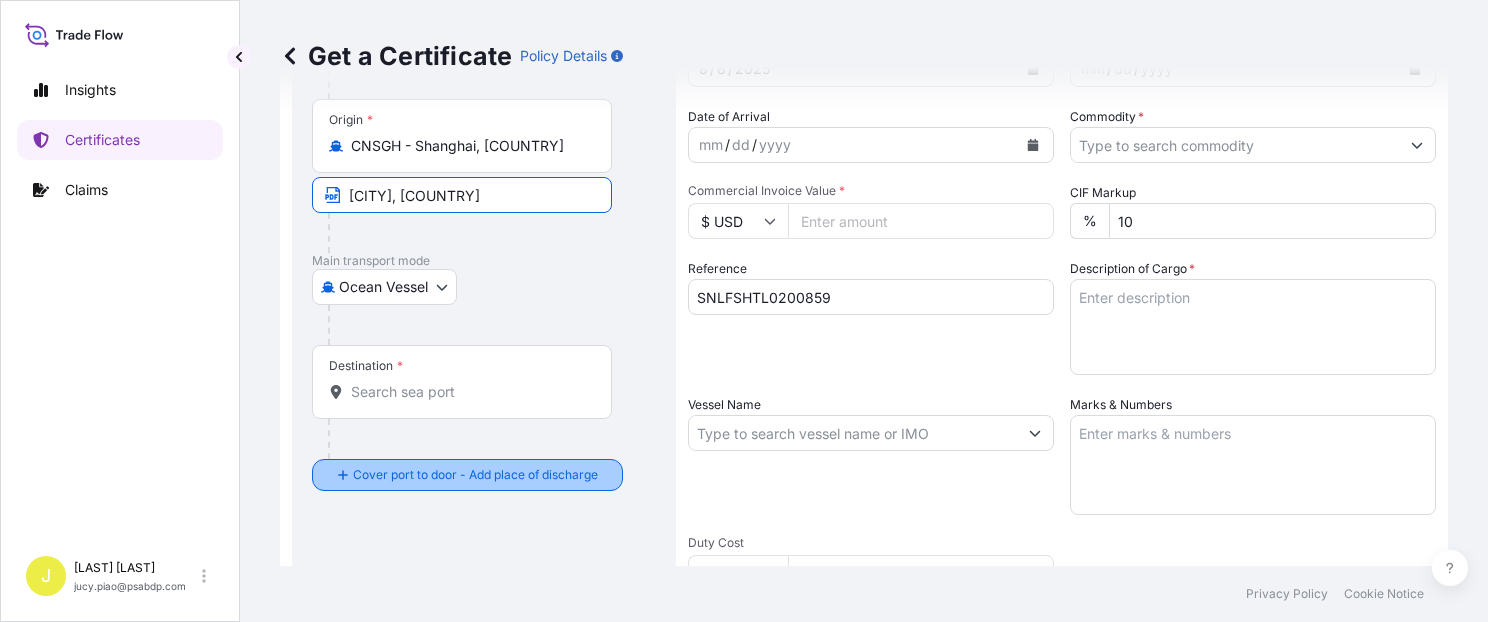 type on "[CITY], [COUNTRY]" 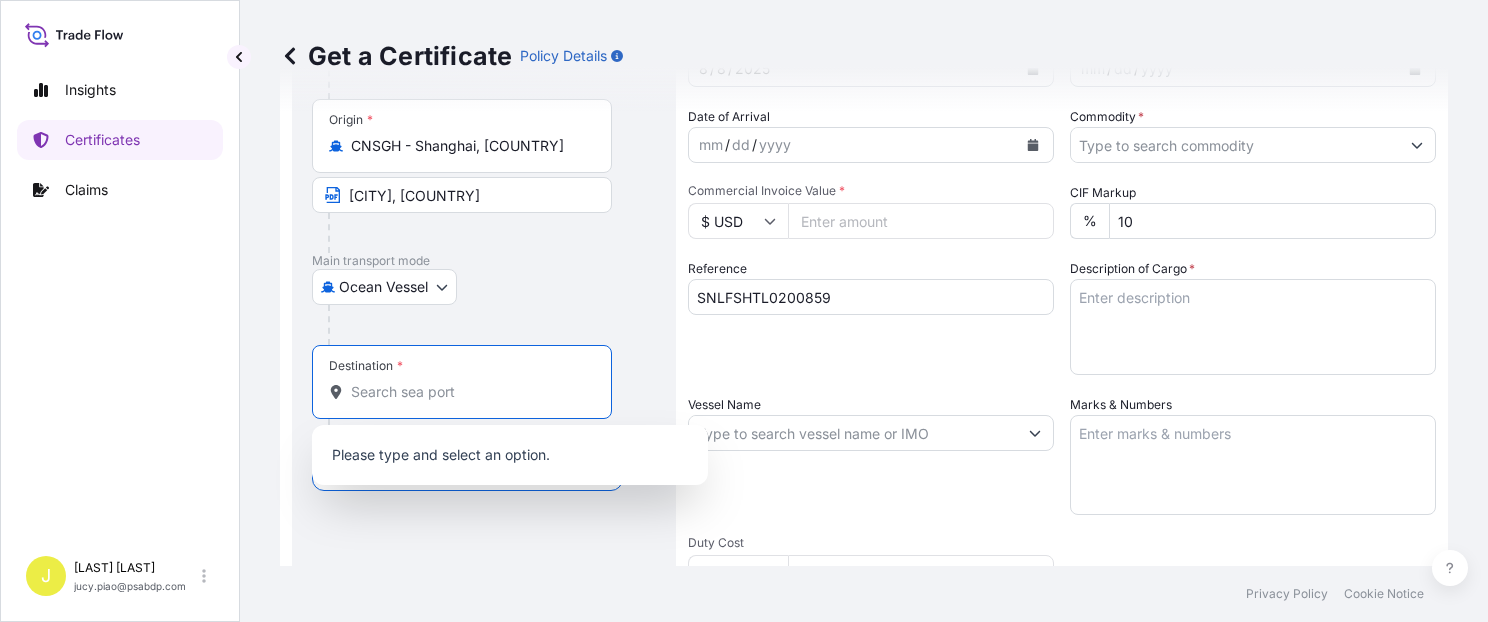 click on "Destination *" at bounding box center [469, 392] 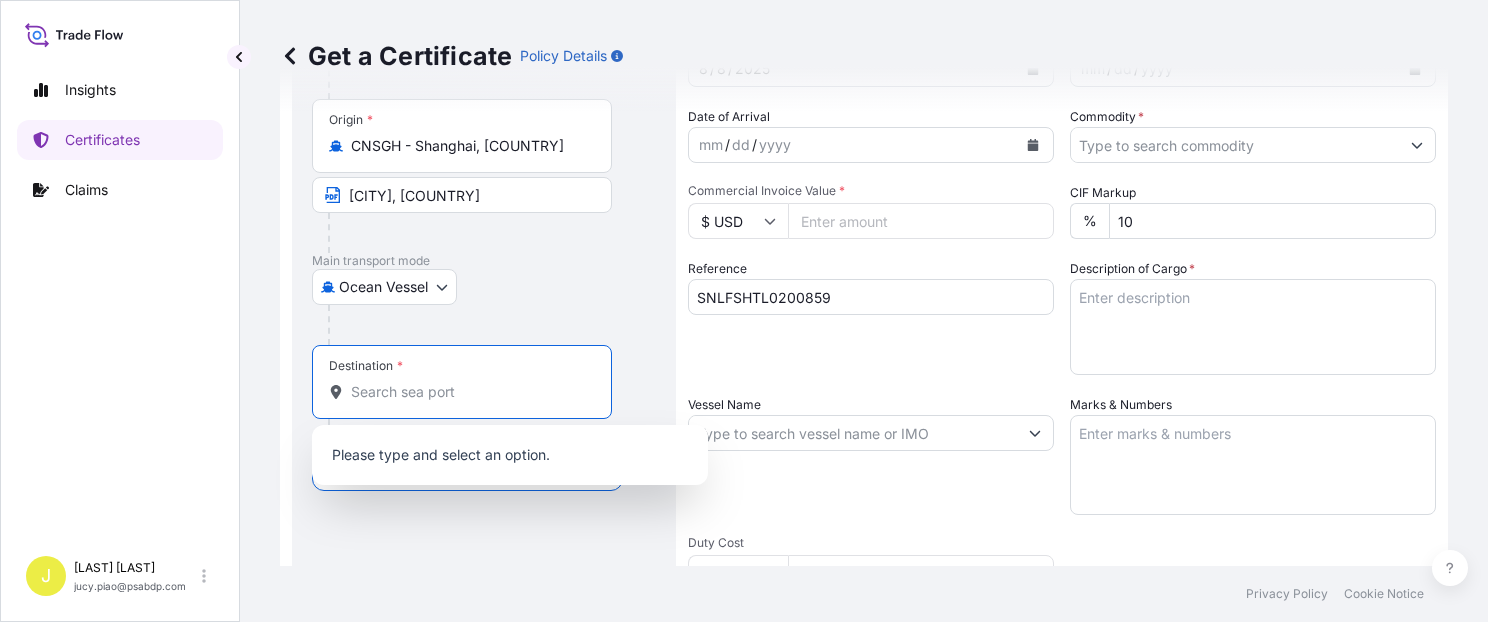 paste on "[CITY]" 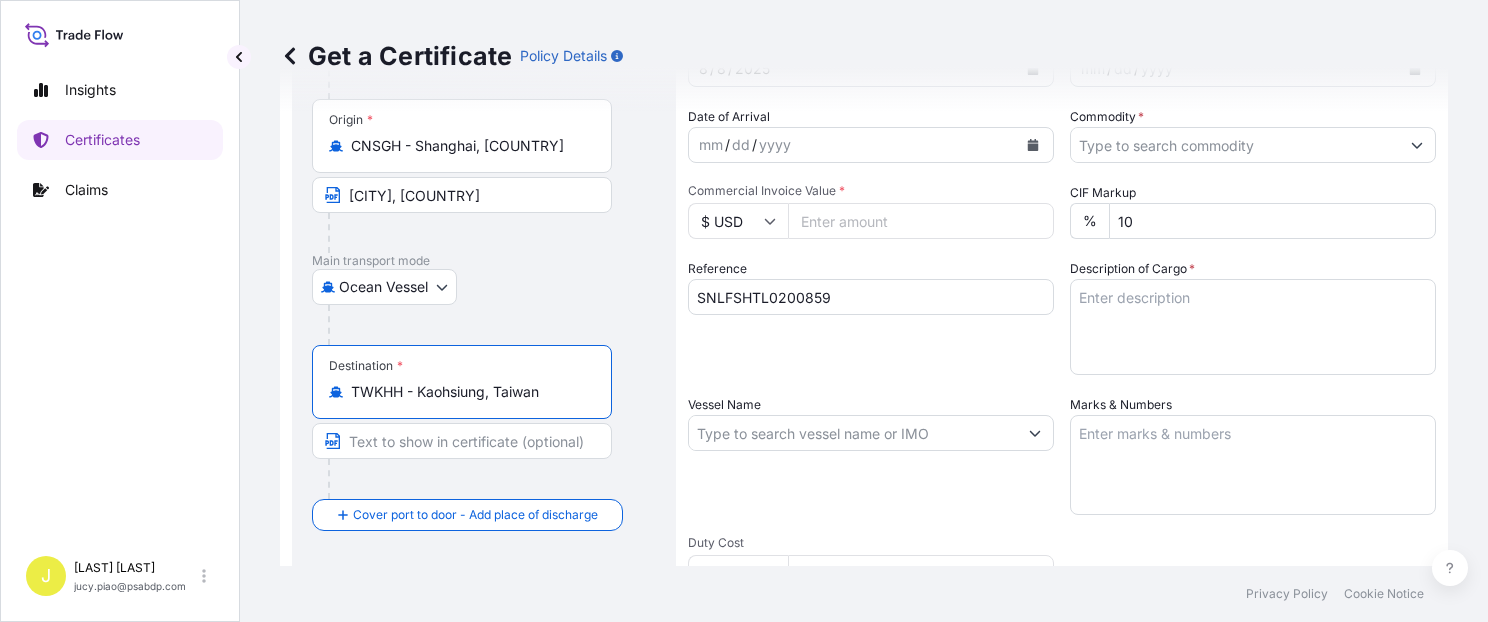 drag, startPoint x: 420, startPoint y: 390, endPoint x: 592, endPoint y: 401, distance: 172.35138 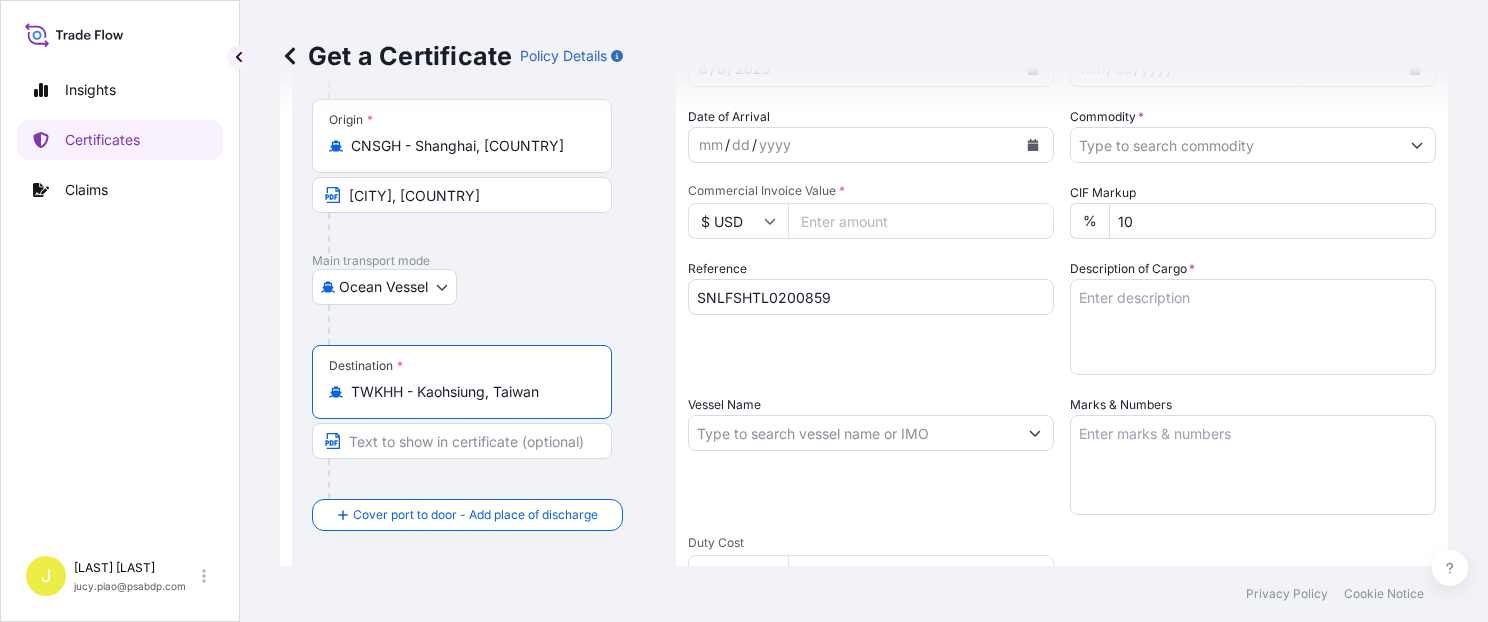 click on "TWKHH - Kaohsiung, Taiwan" at bounding box center [462, 392] 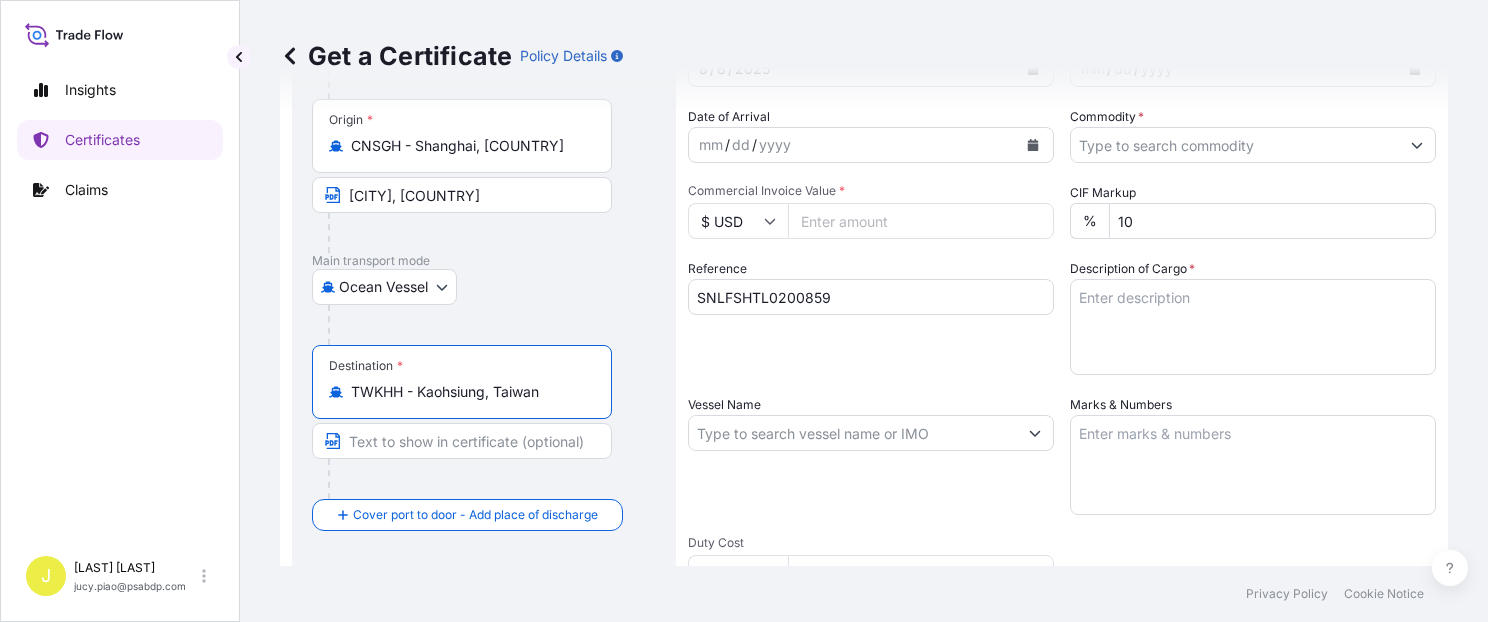 type on "TWKHH - Kaohsiung, Taiwan" 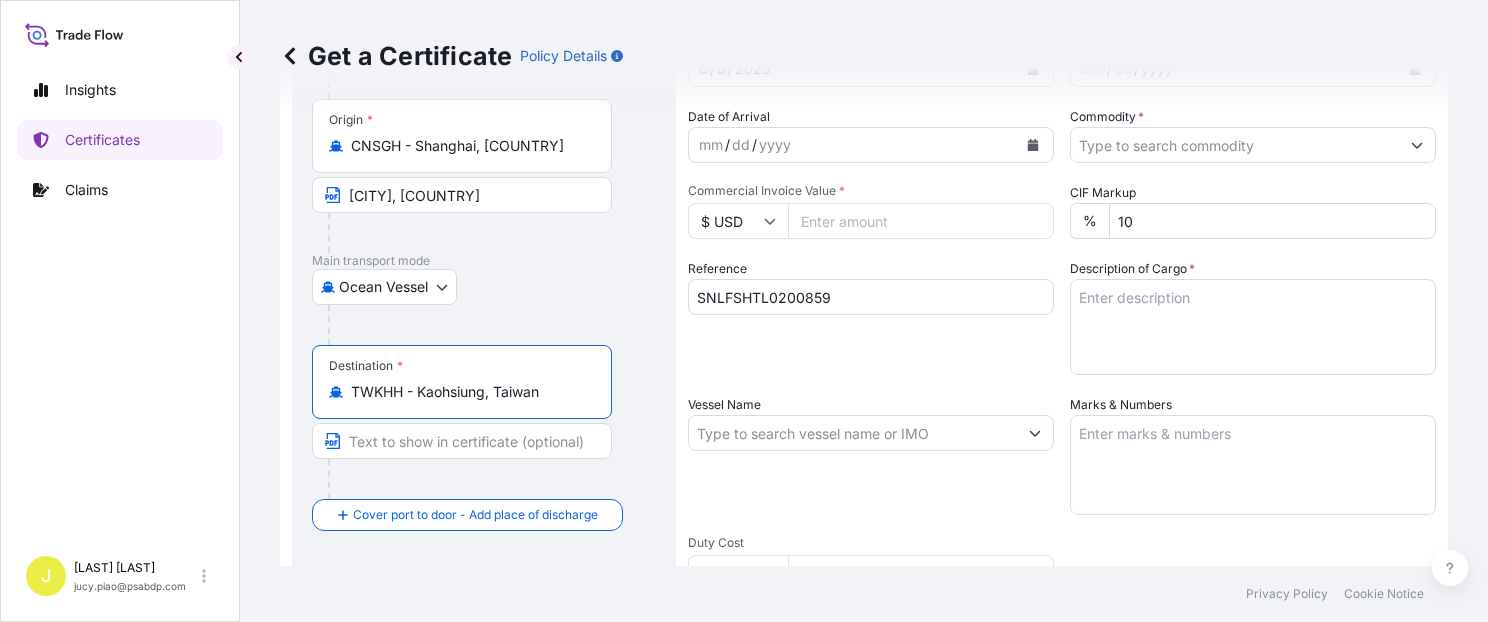 click at bounding box center (462, 441) 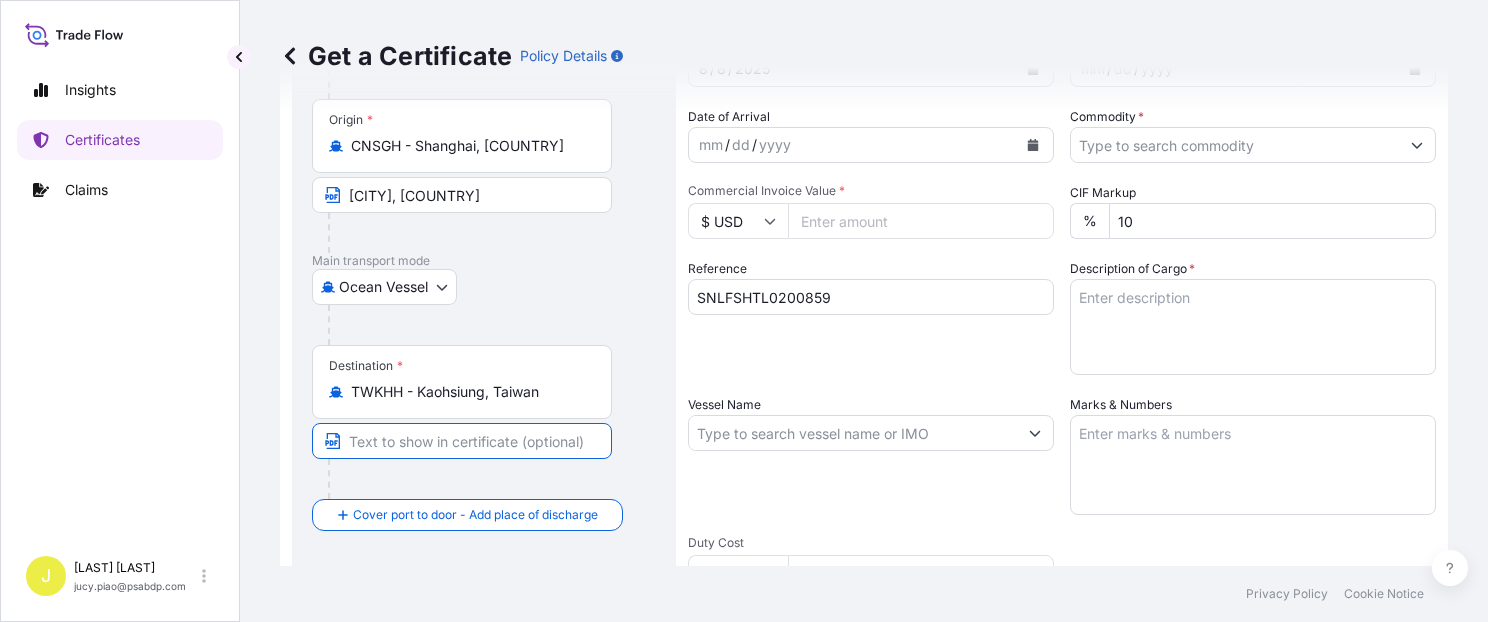 paste on "Kaohsiung, Taiwan" 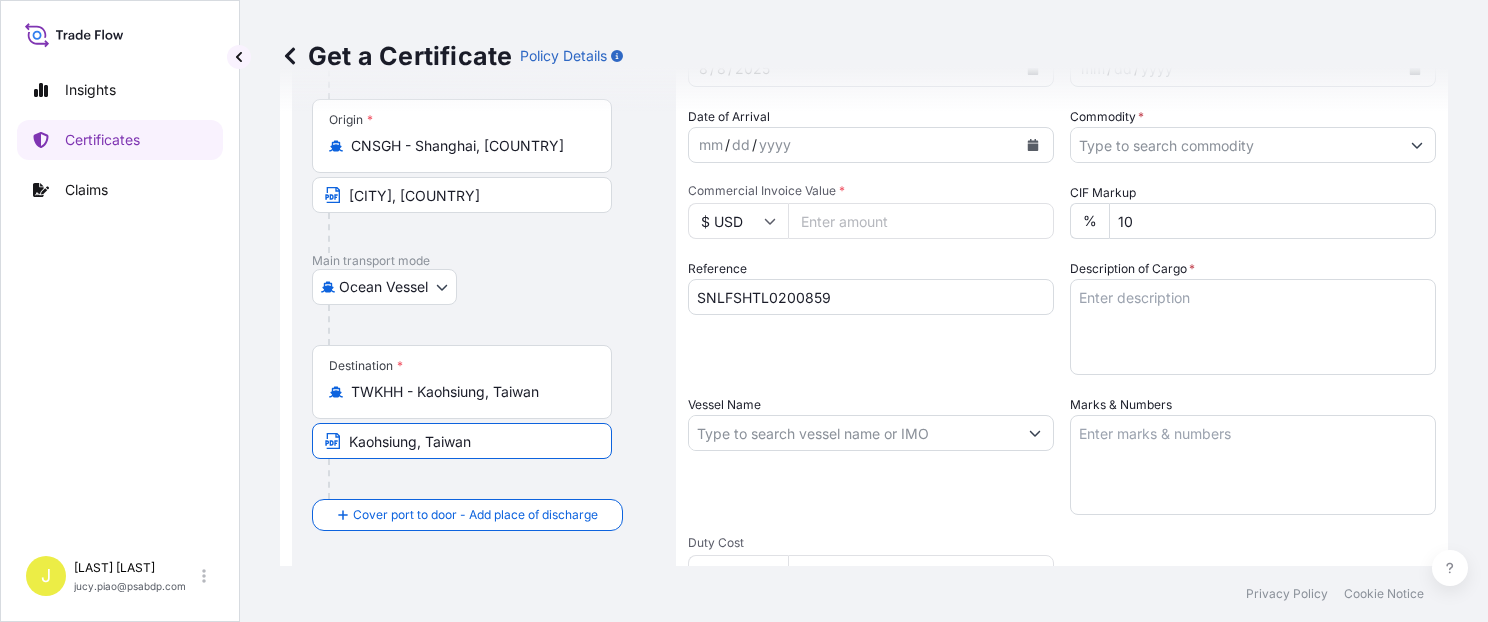 type on "Kaohsiung, Taiwan" 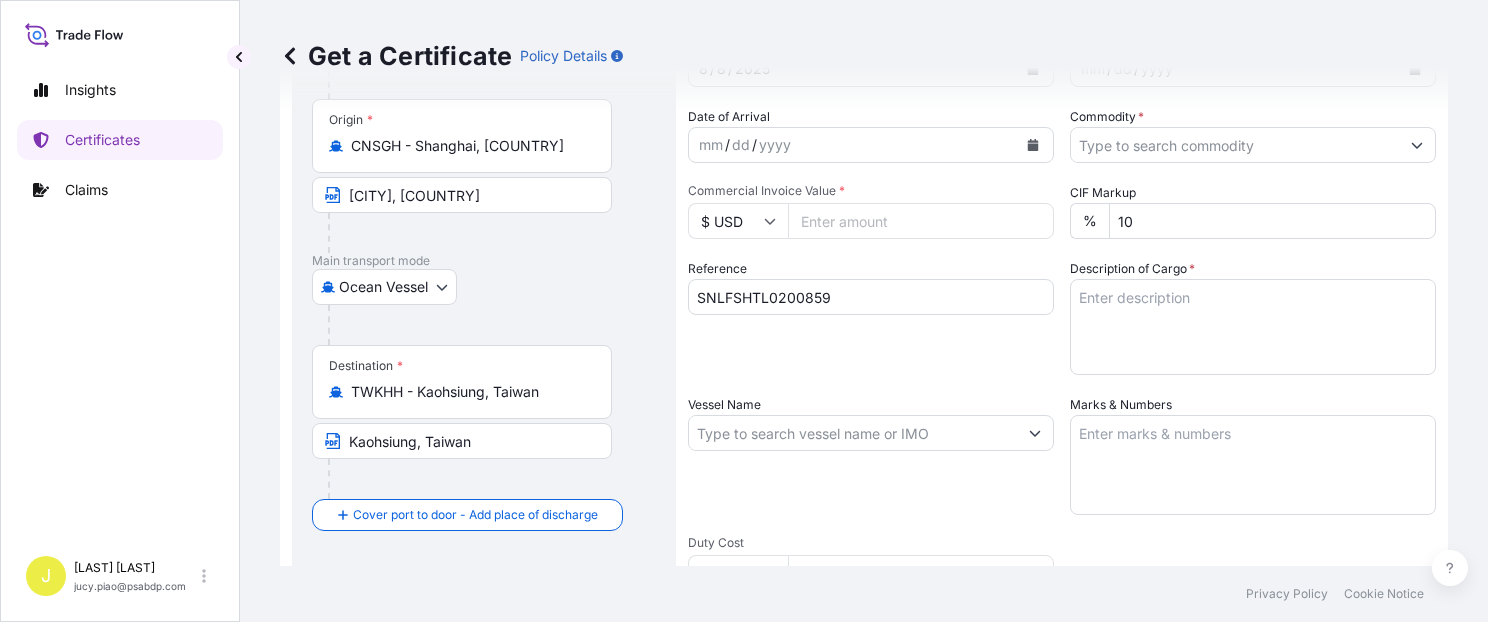 scroll, scrollTop: 0, scrollLeft: 0, axis: both 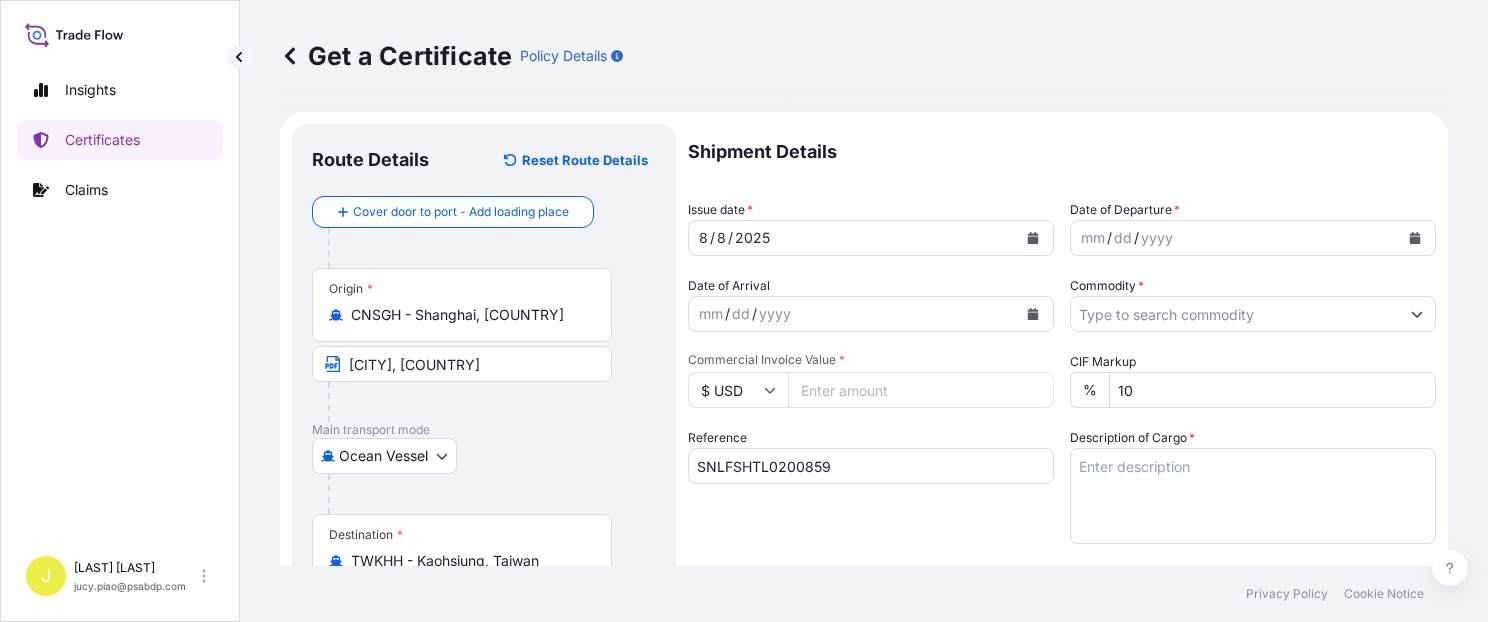 click on "8" at bounding box center (721, 238) 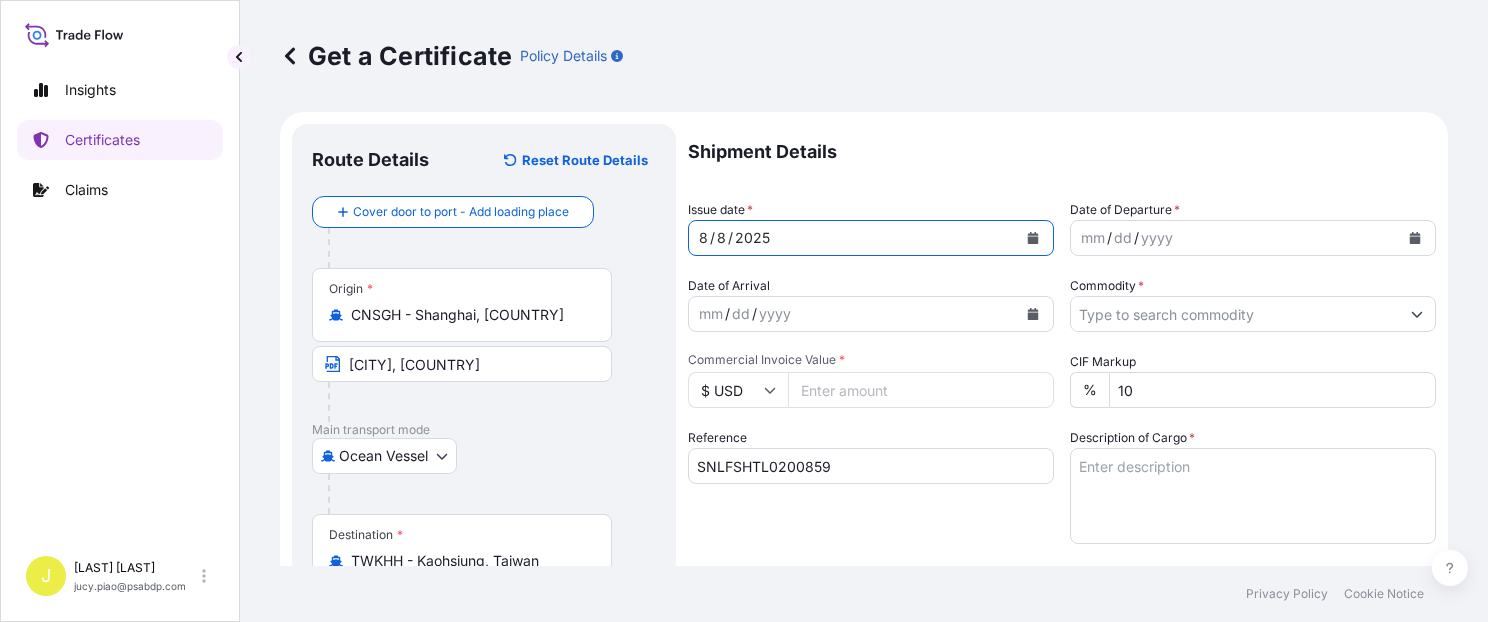 click on "8" at bounding box center [721, 238] 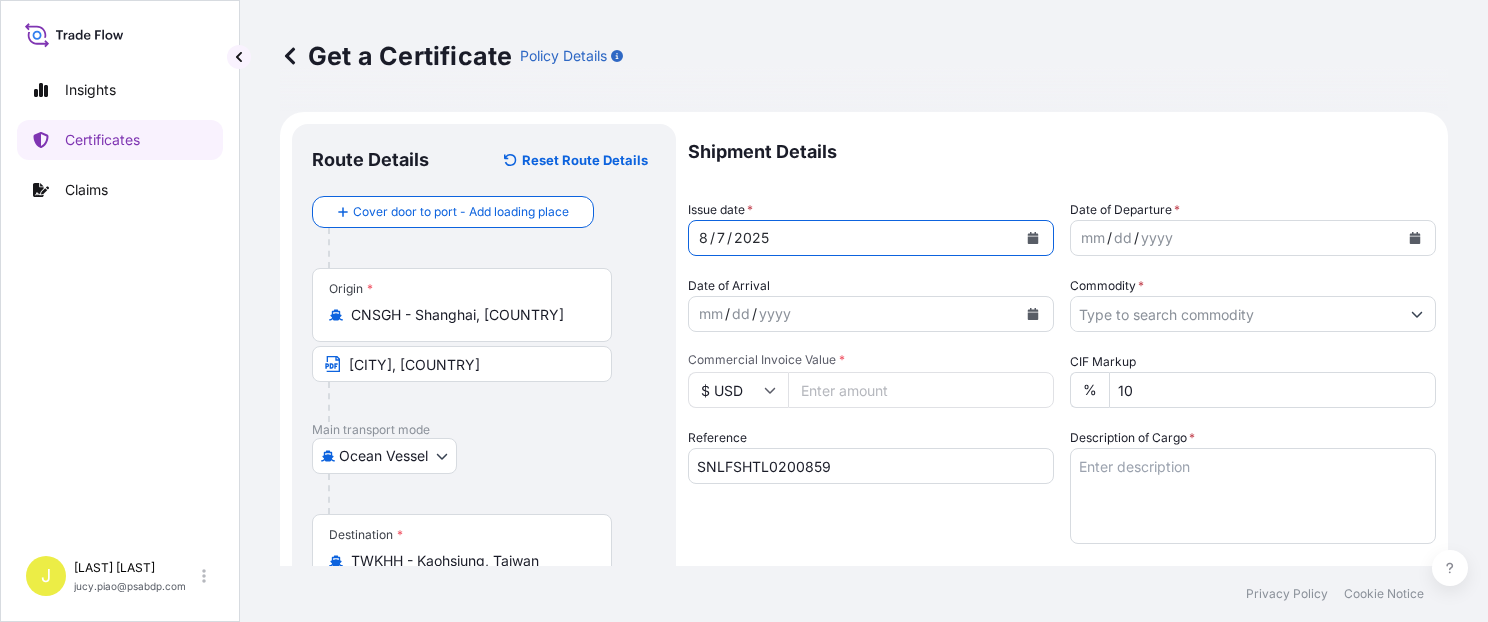 click on "mm" at bounding box center (1093, 238) 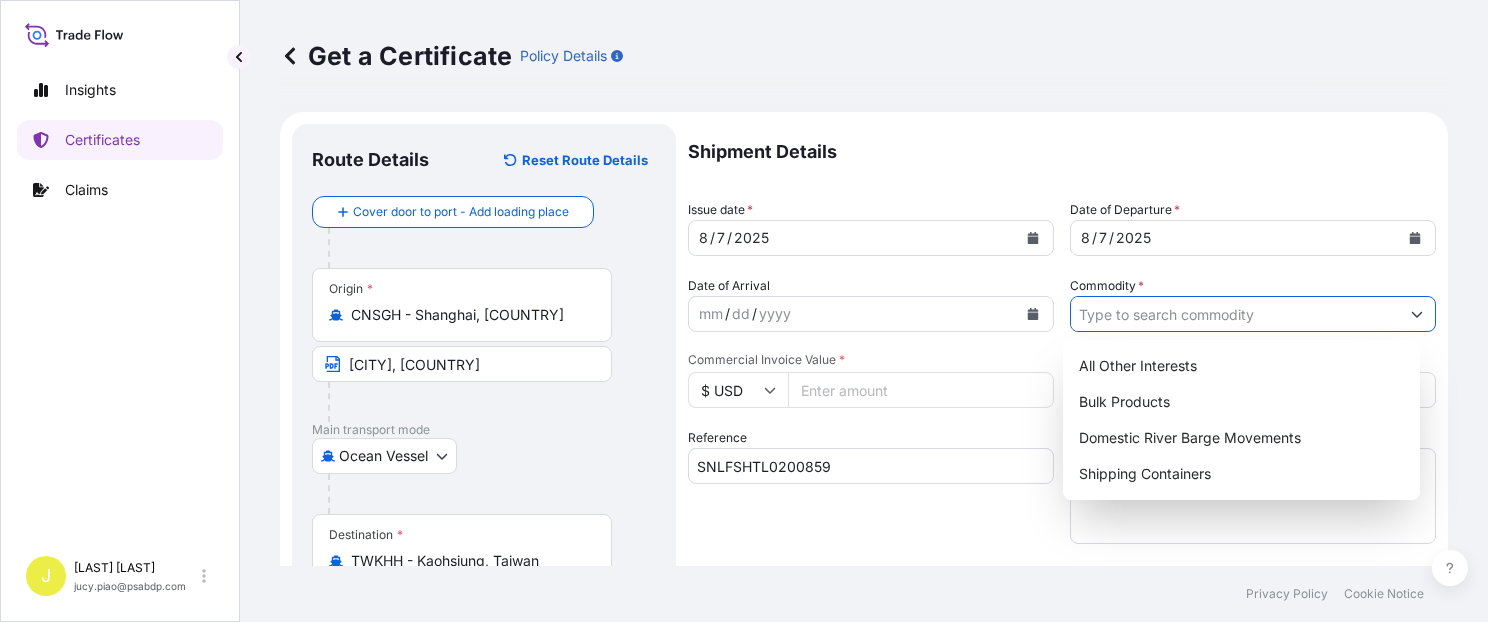 click on "Commodity *" at bounding box center (1235, 314) 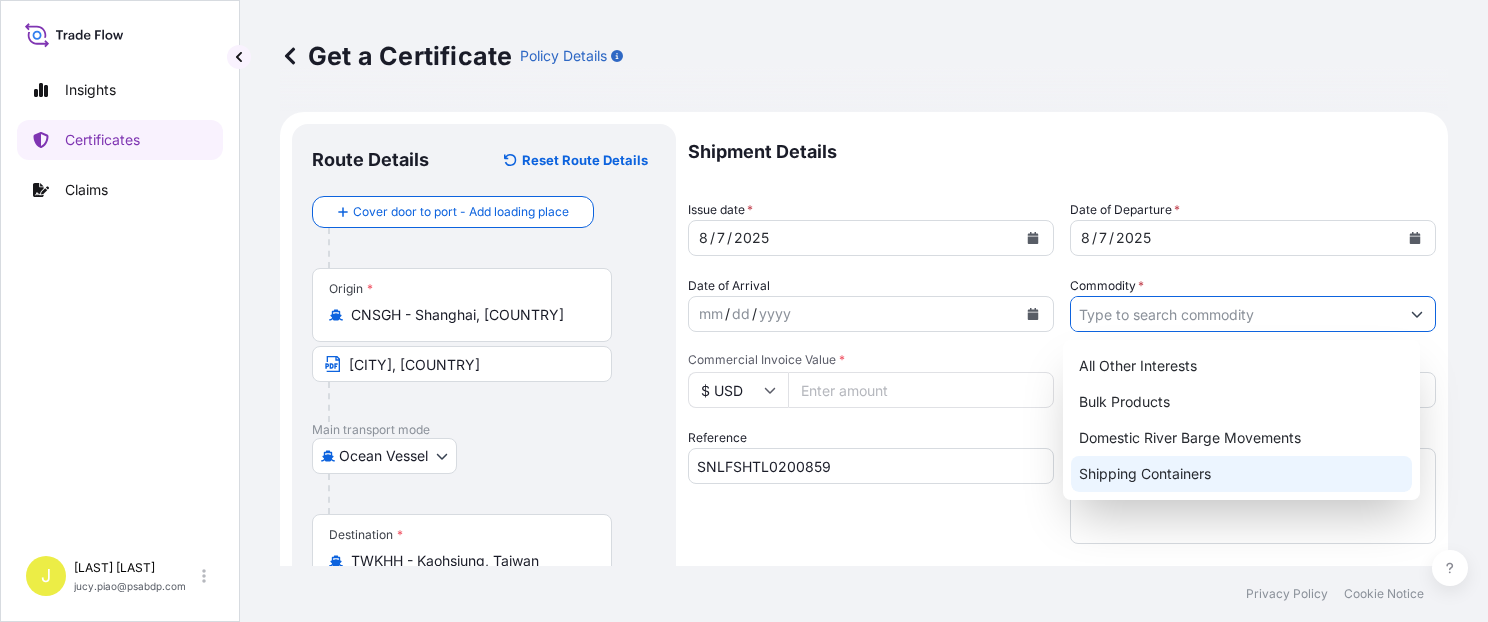 click on "Shipping Containers" at bounding box center [1241, 474] 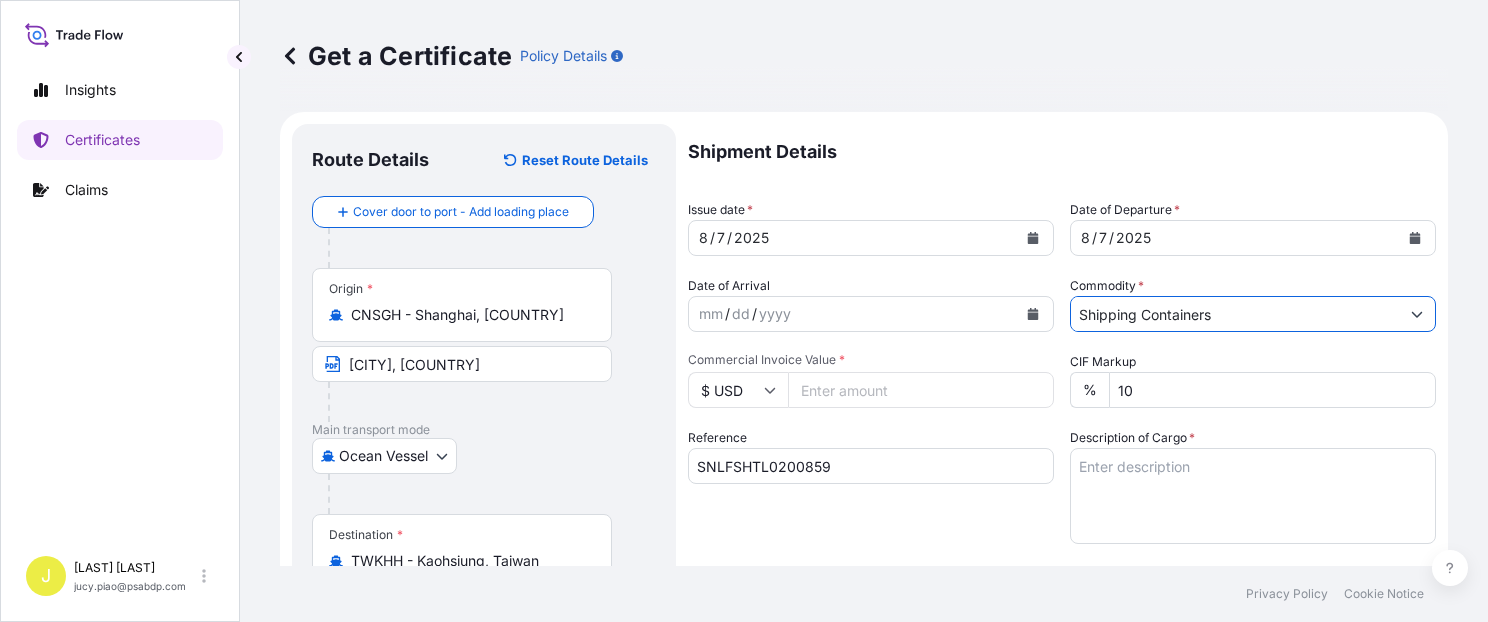 click on "Commercial Invoice Value    *" at bounding box center (921, 390) 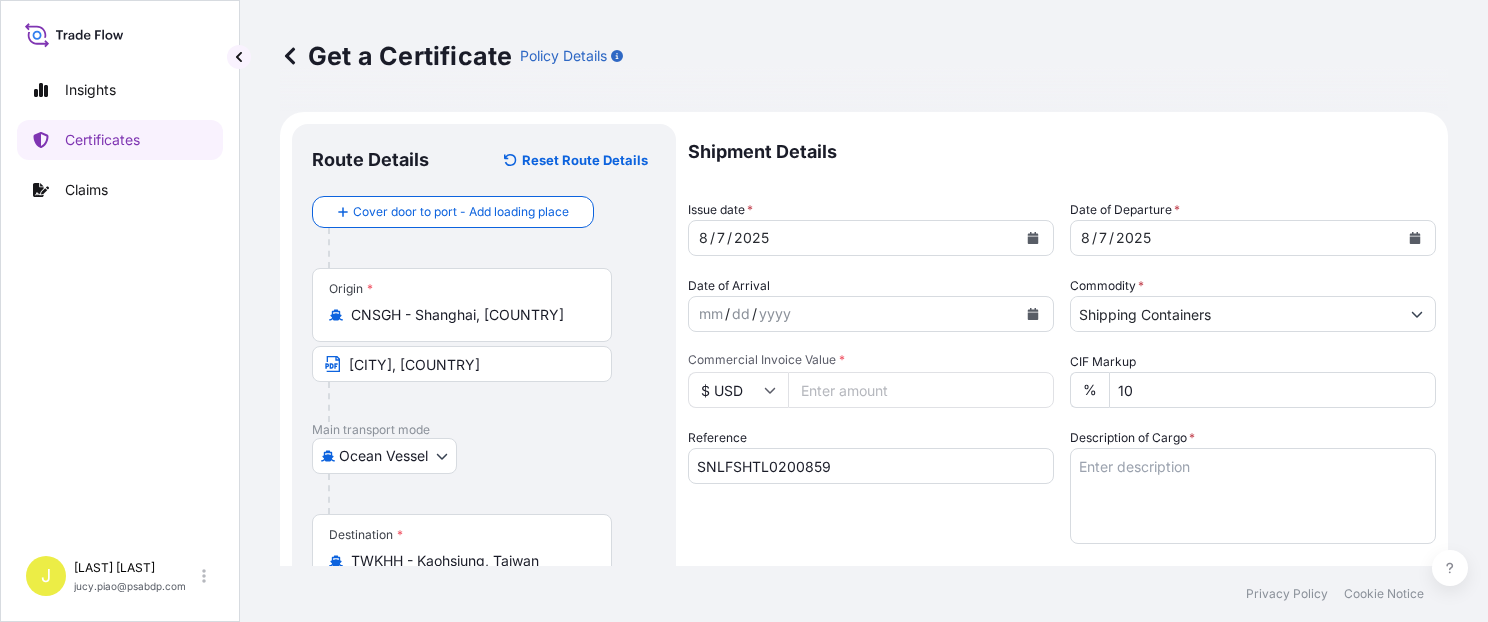 type on "2" 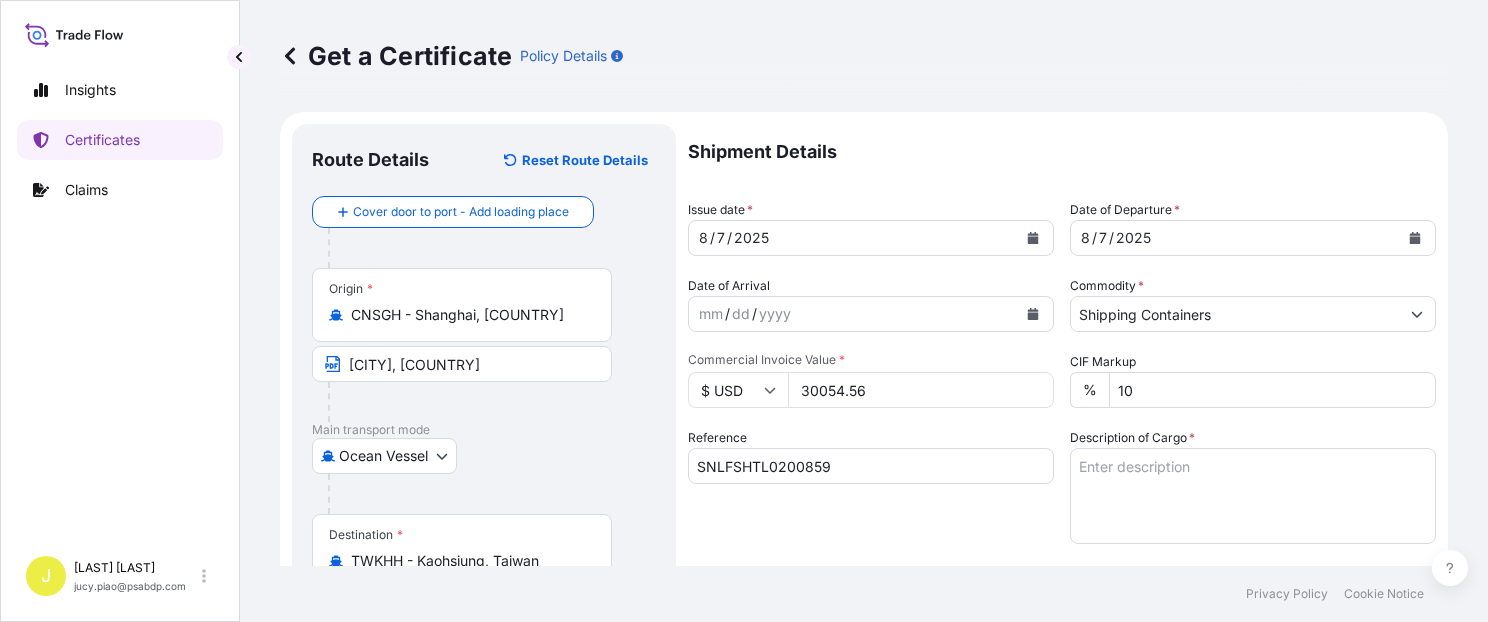 type on "30054.56" 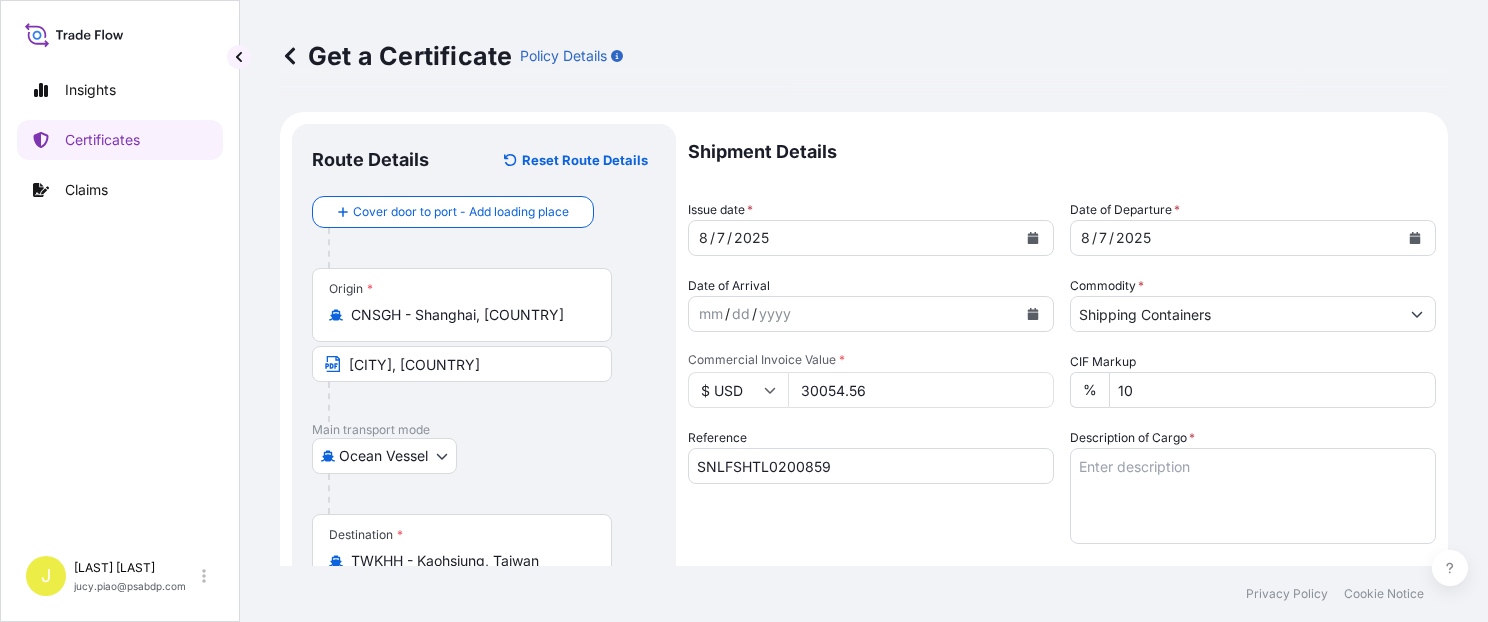 click on "Description of Cargo *" at bounding box center [1253, 496] 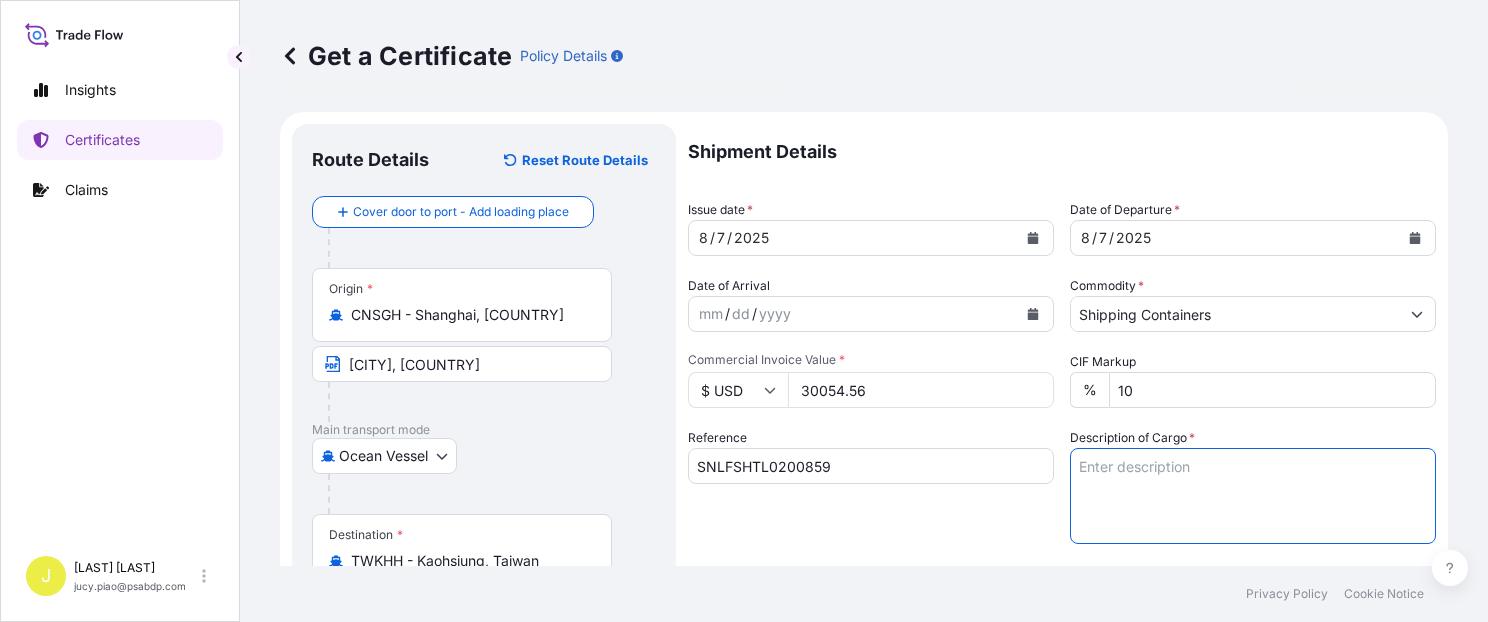 click on "Description of Cargo *" at bounding box center (1253, 496) 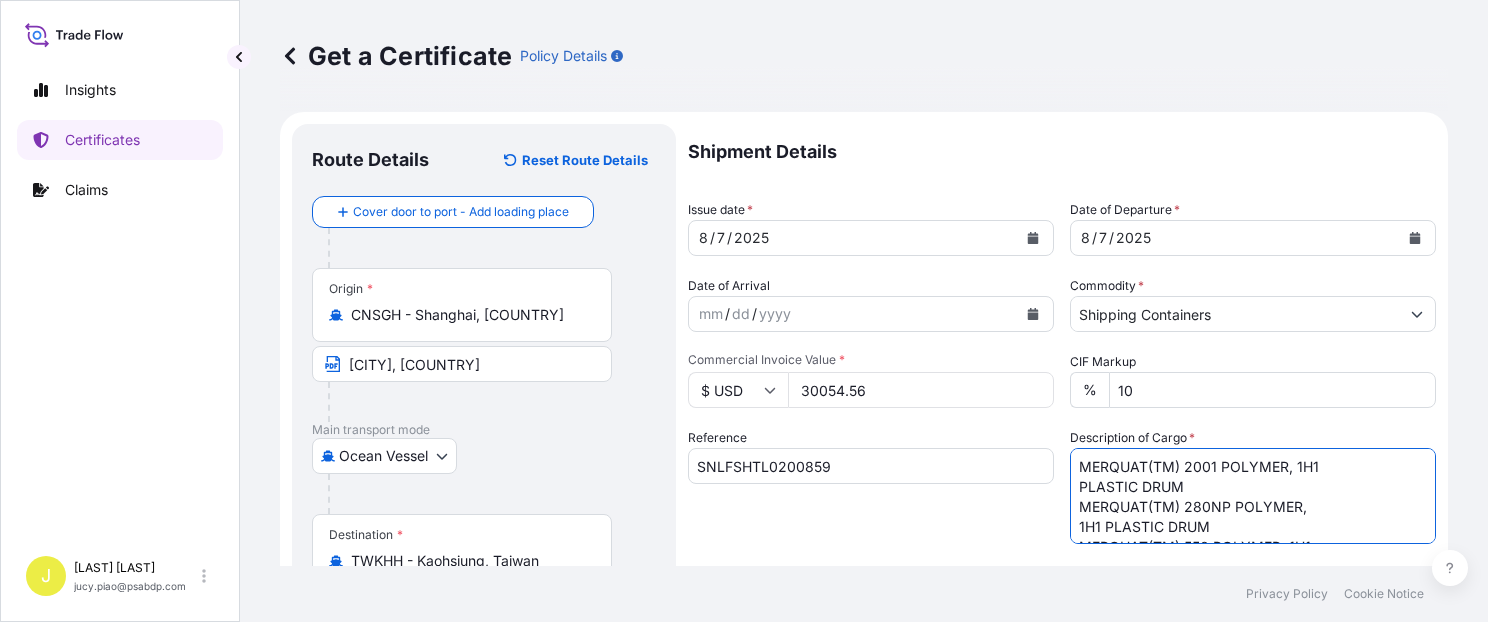 scroll, scrollTop: 92, scrollLeft: 0, axis: vertical 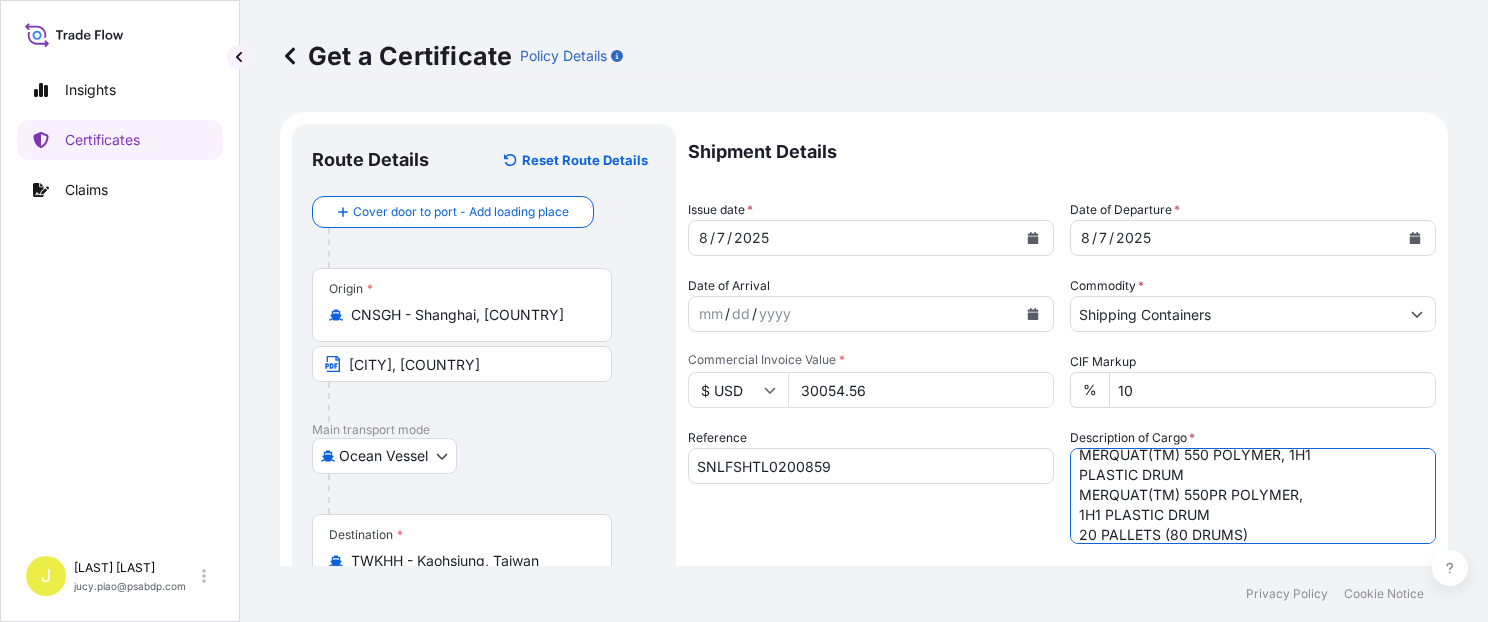 click on "MERQUAT(TM) 2001 POLYMER, 1H1
PLASTIC DRUM
MERQUAT(TM) 280NP POLYMER,
1H1 PLASTIC DRUM
MERQUAT(TM) 550 POLYMER, 1H1
PLASTIC DRUM
MERQUAT(TM) 550PR POLYMER,
1H1 PLASTIC DRUM
20 PALLETS (80 DRUMS)" at bounding box center (1253, 496) 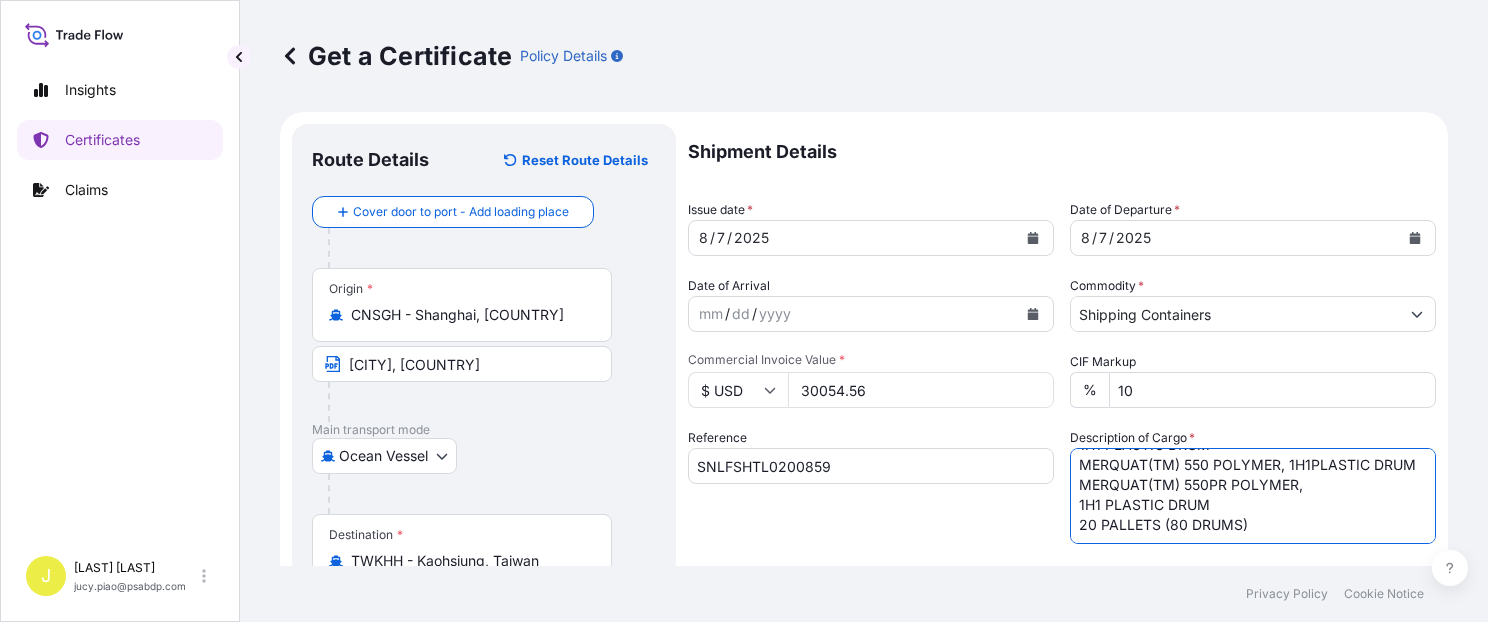 scroll, scrollTop: 89, scrollLeft: 0, axis: vertical 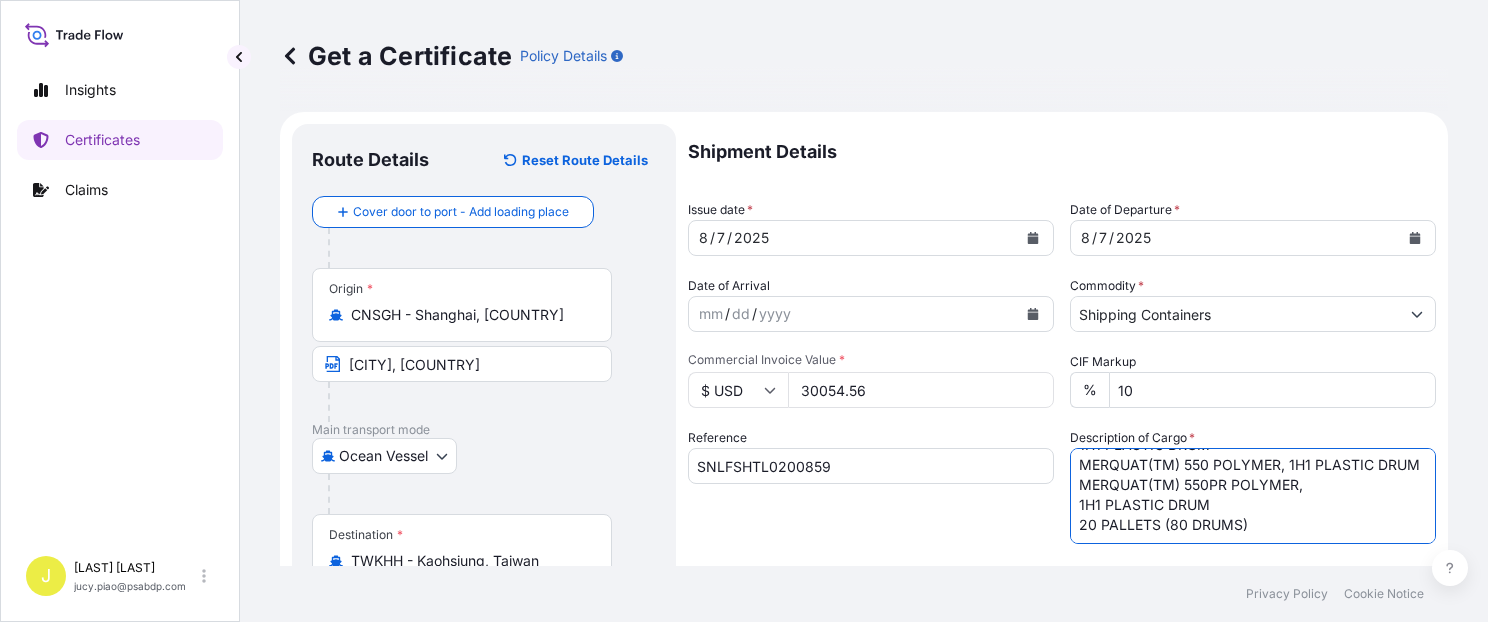 click on "MERQUAT(TM) 2001 POLYMER, 1H1
PLASTIC DRUM
MERQUAT(TM) 280NP POLYMER,
1H1 PLASTIC DRUM
MERQUAT(TM) 550 POLYMER, 1H1 PLASTIC DRUM
MERQUAT(TM) 550PR POLYMER,
1H1 PLASTIC DRUM
20 PALLETS (80 DRUMS)" at bounding box center (1253, 496) 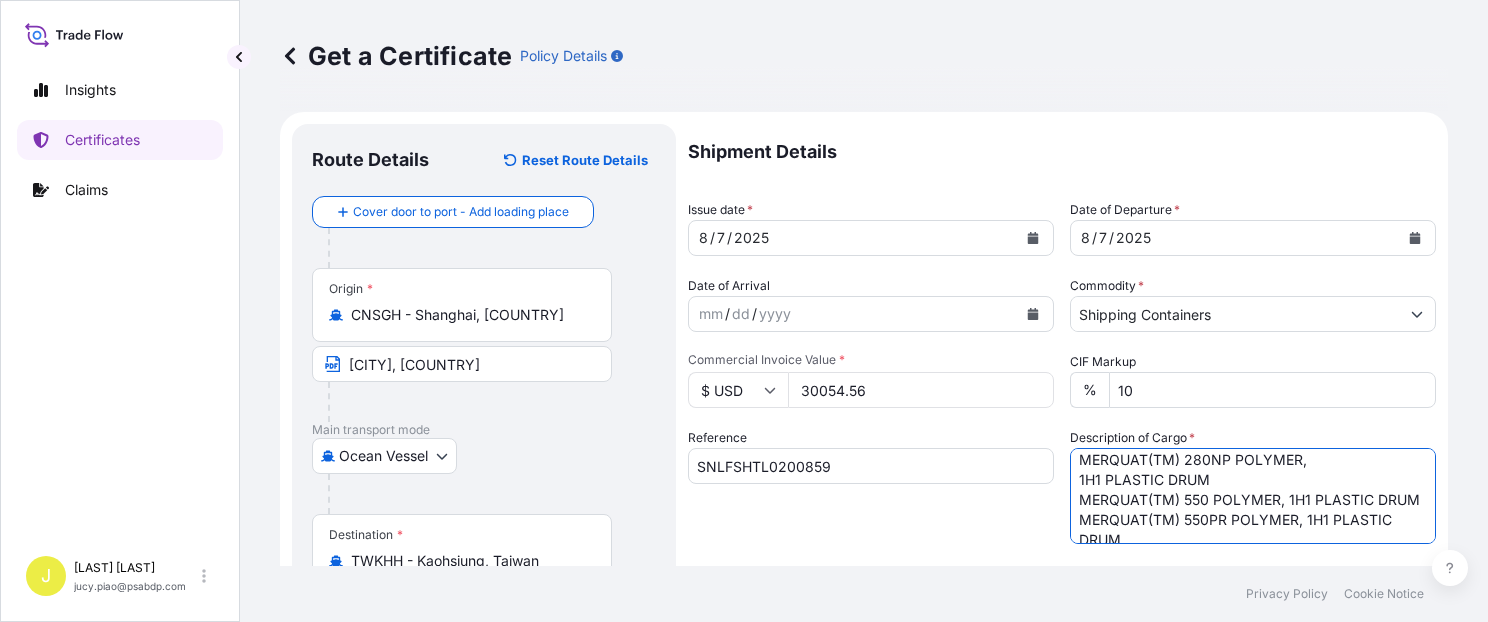 scroll, scrollTop: 32, scrollLeft: 0, axis: vertical 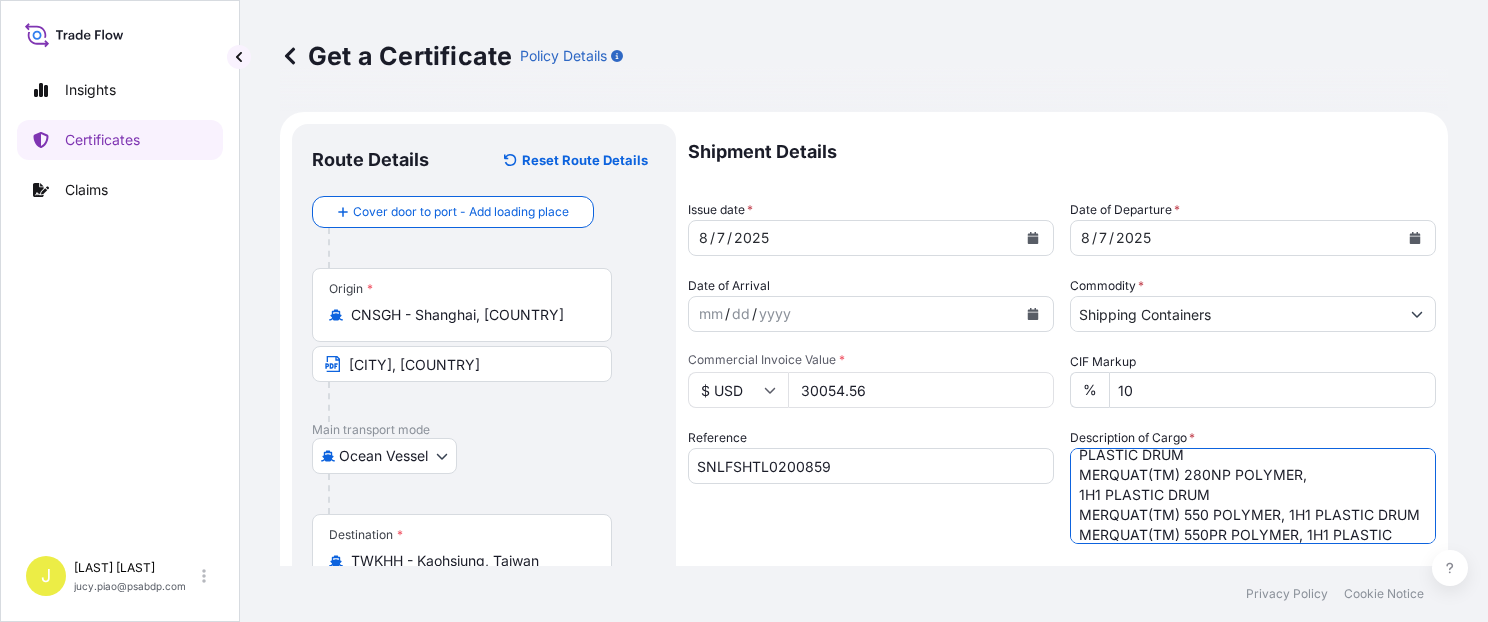 click on "MERQUAT(TM) 2001 POLYMER, 1H1
PLASTIC DRUM
MERQUAT(TM) 280NP POLYMER,
1H1 PLASTIC DRUM
MERQUAT(TM) 550 POLYMER, 1H1 PLASTIC DRUM
MERQUAT(TM) 550PR POLYMER, 1H1 PLASTIC DRUM
20 PALLETS (80 DRUMS)" at bounding box center [1253, 496] 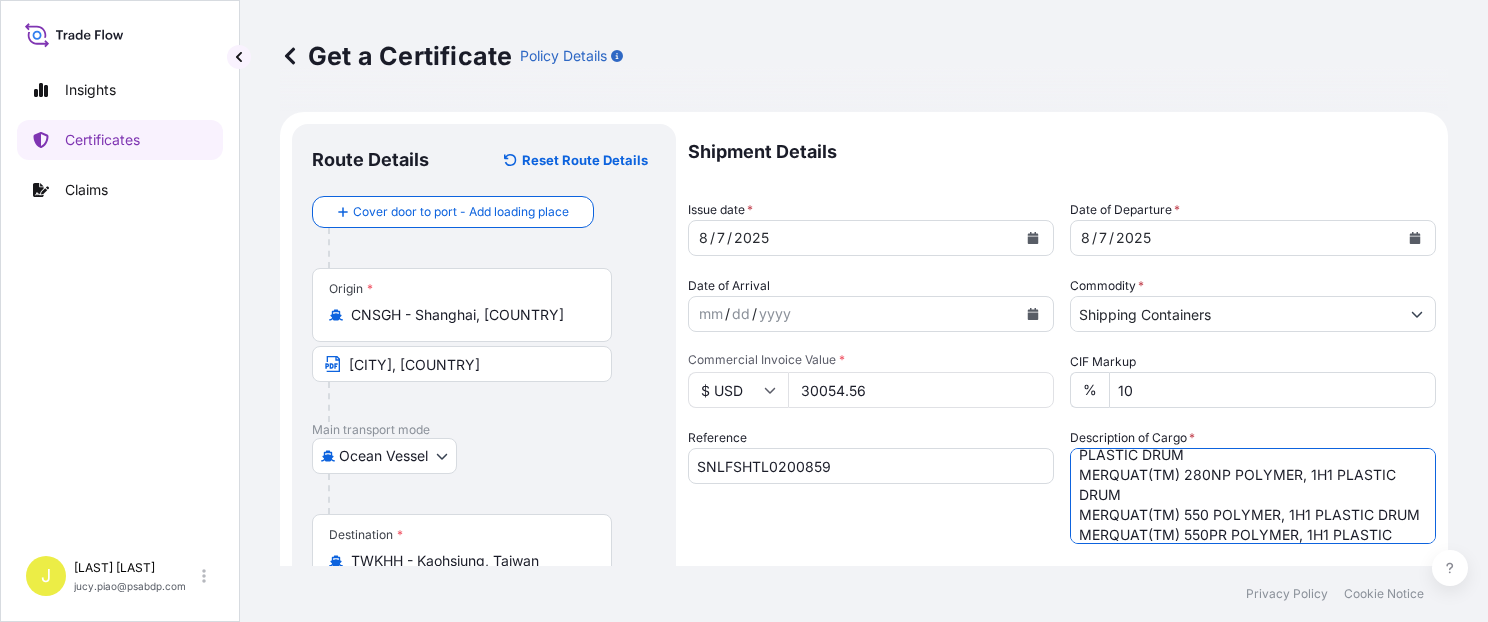 scroll, scrollTop: 0, scrollLeft: 0, axis: both 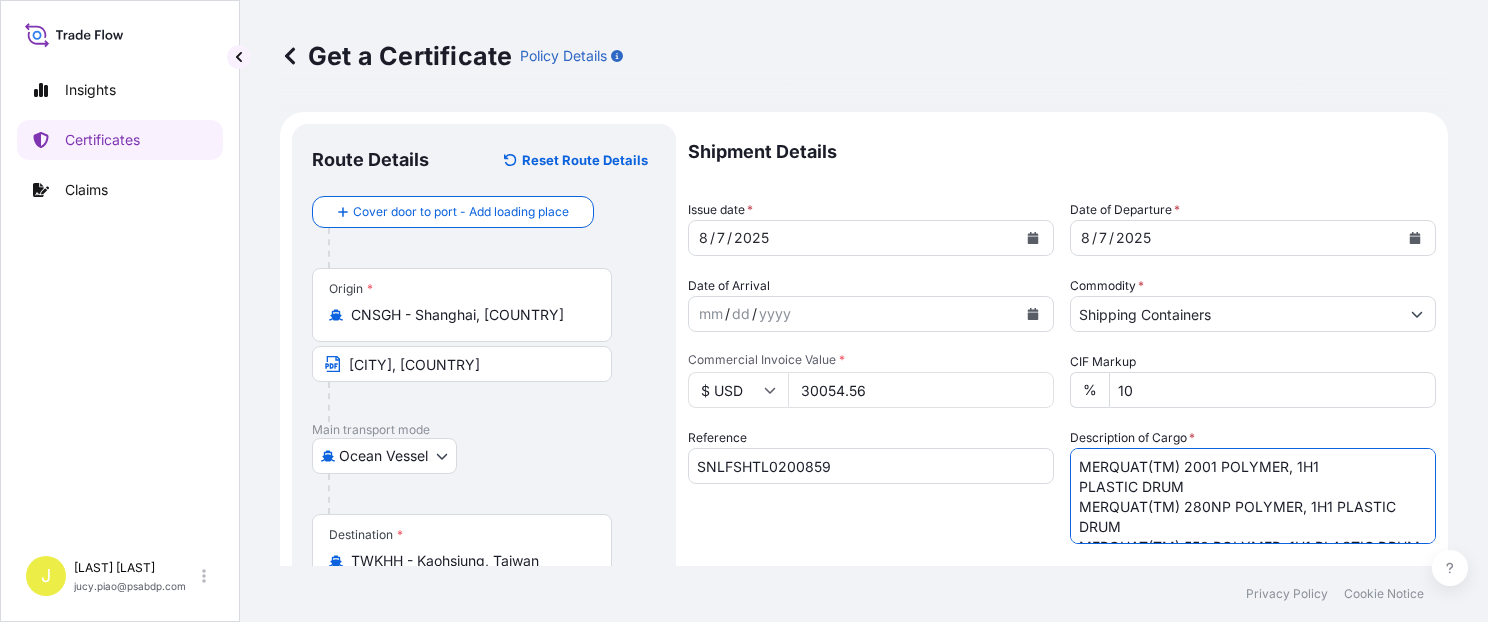 click on "MERQUAT(TM) 2001 POLYMER, 1H1
PLASTIC DRUM
MERQUAT(TM) 280NP POLYMER, 1H1 PLASTIC DRUM
MERQUAT(TM) 550 POLYMER, 1H1 PLASTIC DRUM
MERQUAT(TM) 550PR POLYMER, 1H1 PLASTIC DRUM
20 PALLETS (80 DRUMS)" at bounding box center (1253, 496) 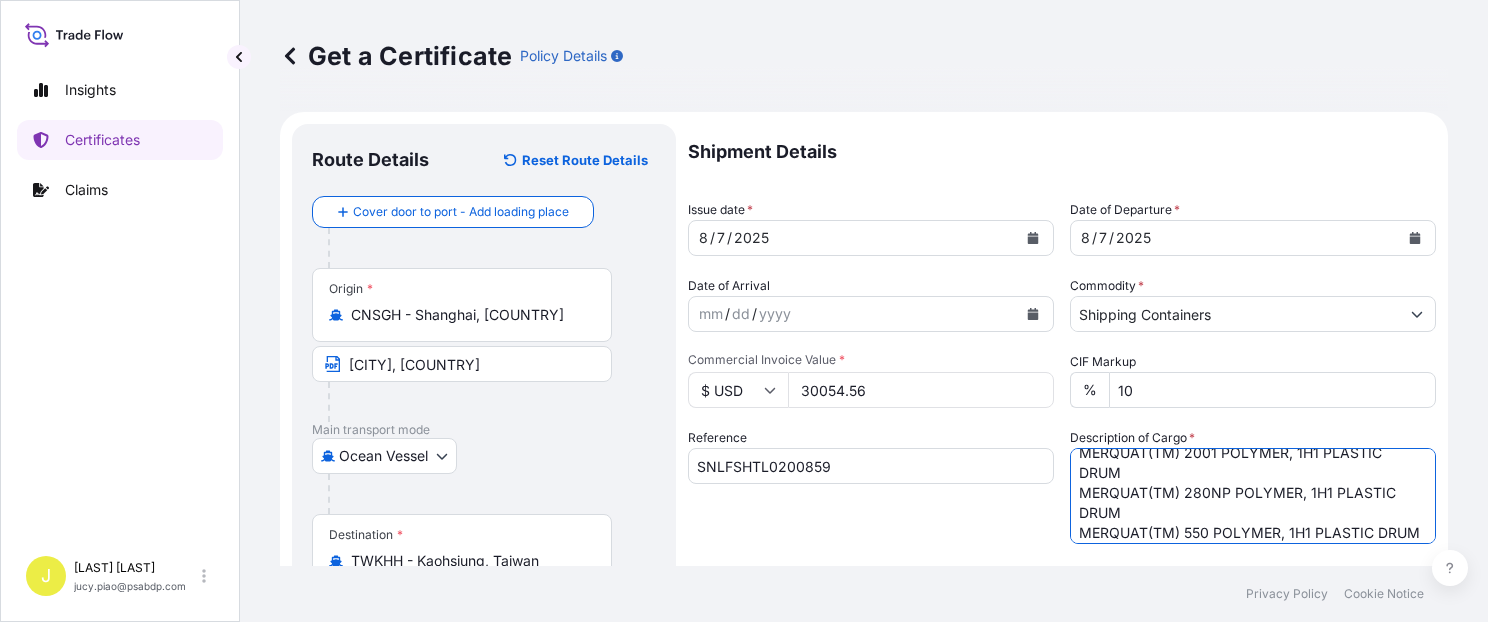 scroll, scrollTop: 84, scrollLeft: 0, axis: vertical 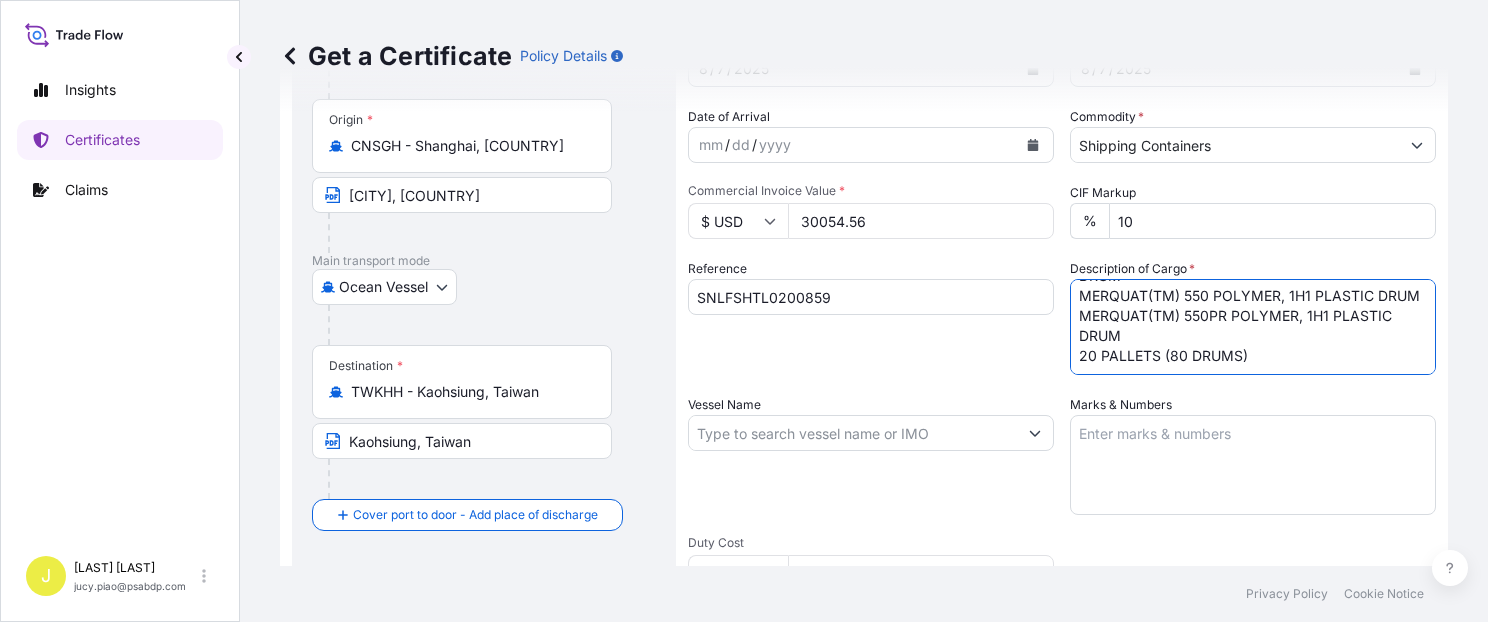 type on "MERQUAT(TM) 2001 POLYMER, 1H1 PLASTIC DRUM
MERQUAT(TM) 280NP POLYMER, 1H1 PLASTIC DRUM
MERQUAT(TM) 550 POLYMER, 1H1 PLASTIC DRUM
MERQUAT(TM) 550PR POLYMER, 1H1 PLASTIC DRUM
20 PALLETS (80 DRUMS)" 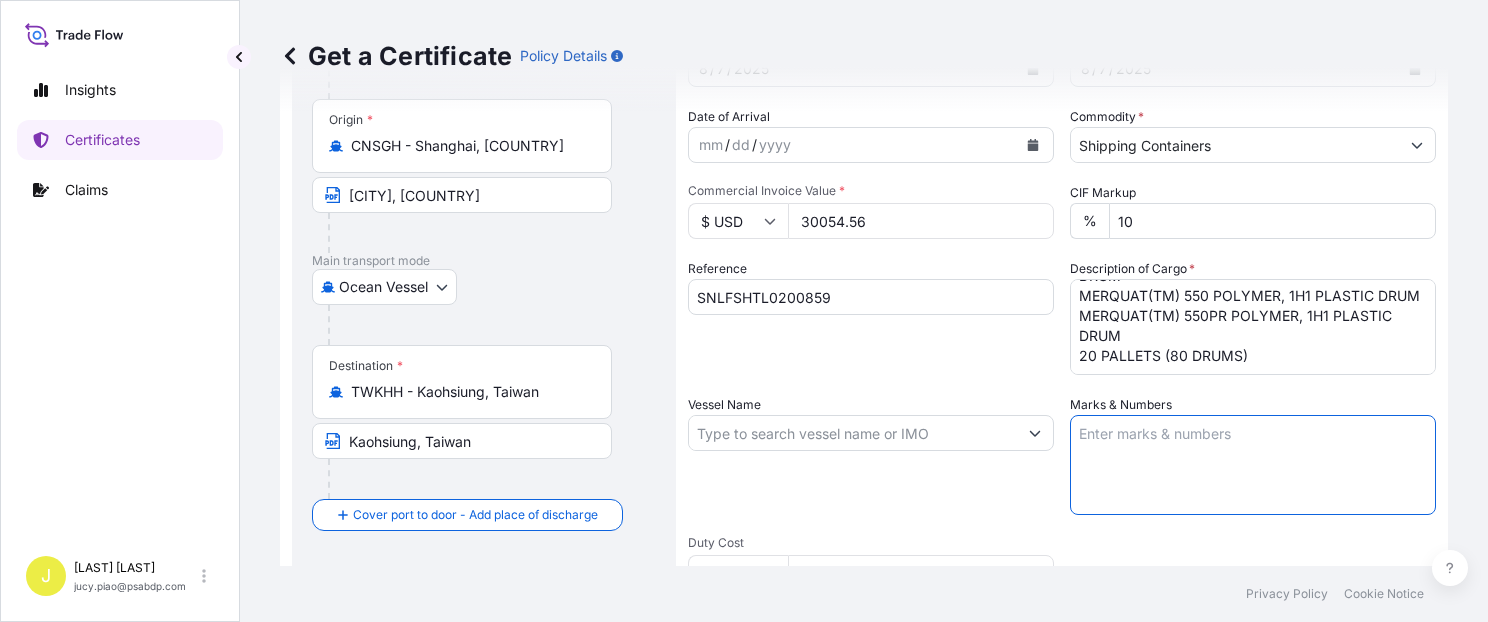 paste on "[COMPANY_NAME]
[REFERENCE_NUMBER]" 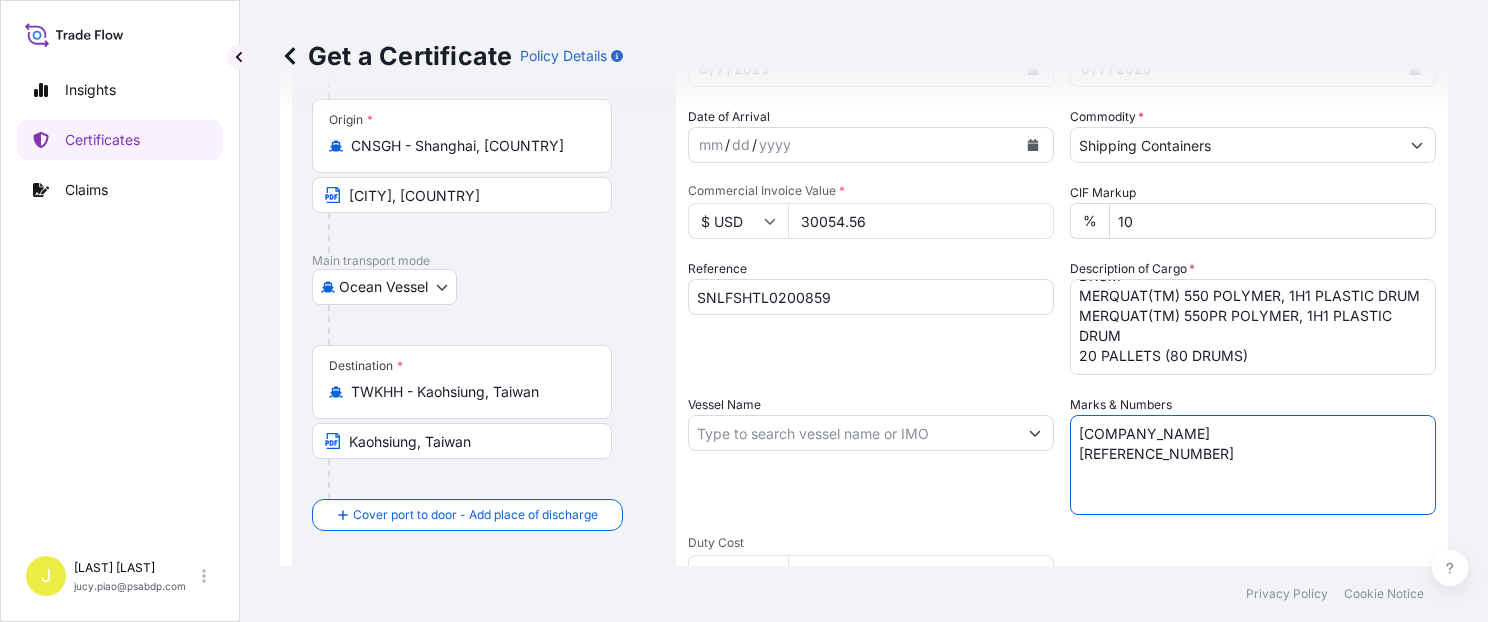 type on "[COMPANY_NAME]
[REFERENCE_NUMBER]" 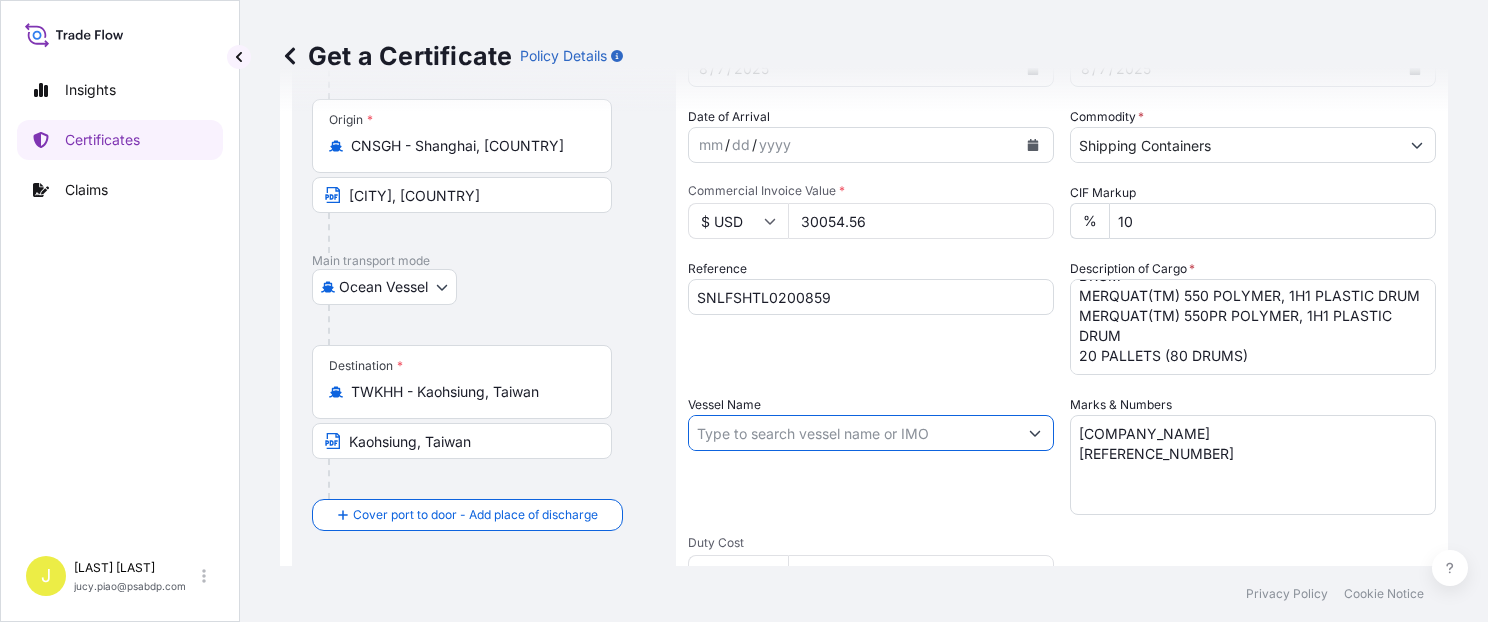 paste on "SITC NINGBO" 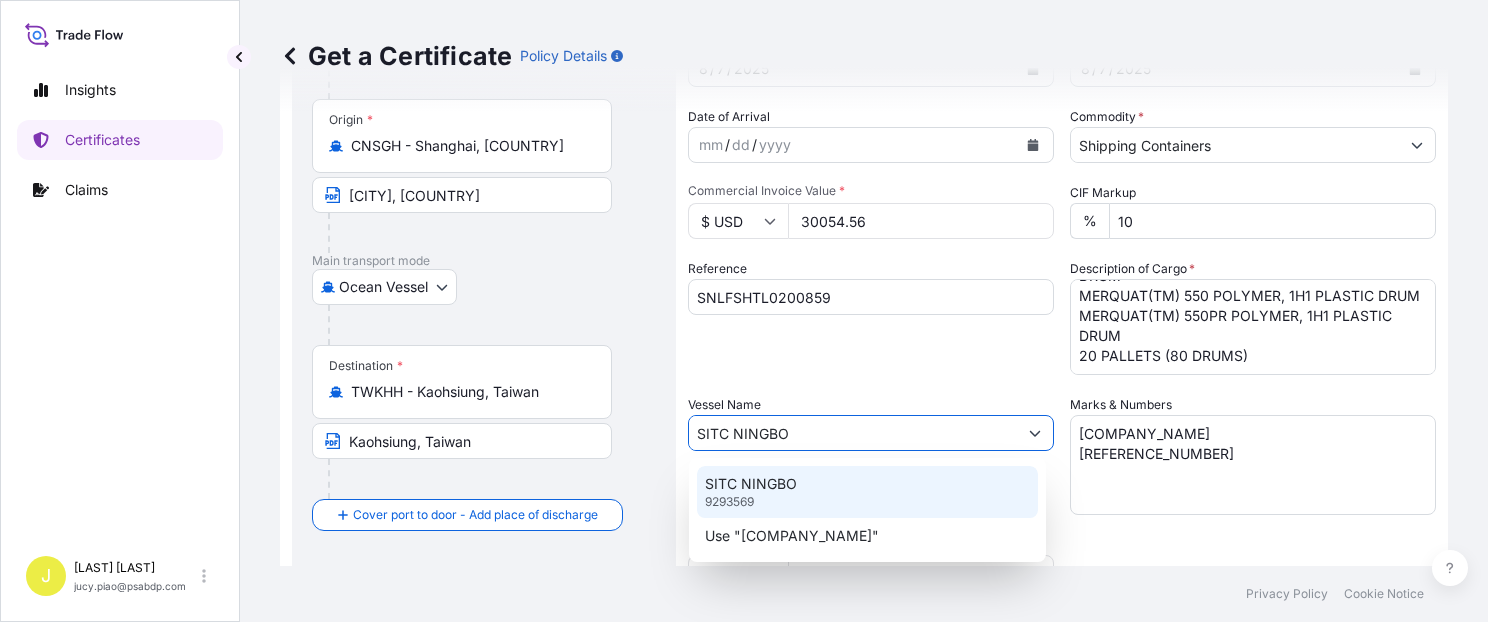 click on "[COMPANY_NAME] [NUMBER]" at bounding box center (867, 492) 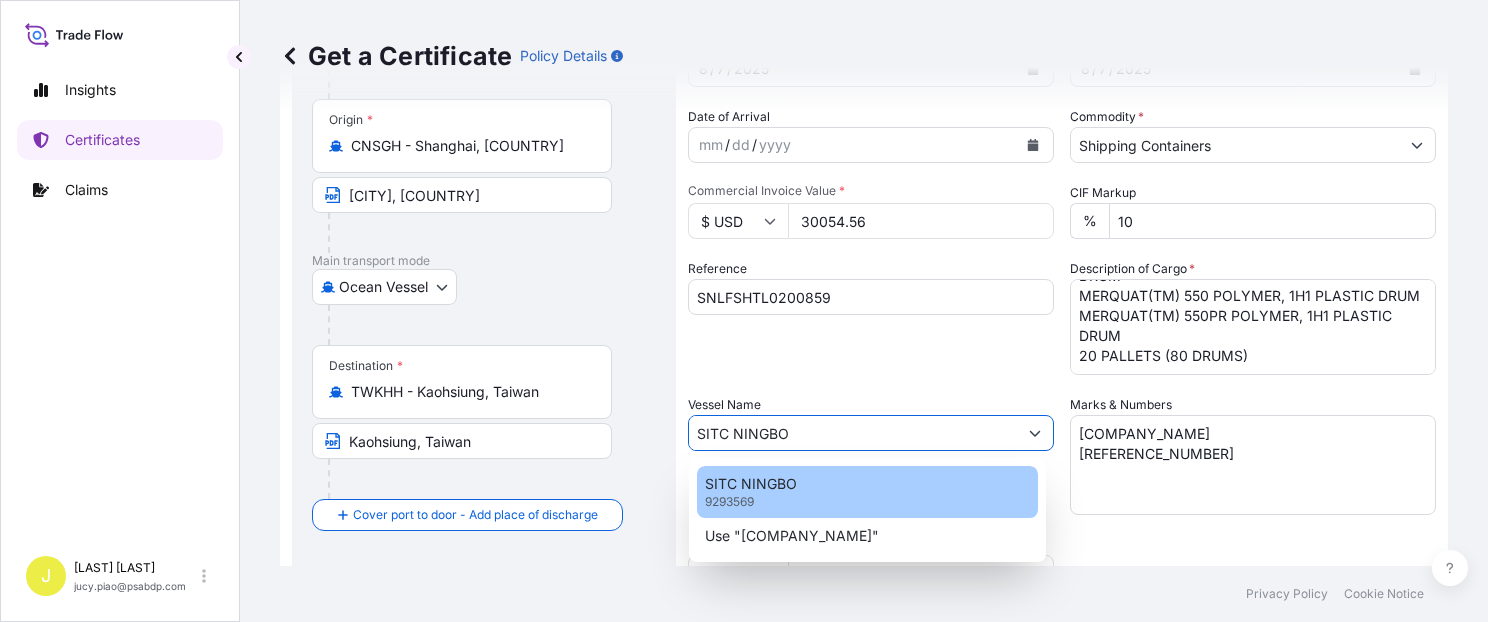 type on "SITC NINGBO" 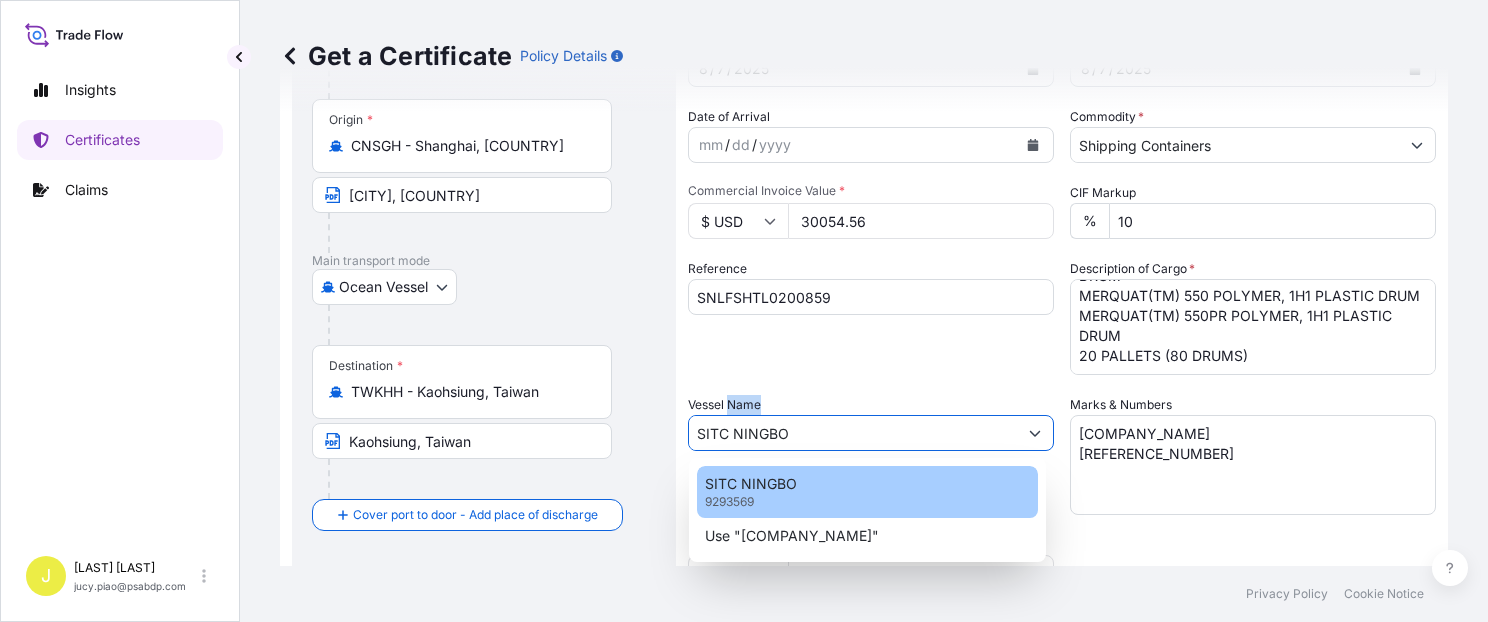 click on "Vessel Name SITC NINGBO" at bounding box center [871, 455] 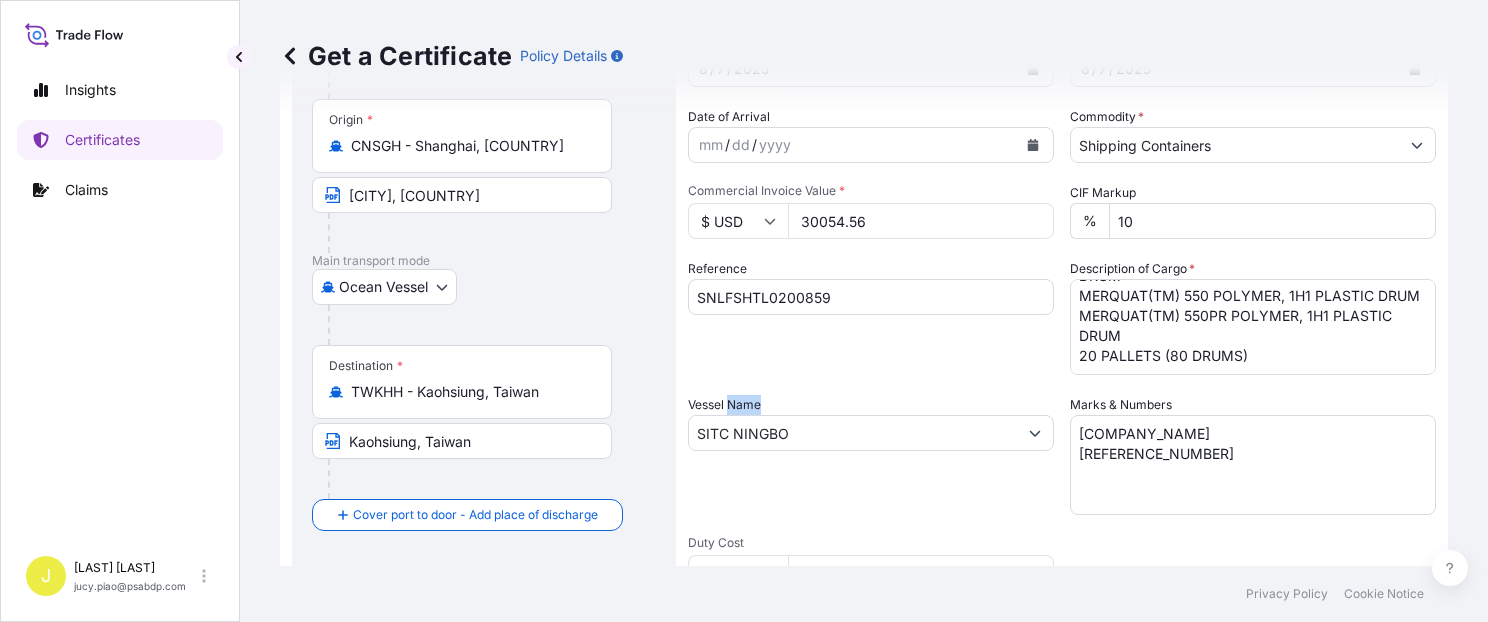 scroll, scrollTop: 565, scrollLeft: 0, axis: vertical 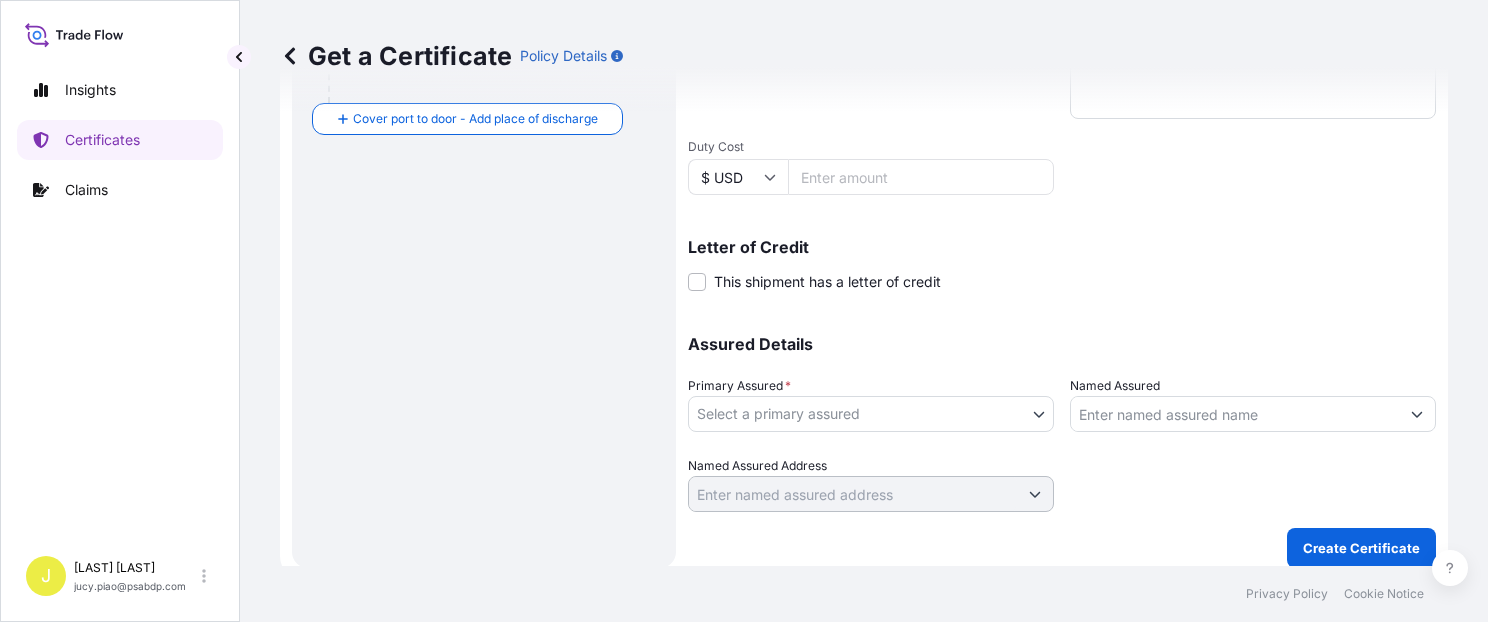 click on "Issue date * 8 / 7 / [YEAR] Date of Departure * 8 / 7 / [YEAR] Date of Arrival mm / dd / yyyy Commodity * Shipping Containers Packing Category Commercial Invoice Value    * $ USD 30054.56 CIF Markup % 10 Reference SNLFSHTL0200859 Description of Cargo * MERQUAT(TM) 2001 POLYMER, 1H1 PLASTIC DRUM
MERQUAT(TM) 280NP POLYMER, 1H1 PLASTIC DRUM
MERQUAT(TM) 550 POLYMER, 1H1 PLASTIC DRUM
MERQUAT(TM) 550PR POLYMER, 1H1 PLASTIC DRUM
20 PALLETS (80 DRUMS) Vessel Name Duty Cost" at bounding box center (744, 311) 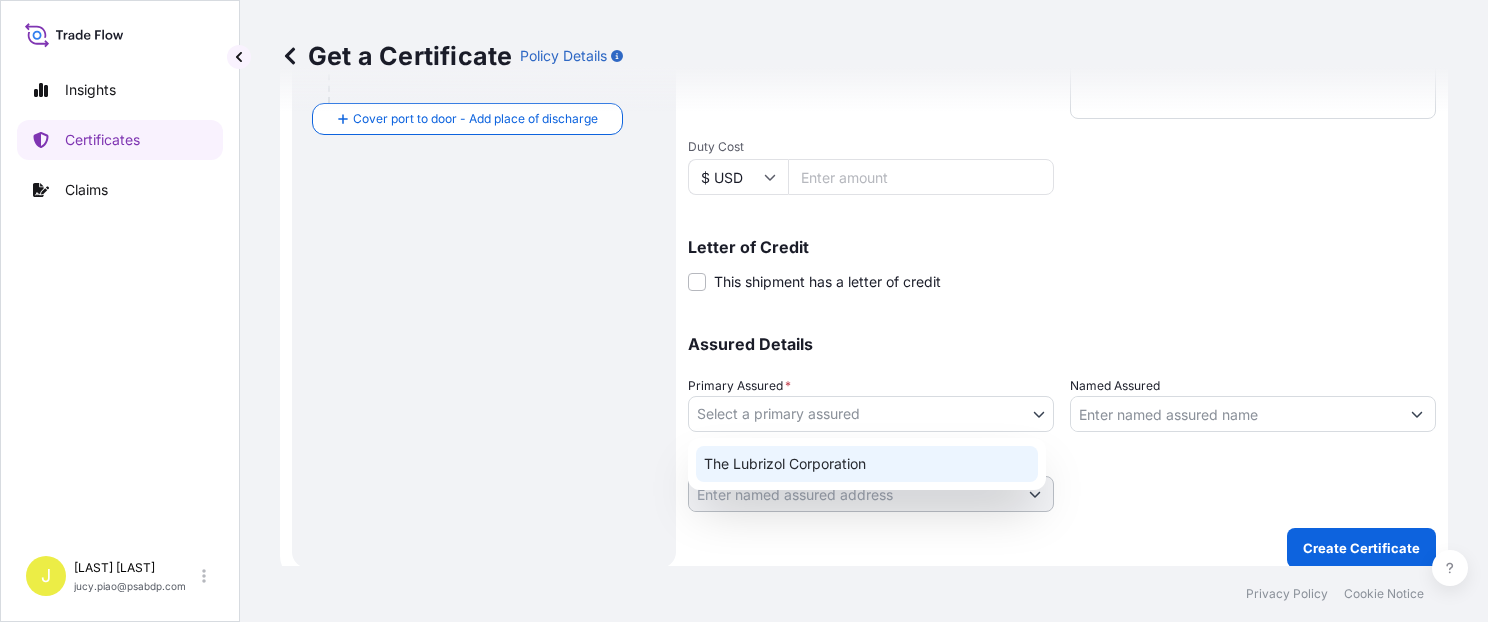 click on "The Lubrizol Corporation" at bounding box center (867, 464) 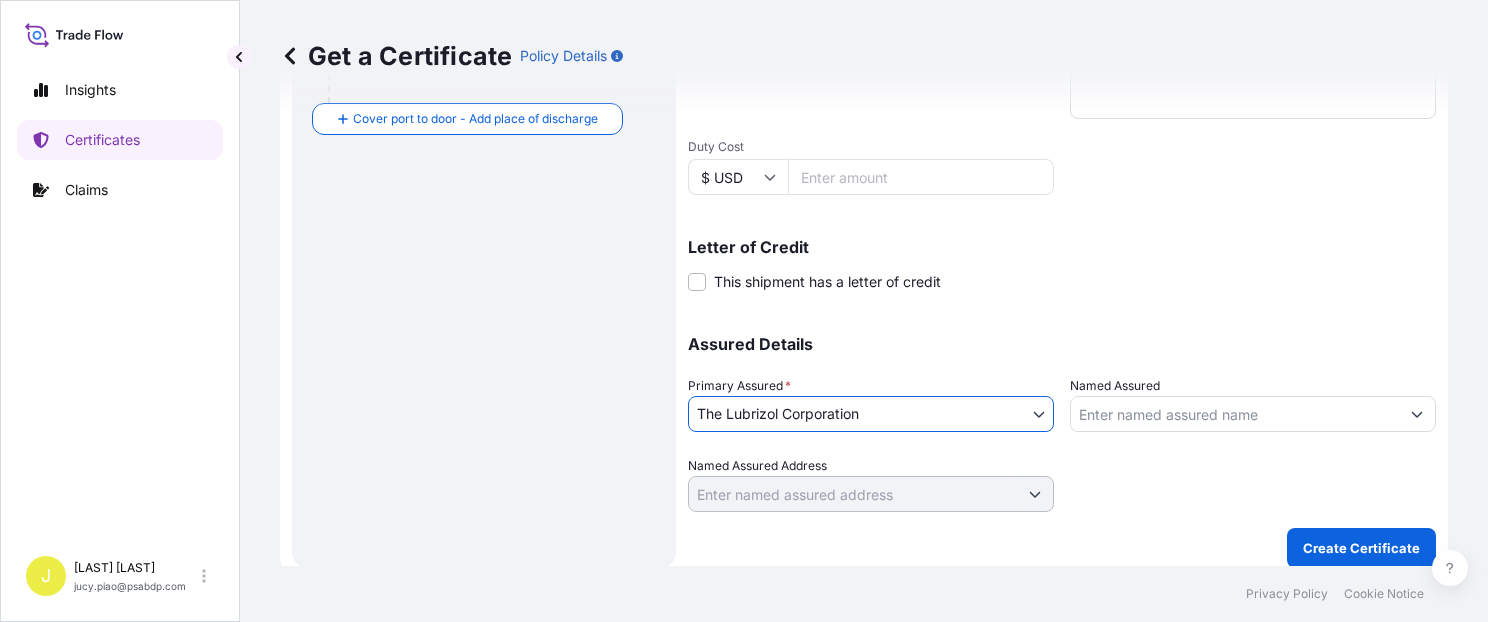click on "Named Assured" at bounding box center (1235, 414) 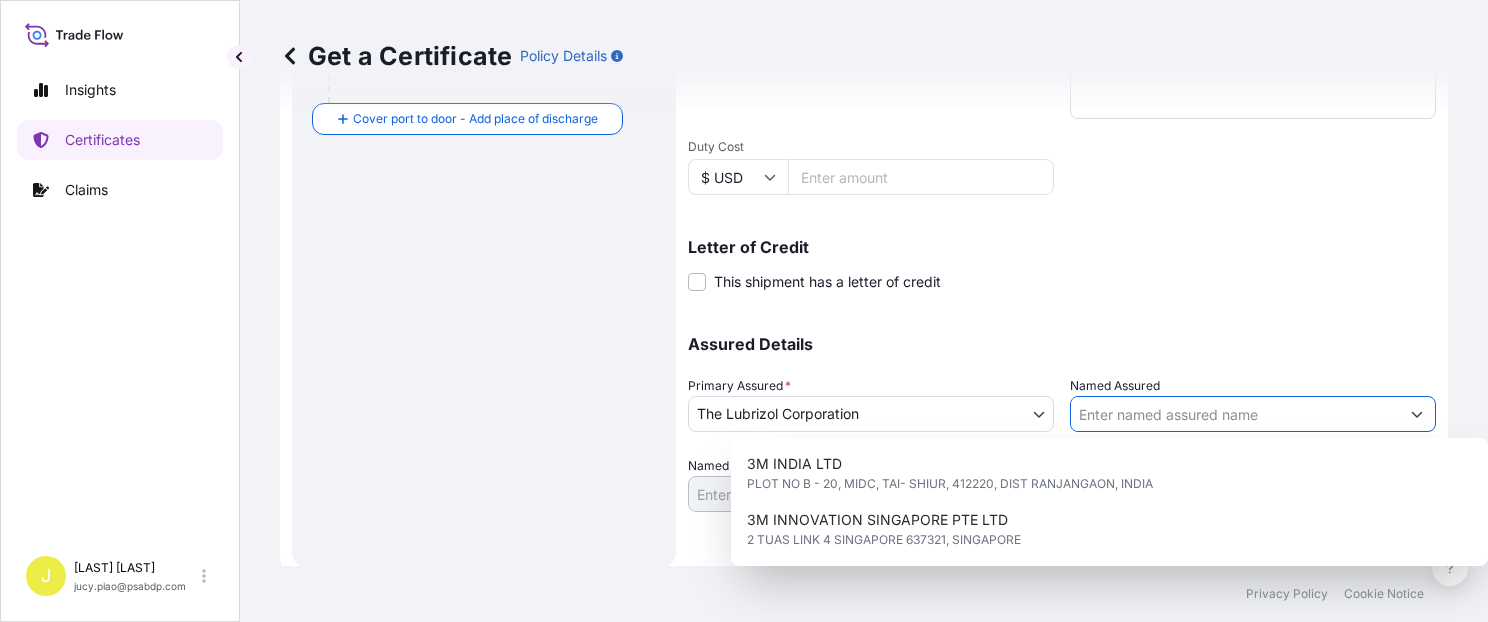 paste on "TOP RHYME INTERNATIONAL" 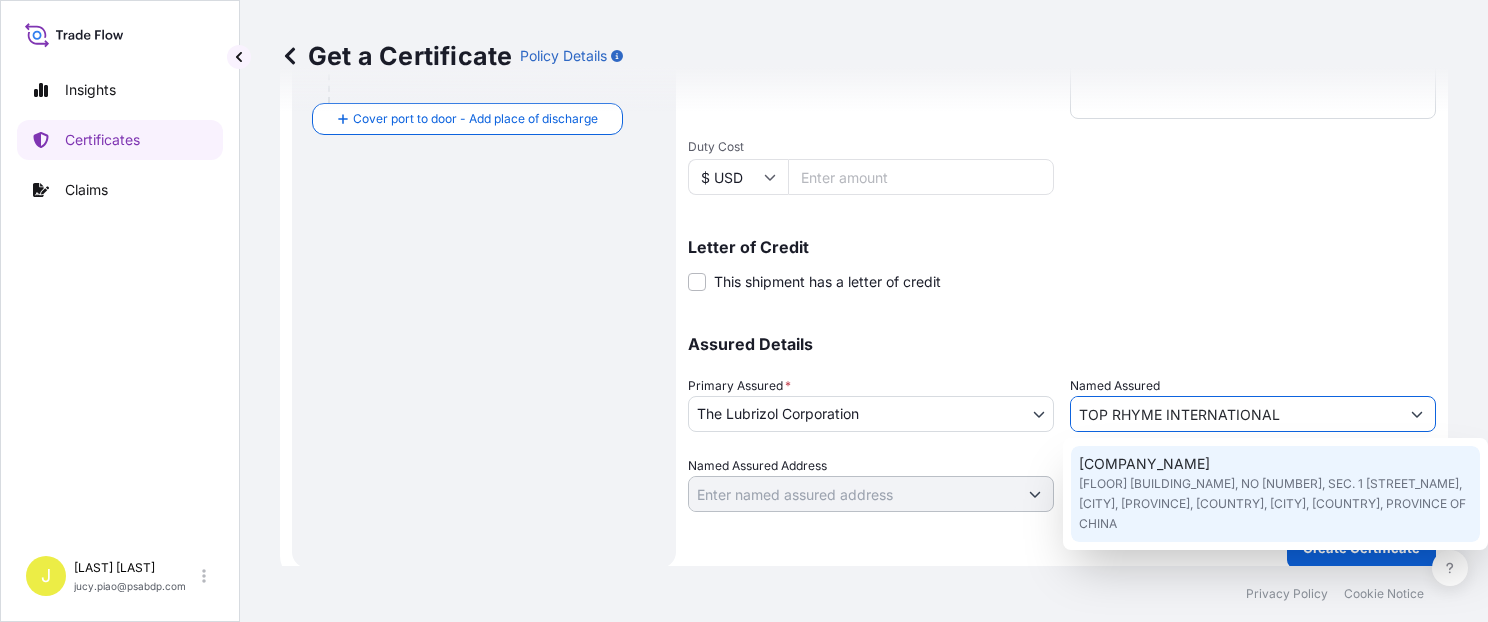 click on "[FLOOR] [BUILDING_NAME], NO [NUMBER], SEC. 1 [STREET_NAME], [CITY], [PROVINCE], [COUNTRY], [CITY], [COUNTRY], PROVINCE OF CHINA" at bounding box center (1275, 504) 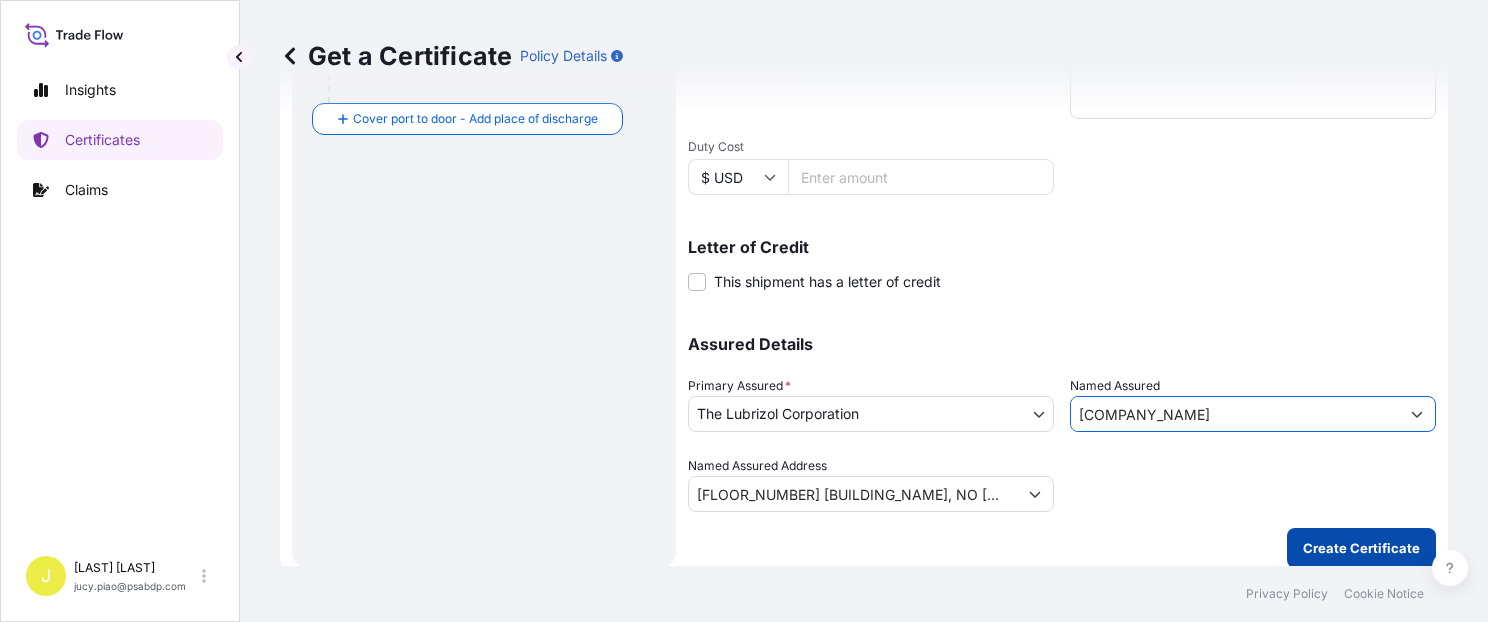 type on "[COMPANY_NAME]" 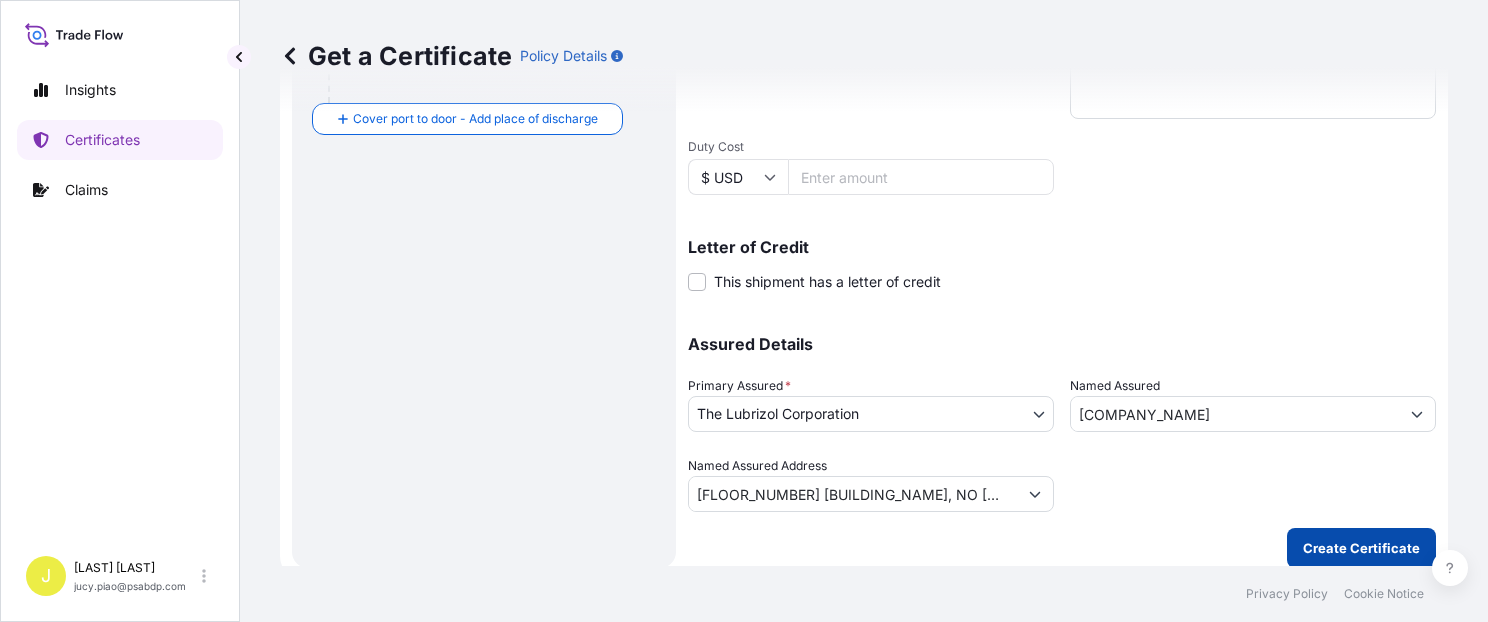 click on "Create Certificate" at bounding box center (1361, 548) 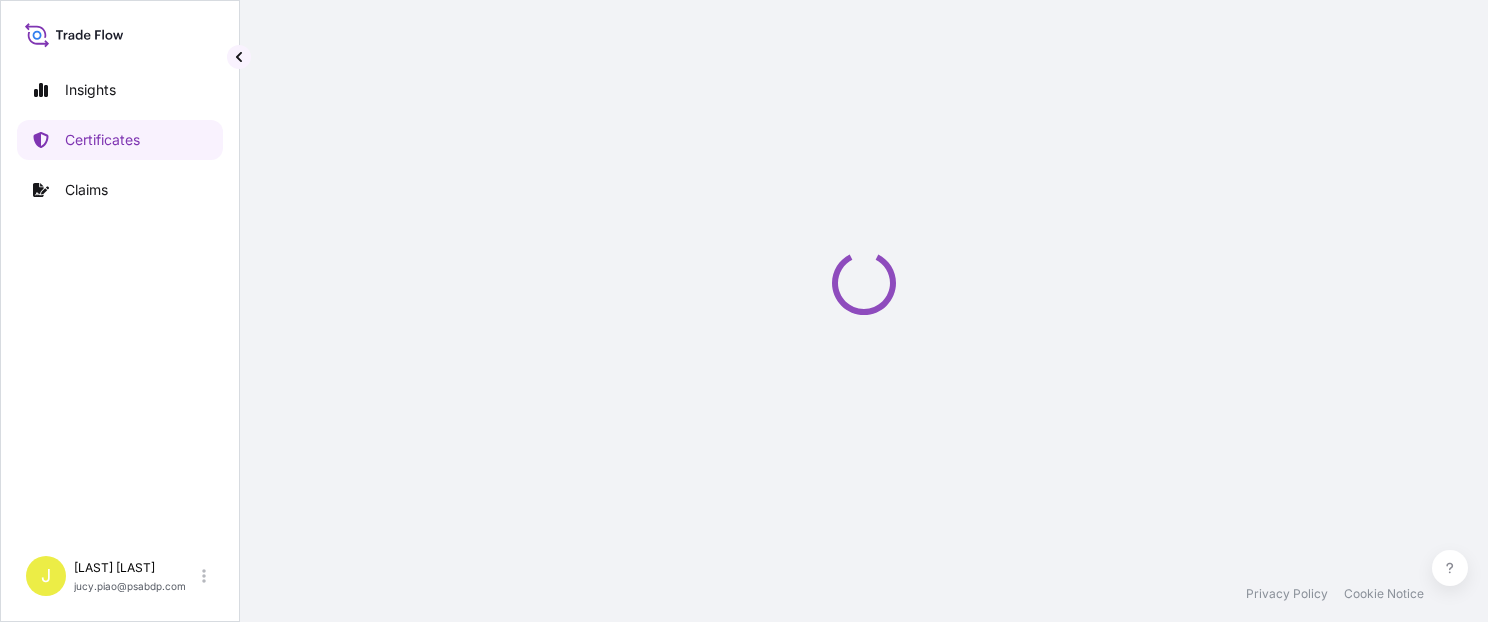scroll, scrollTop: 0, scrollLeft: 0, axis: both 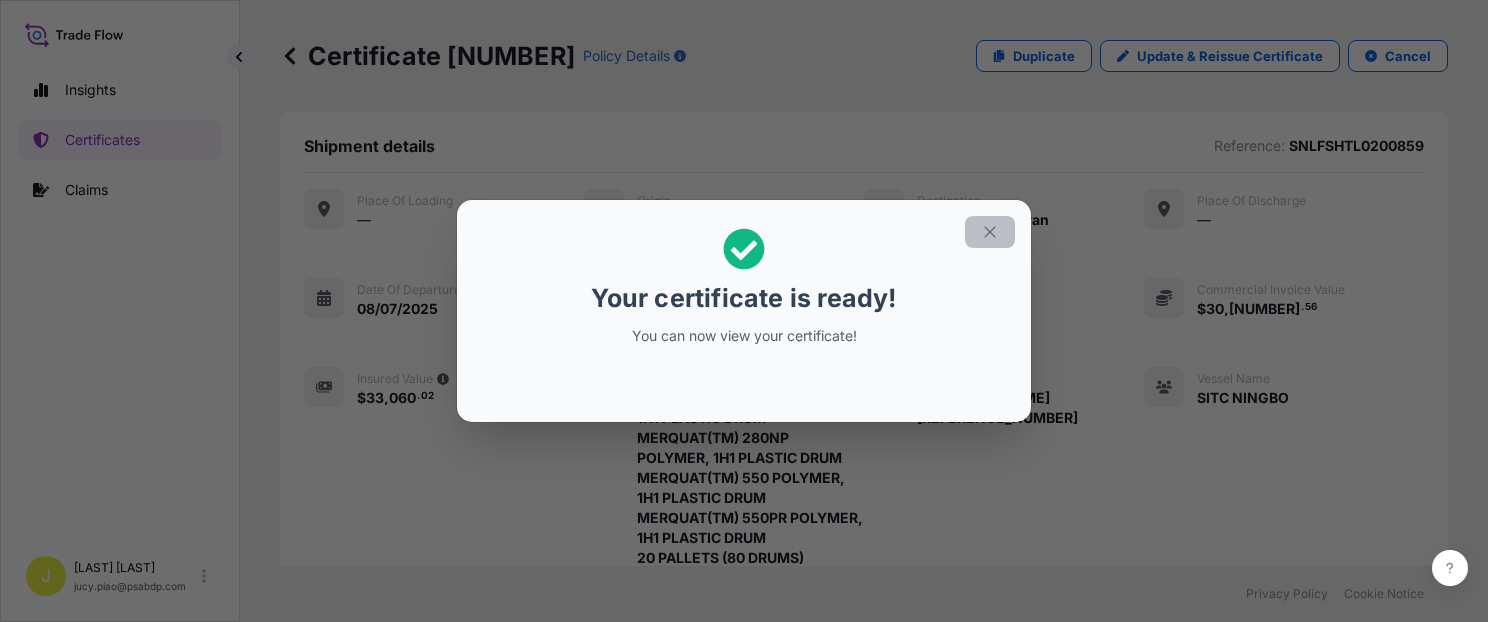 click 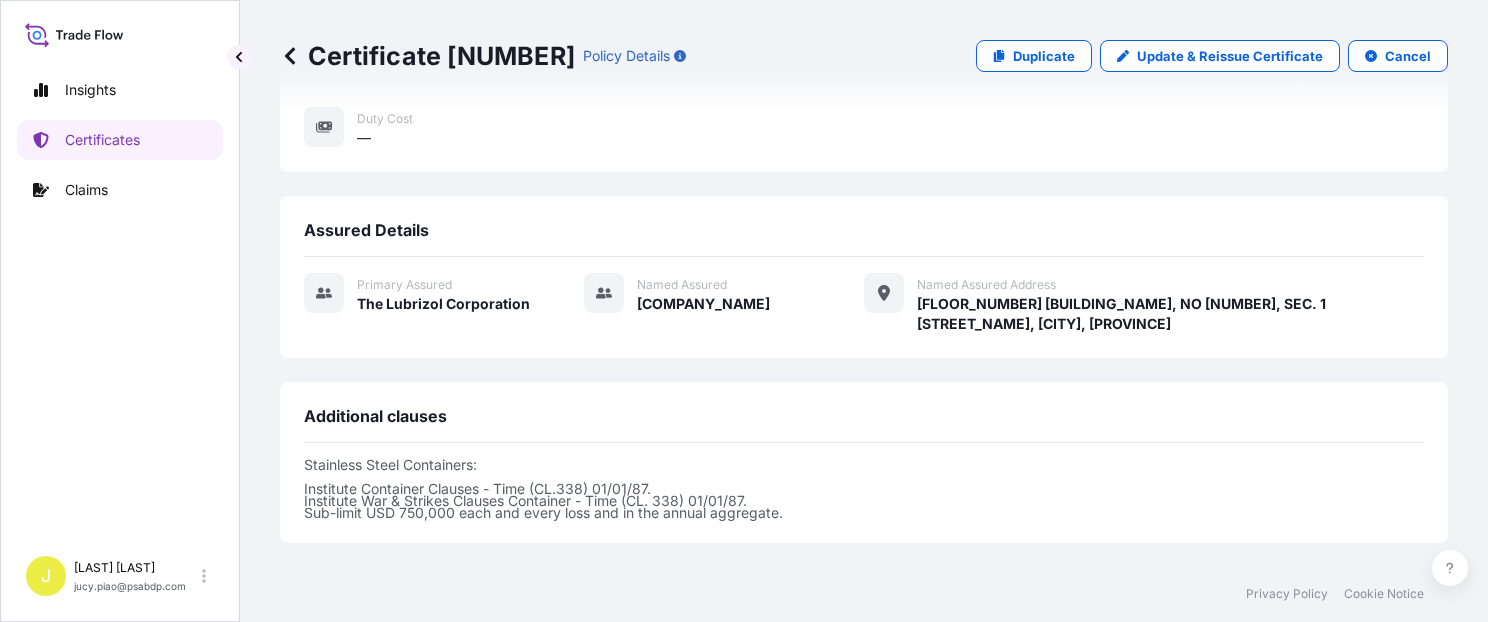 scroll, scrollTop: 814, scrollLeft: 0, axis: vertical 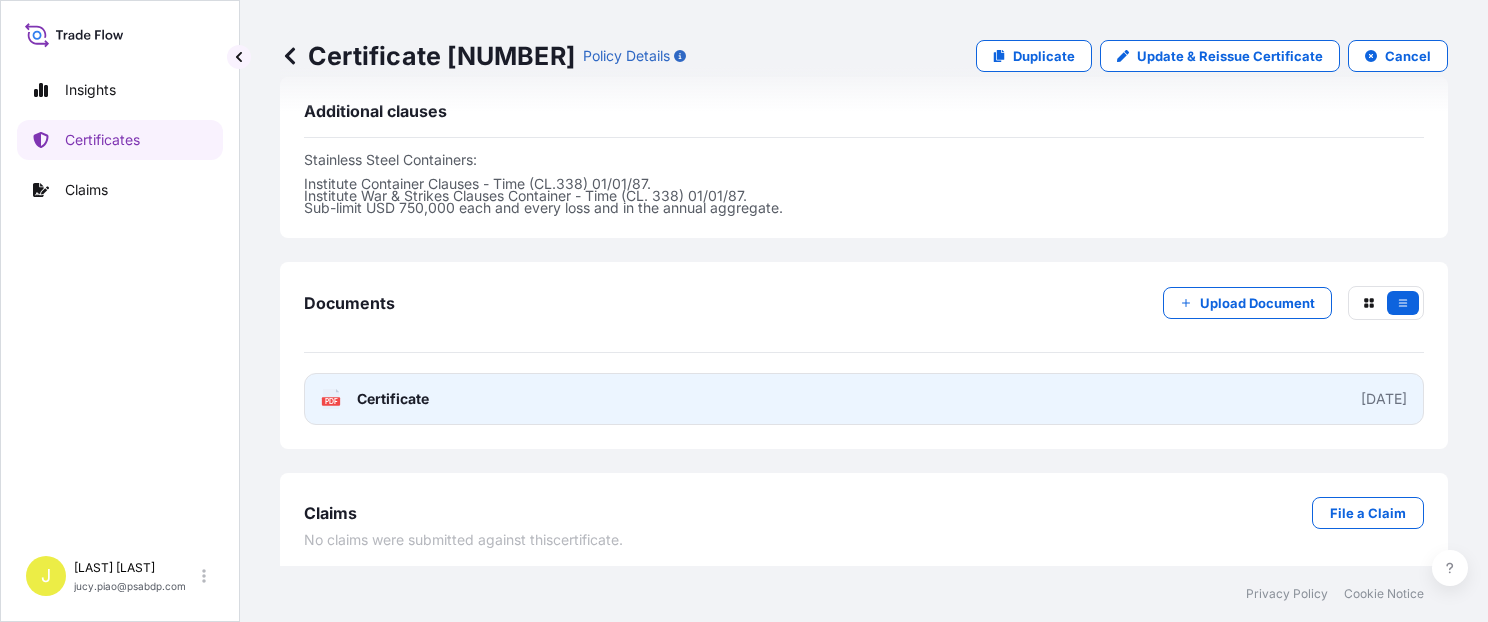click on "PDF Certificate [DATE]" at bounding box center [864, 399] 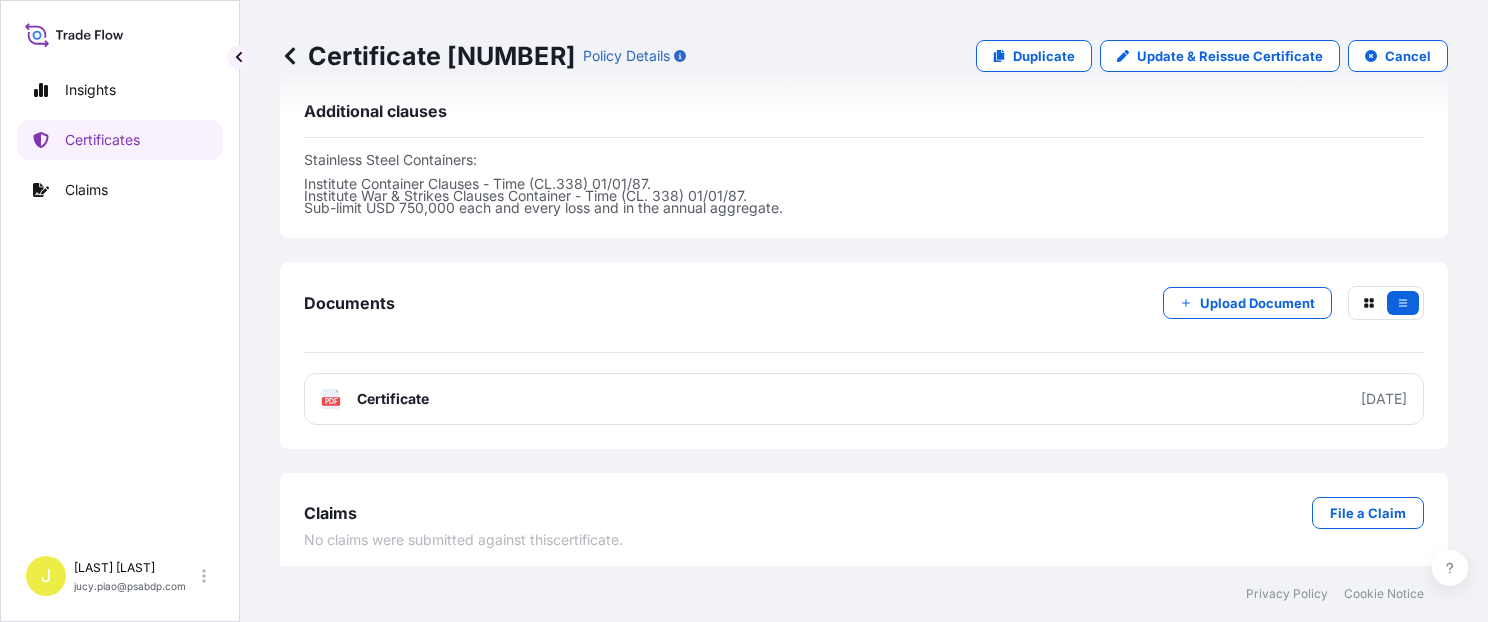 click on "Certificates" at bounding box center (120, 140) 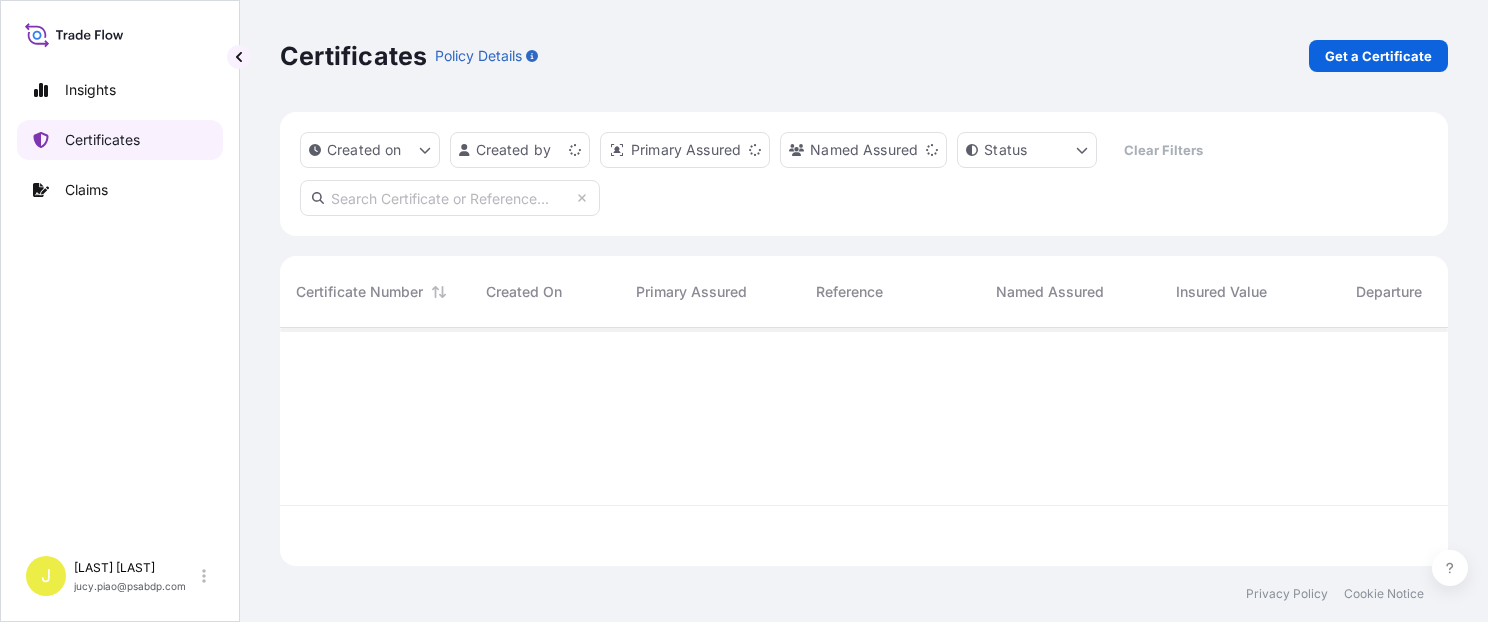 scroll, scrollTop: 0, scrollLeft: 0, axis: both 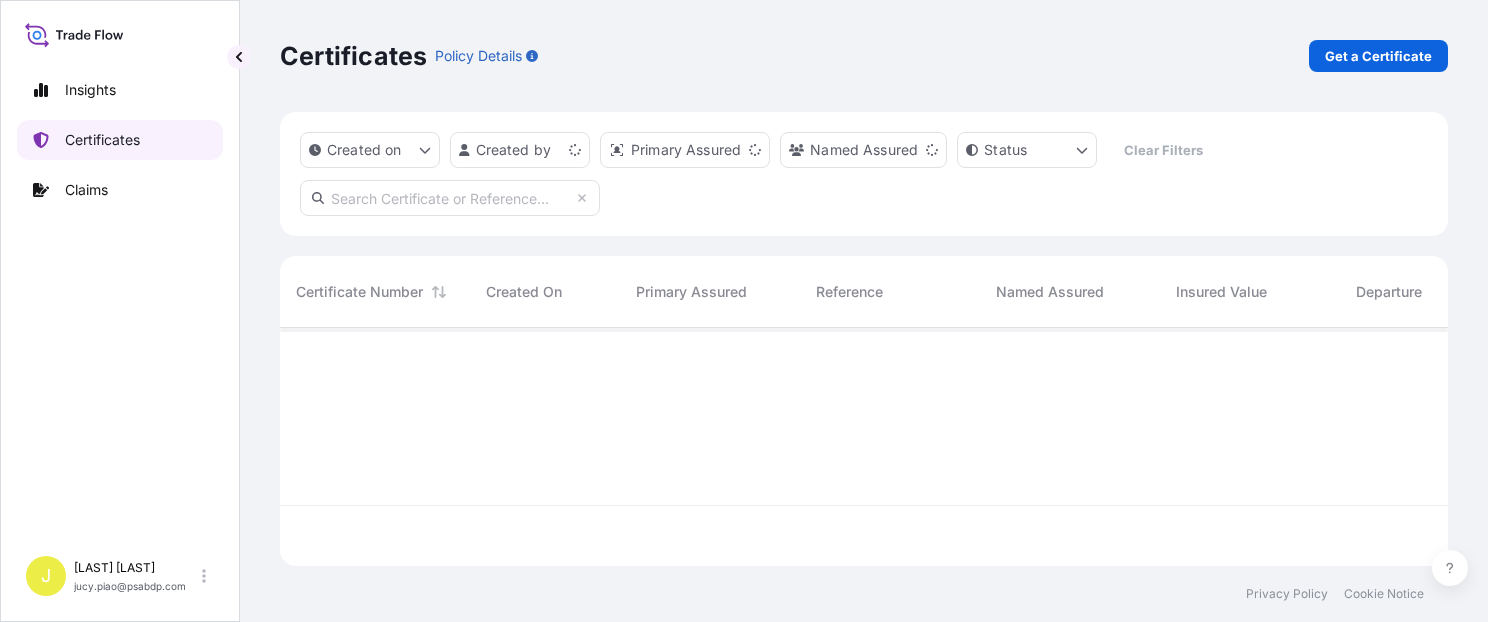 click on "Certificates" at bounding box center [102, 140] 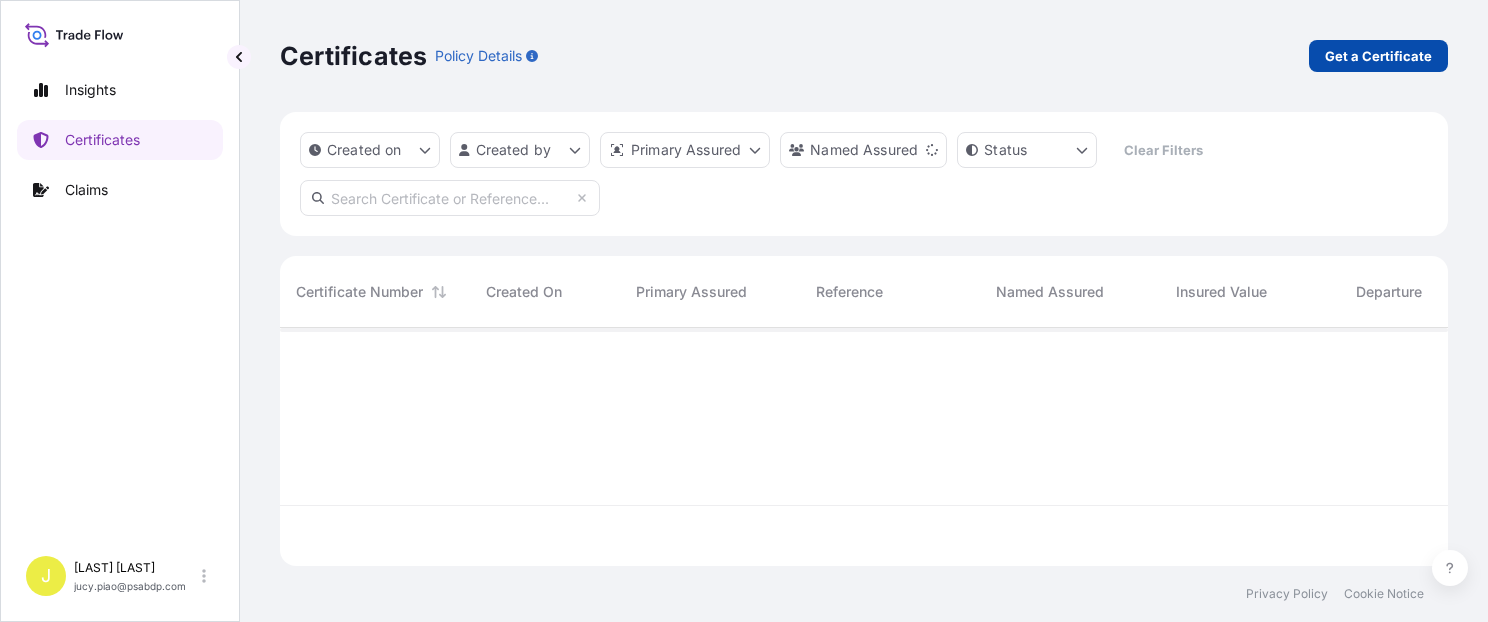 click on "Get a Certificate" at bounding box center [1378, 56] 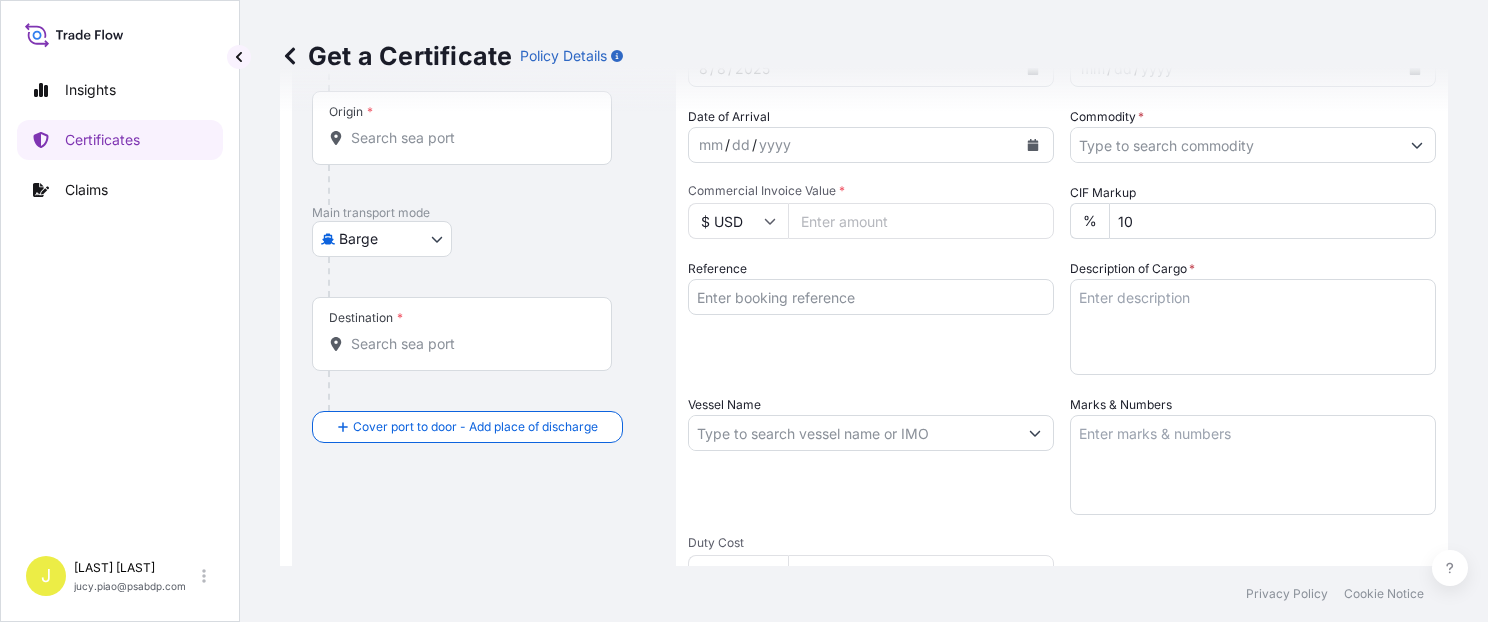 scroll, scrollTop: 84, scrollLeft: 0, axis: vertical 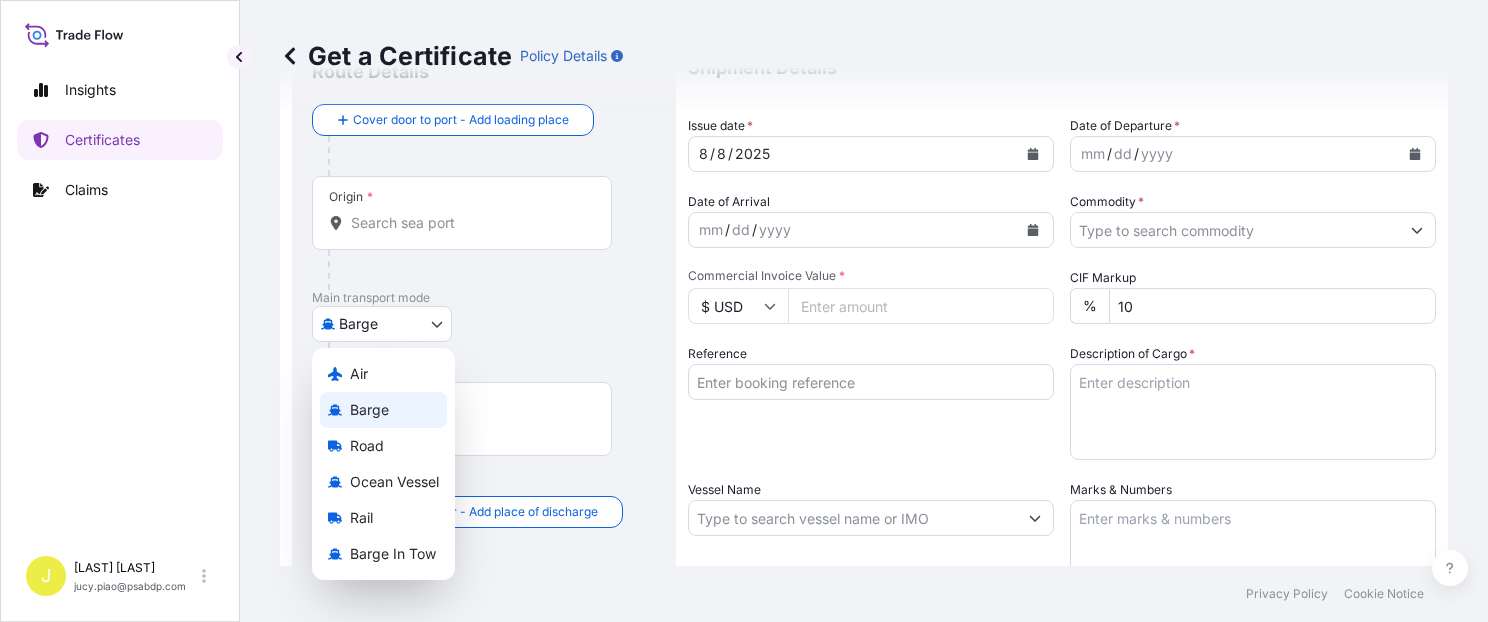 click on "Issue date * 8 / 8 / [YEAR] Date of Departure * mm / dd / yyyy Date of Arrival mm / dd / yyyy Commodity * Packing Category Commercial Invoice Value    * $ USD CIF Markup % 10 Reference Description of Cargo * Vessel Name Marks & Numbers Duty Cost   $ USD Letter of Credit This shipment has a letter of credit Letter of credit * Letter of credit may not exceed 12000 characters Assured Details Primary Assured * Select a primary assured The Lubrizol Corporation Named Assured Named Assured Address Create Certificate Privacy Policy Cookie Notice
0 Selected Date: August 8, [YEAR] Air Barge Road Ocean Vessel Rail" at bounding box center [744, 311] 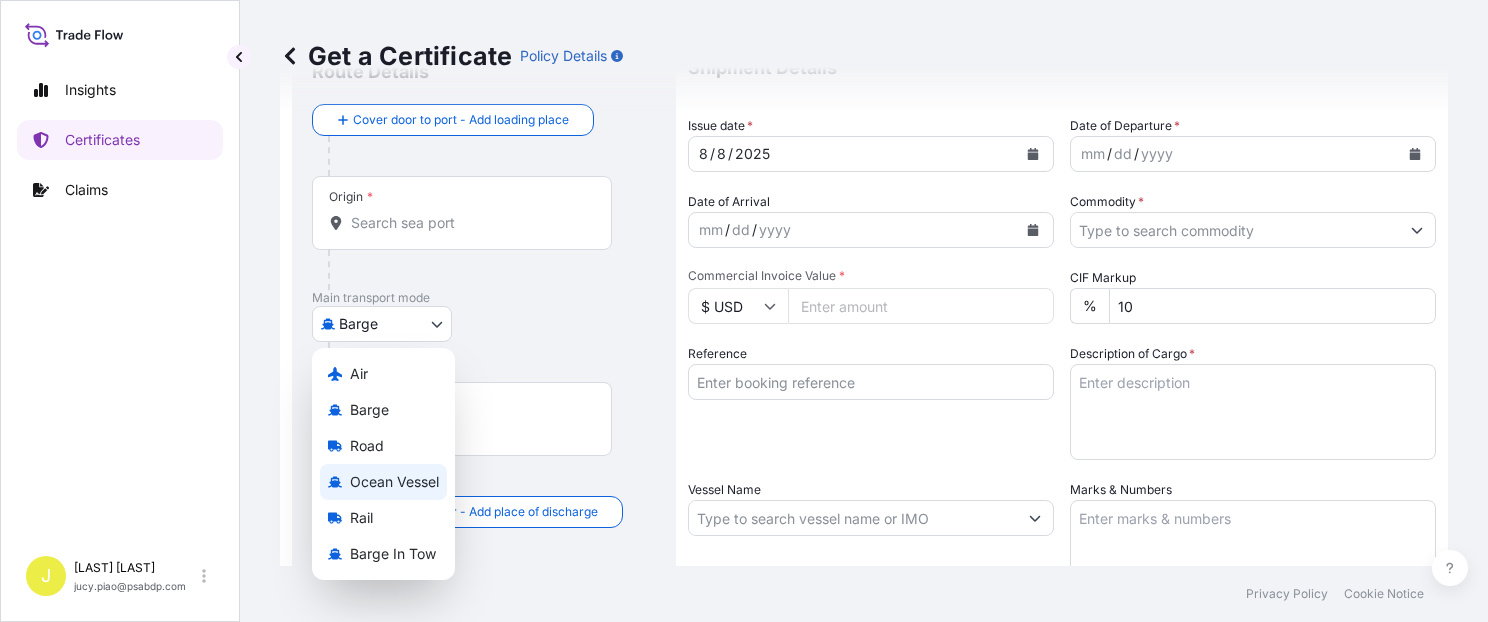 click on "Ocean Vessel" at bounding box center (394, 482) 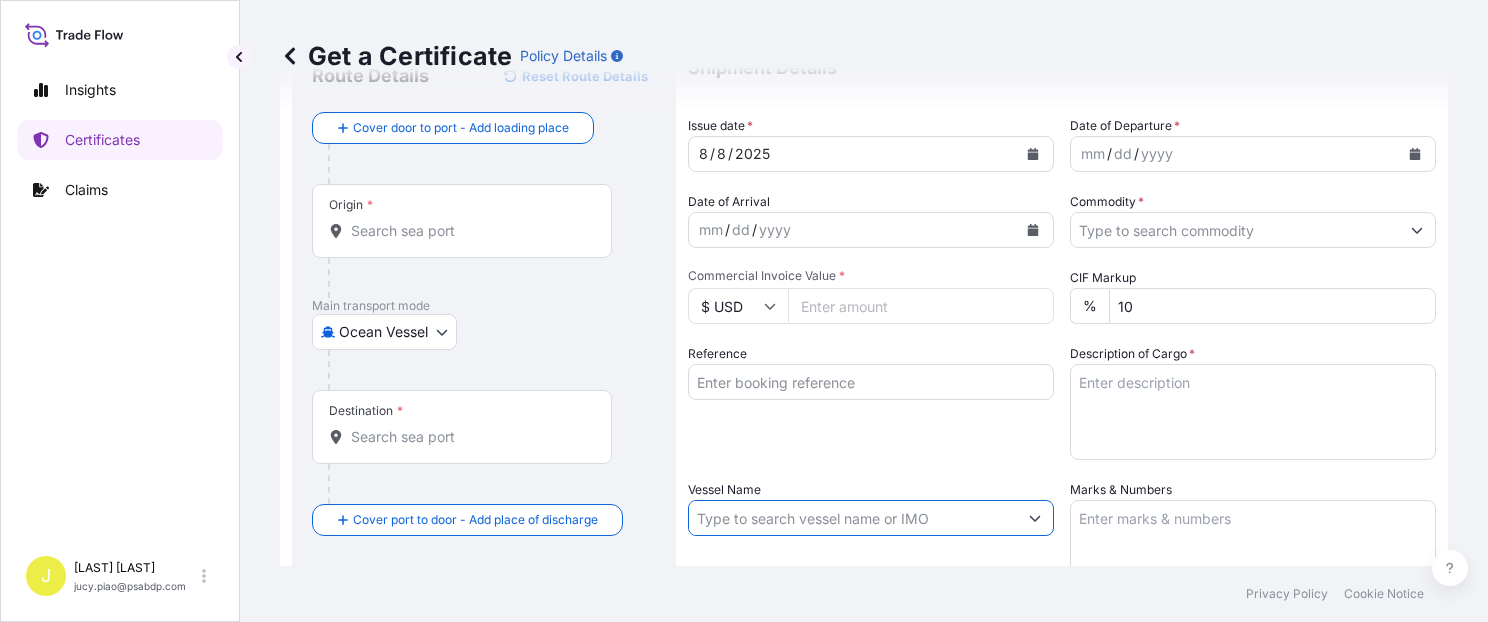 click on "Vessel Name" at bounding box center (853, 518) 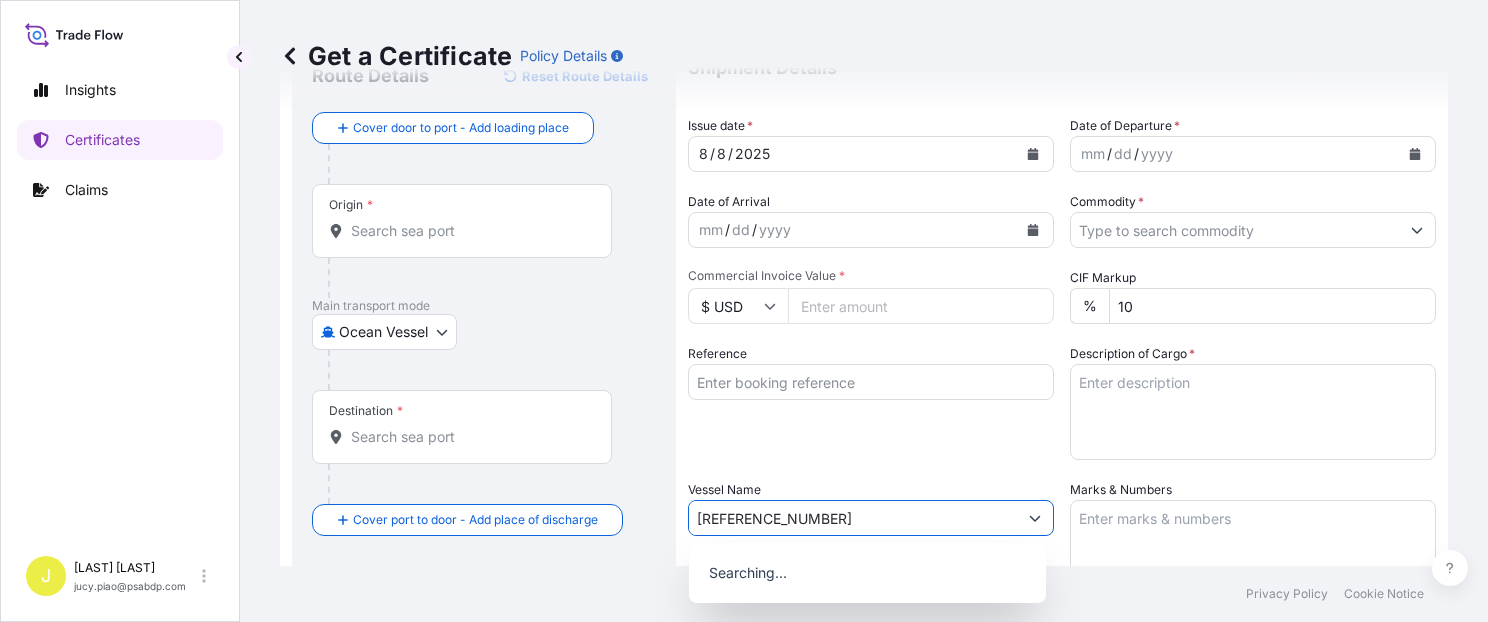 type on "[REFERENCE_NUMBER]" 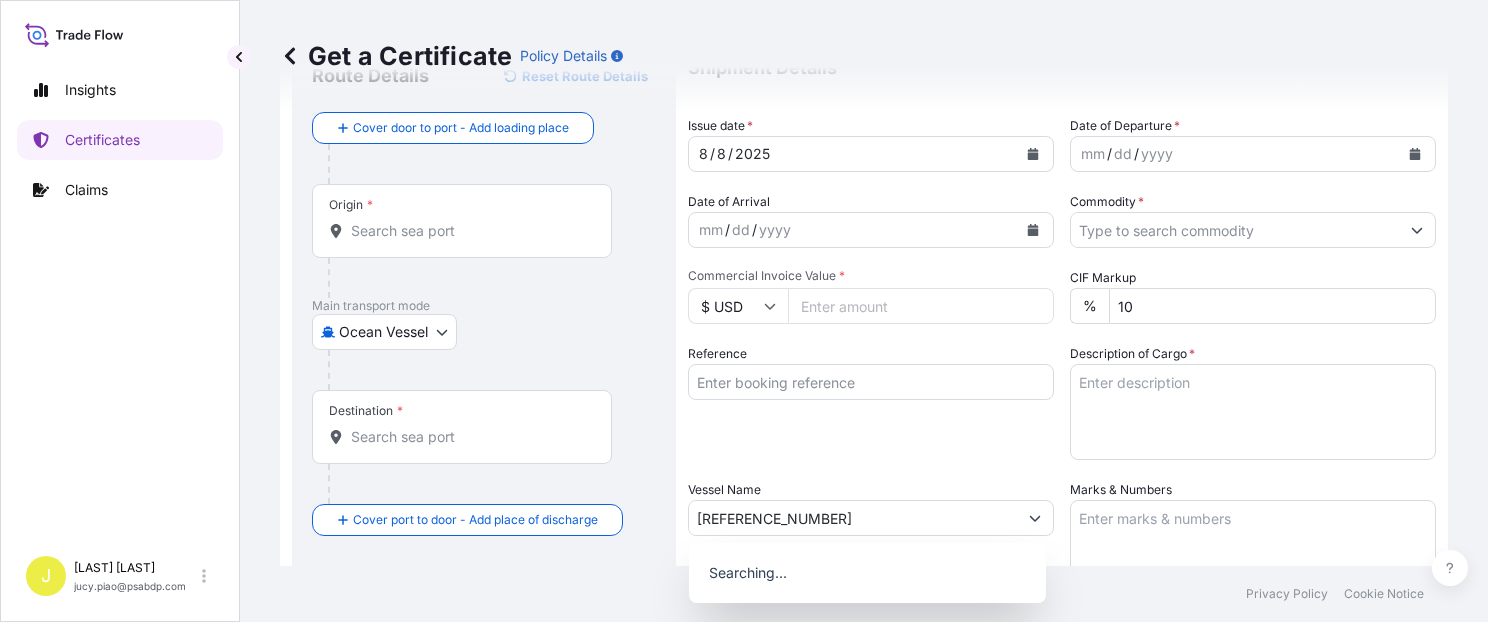 click on "Issue date * 8 / 8 / [YEAR] Date of Departure * mm / dd / yyyy Date of Arrival mm / dd / yyyy Commodity * Packing Category Commercial Invoice Value    * $ USD CIF Markup % 10 Reference Description of Cargo * Vessel Name CSHSE0430537 Marks & Numbers Duty Cost   $ USD Letter of Credit This shipment has a letter of credit Letter of credit * Letter of credit may not exceed 12000 characters Assured Details Primary Assured * Select a primary assured The Lubrizol Corporation Named Assured Named Assured Address" at bounding box center [1062, 516] 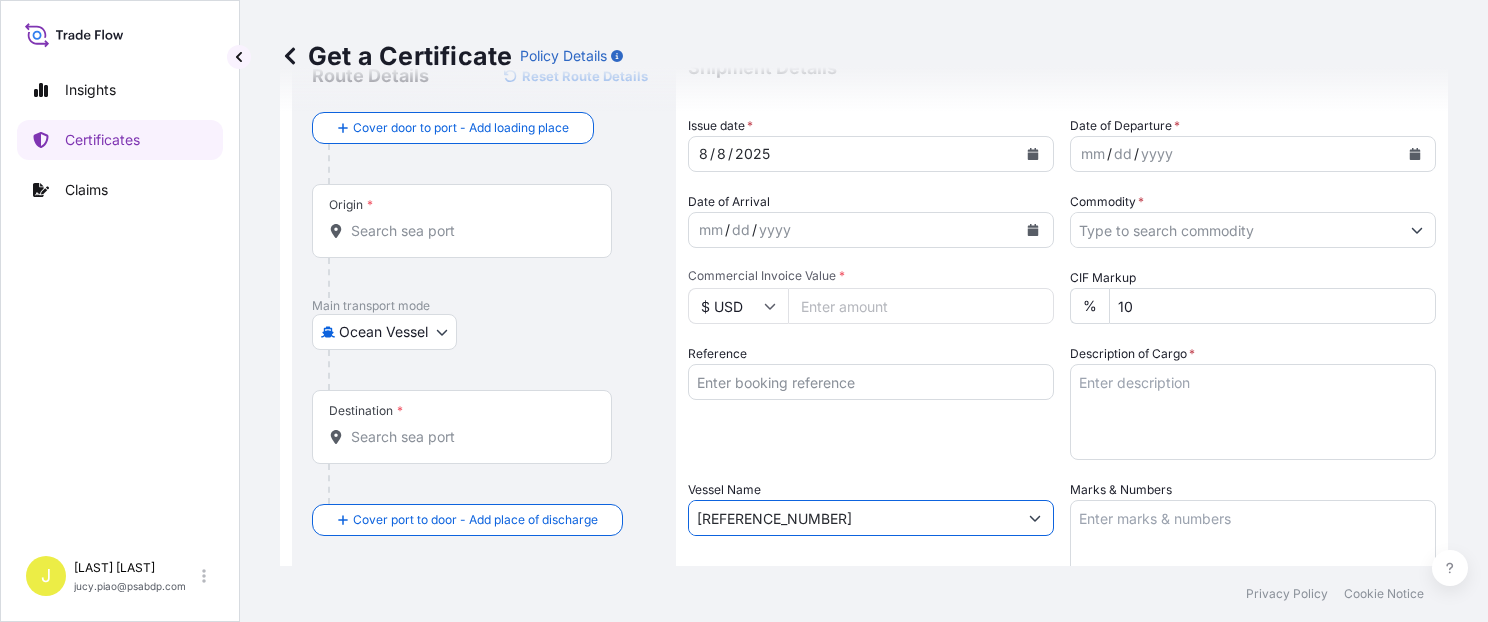 click on "[REFERENCE_NUMBER]" at bounding box center (853, 518) 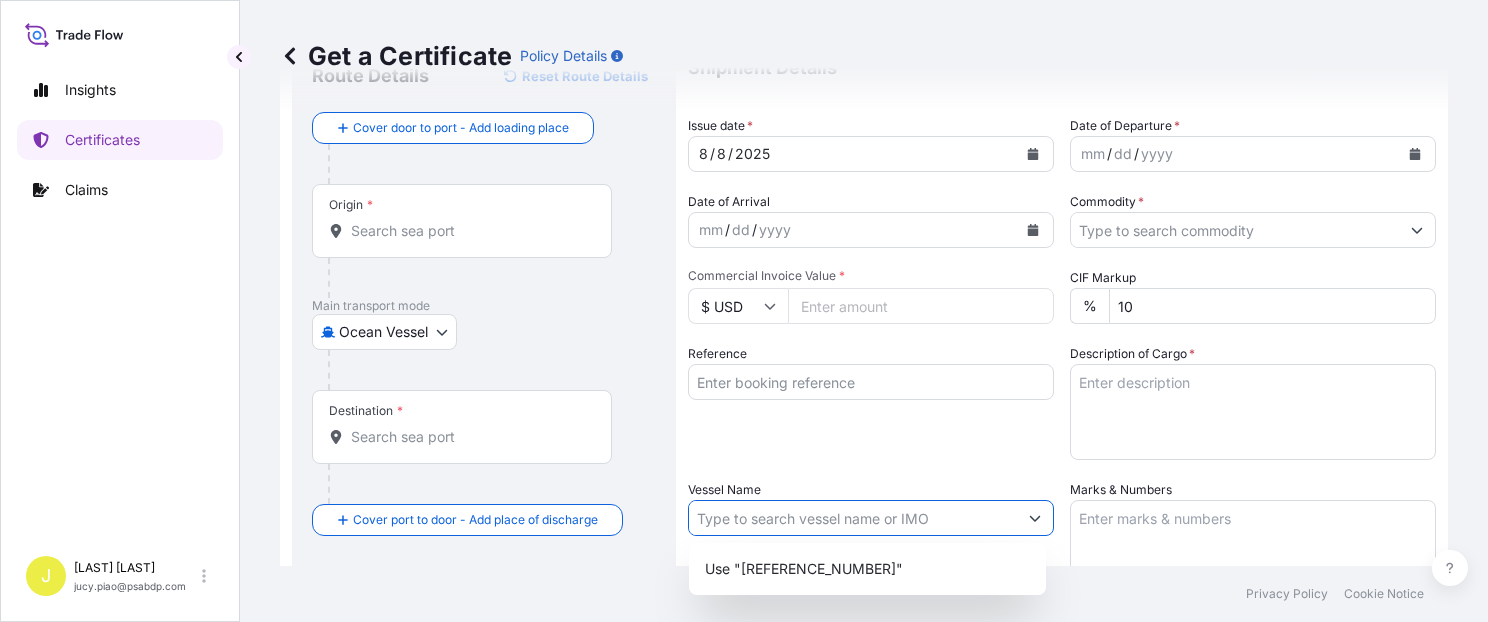 type 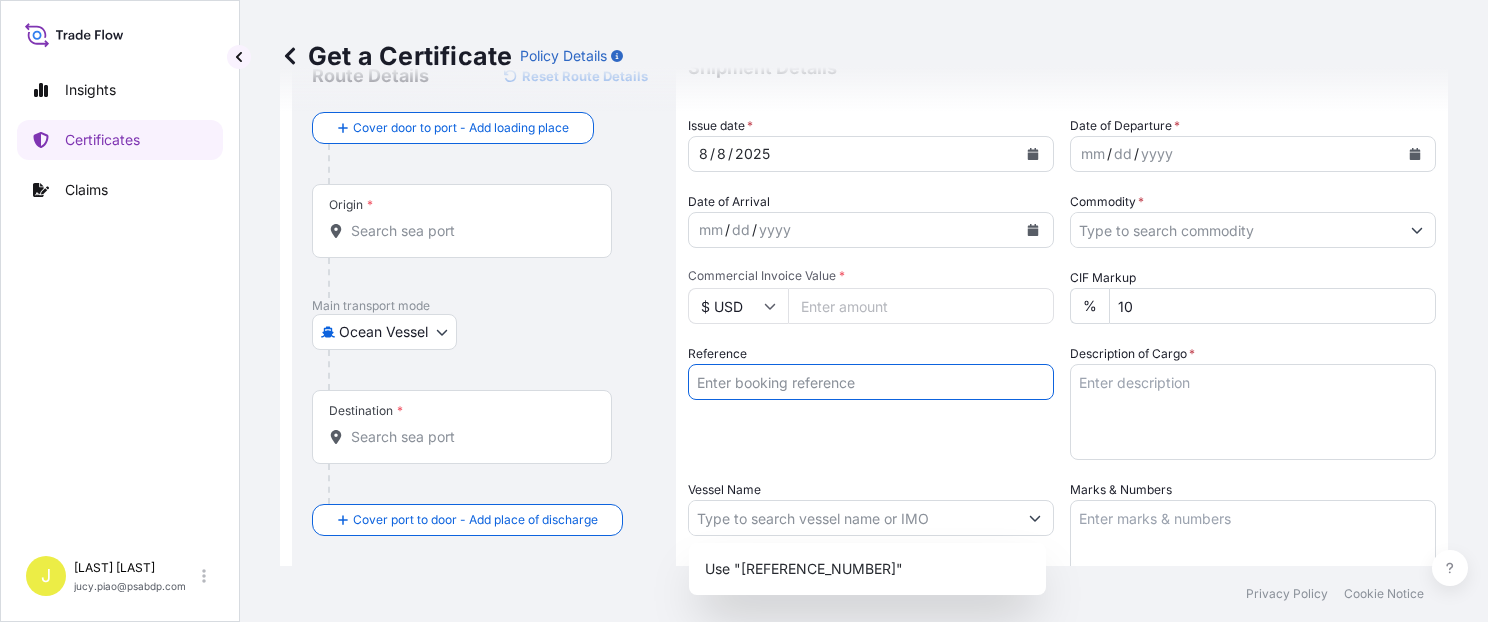 paste on "[REFERENCE_NUMBER]" 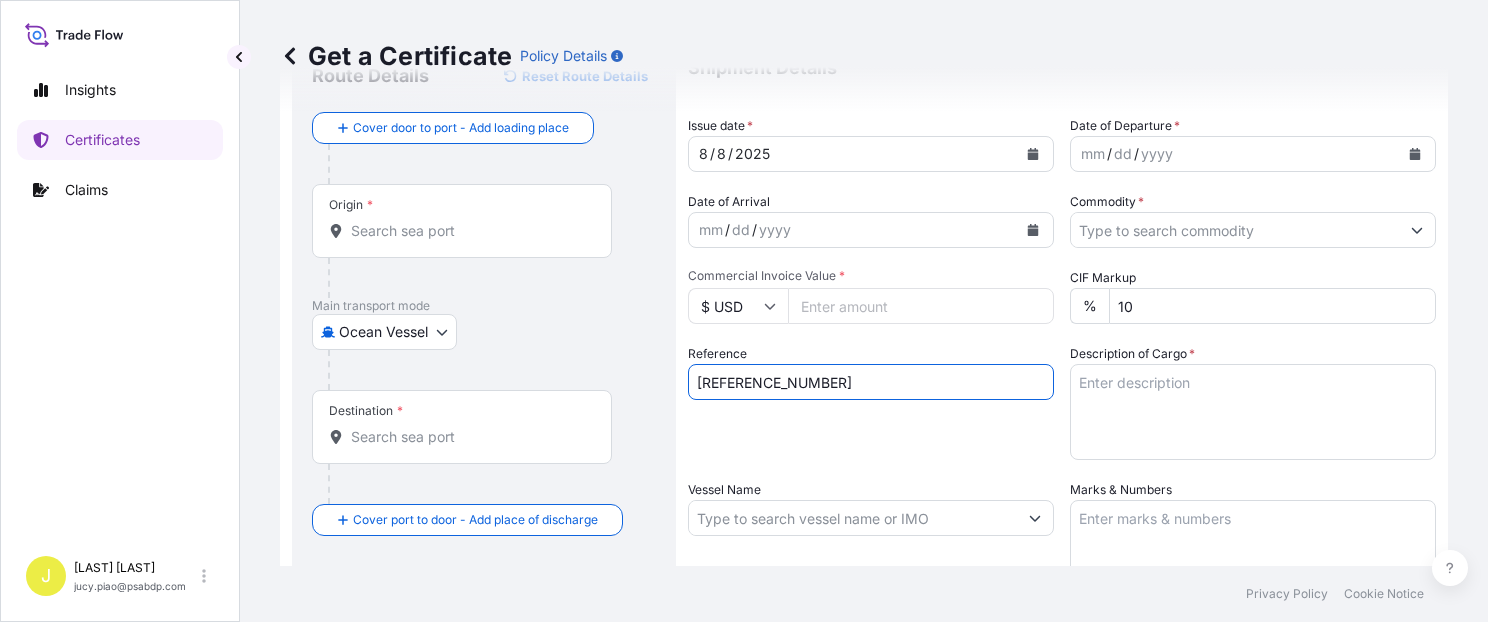 type on "[REFERENCE_NUMBER]" 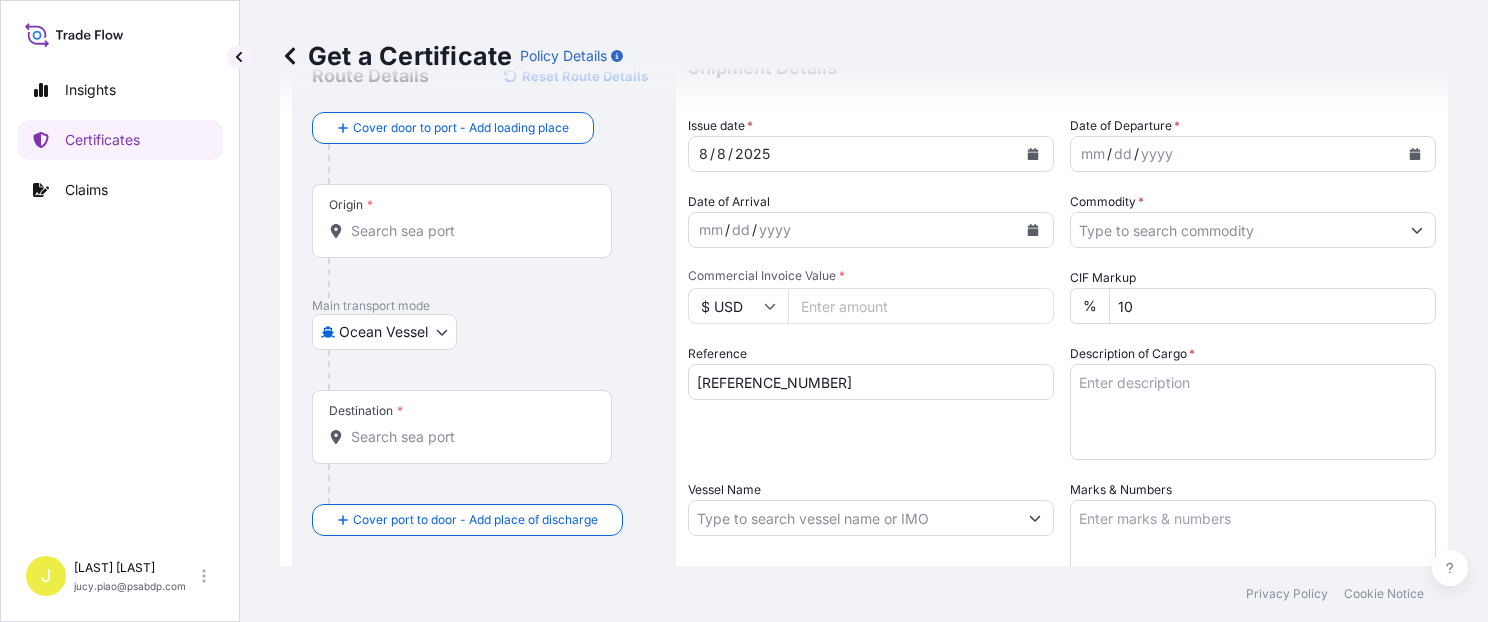 click on "Origin *" at bounding box center [462, 221] 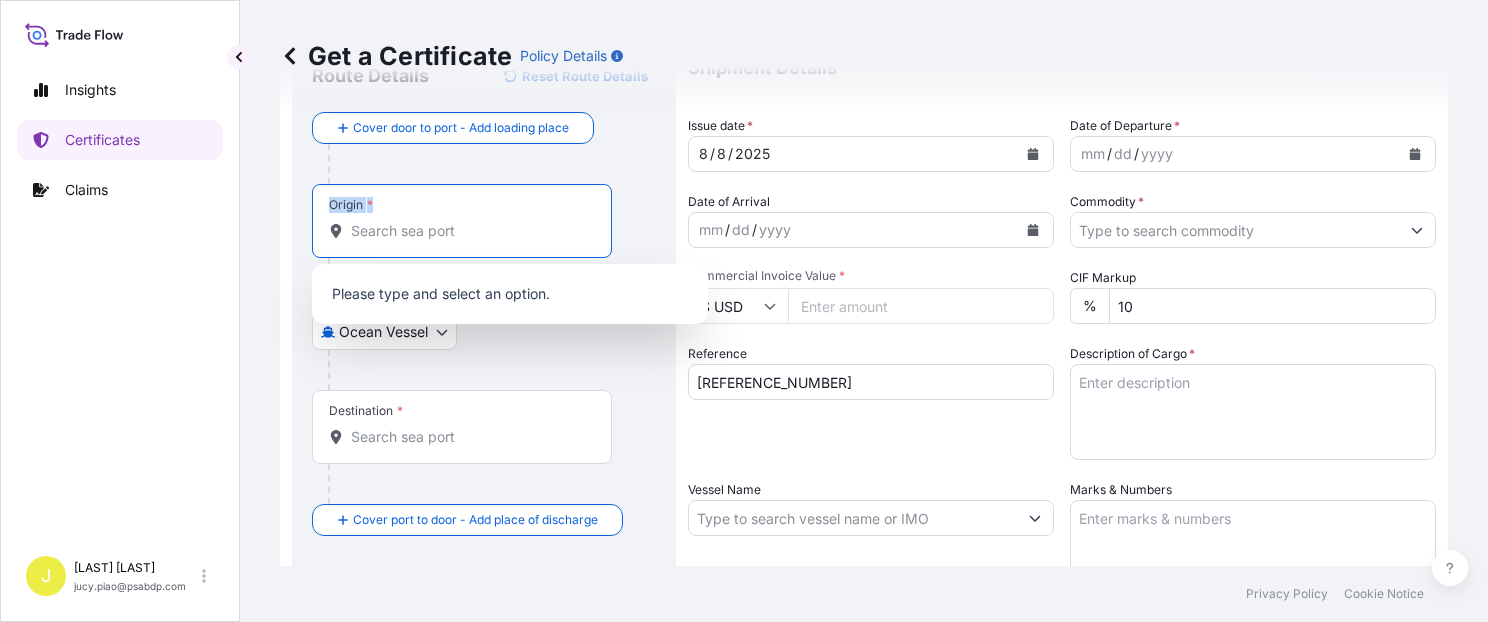 click on "Origin *" at bounding box center [462, 221] 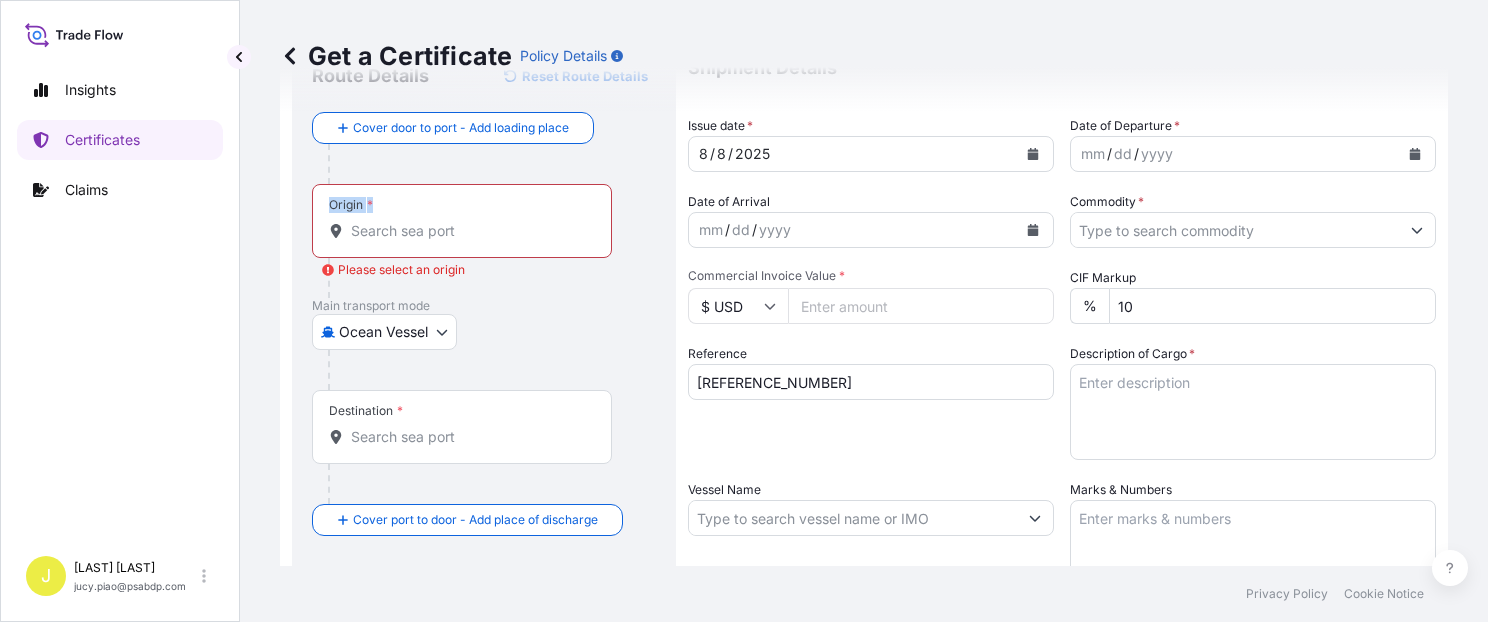 click on "Origin * Please select an origin" at bounding box center [469, 231] 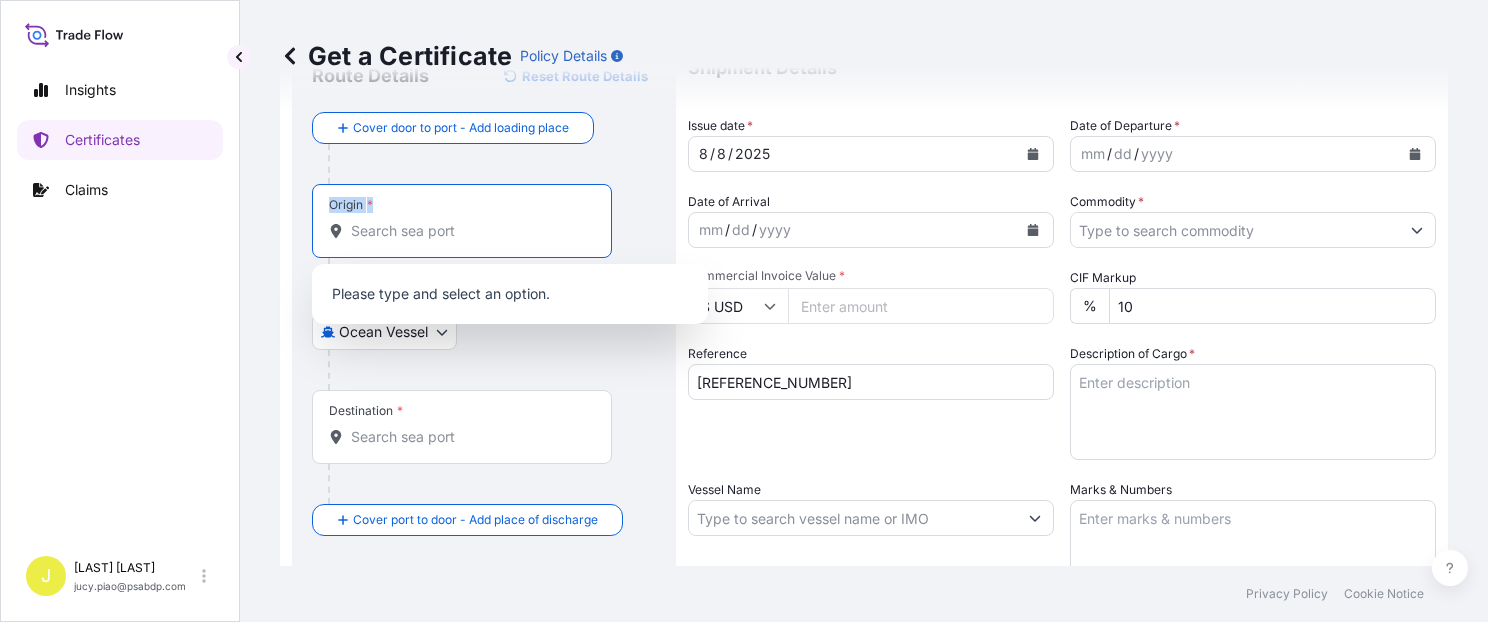 click on "Origin * Please select an origin" at bounding box center [469, 231] 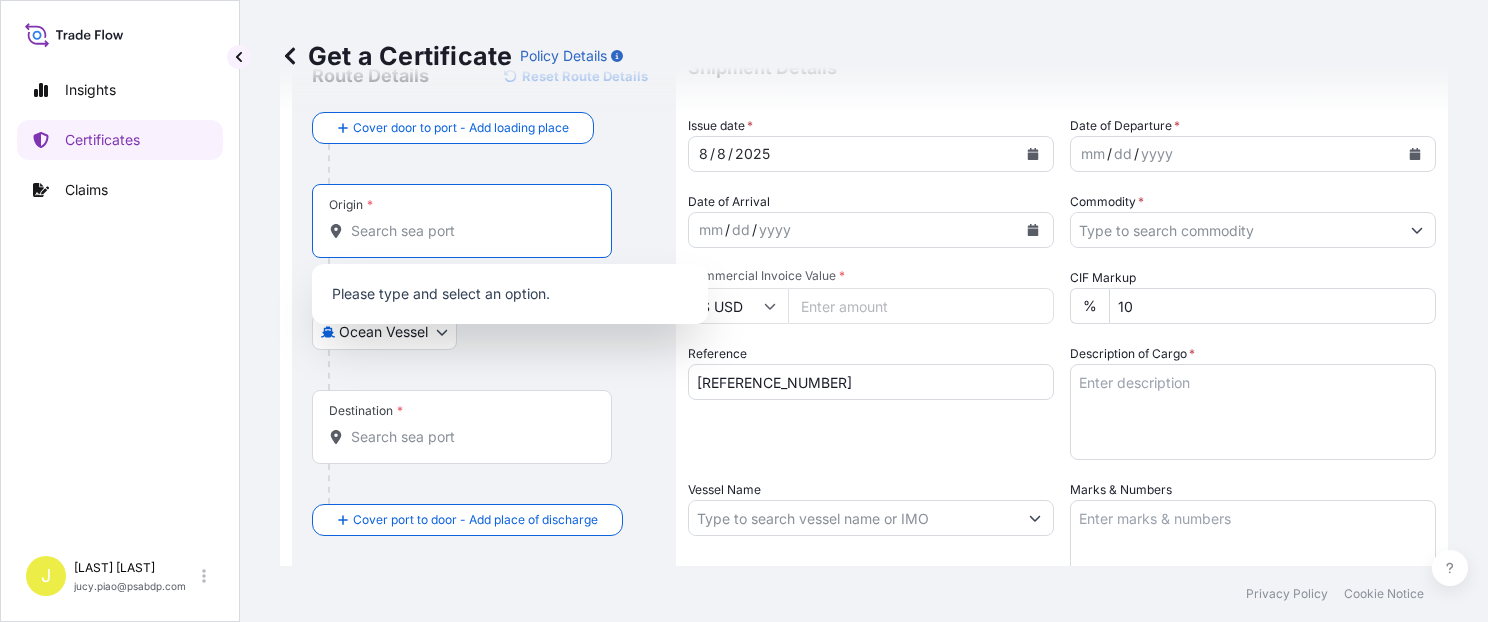 click on "Origin * Please select an origin" at bounding box center [469, 231] 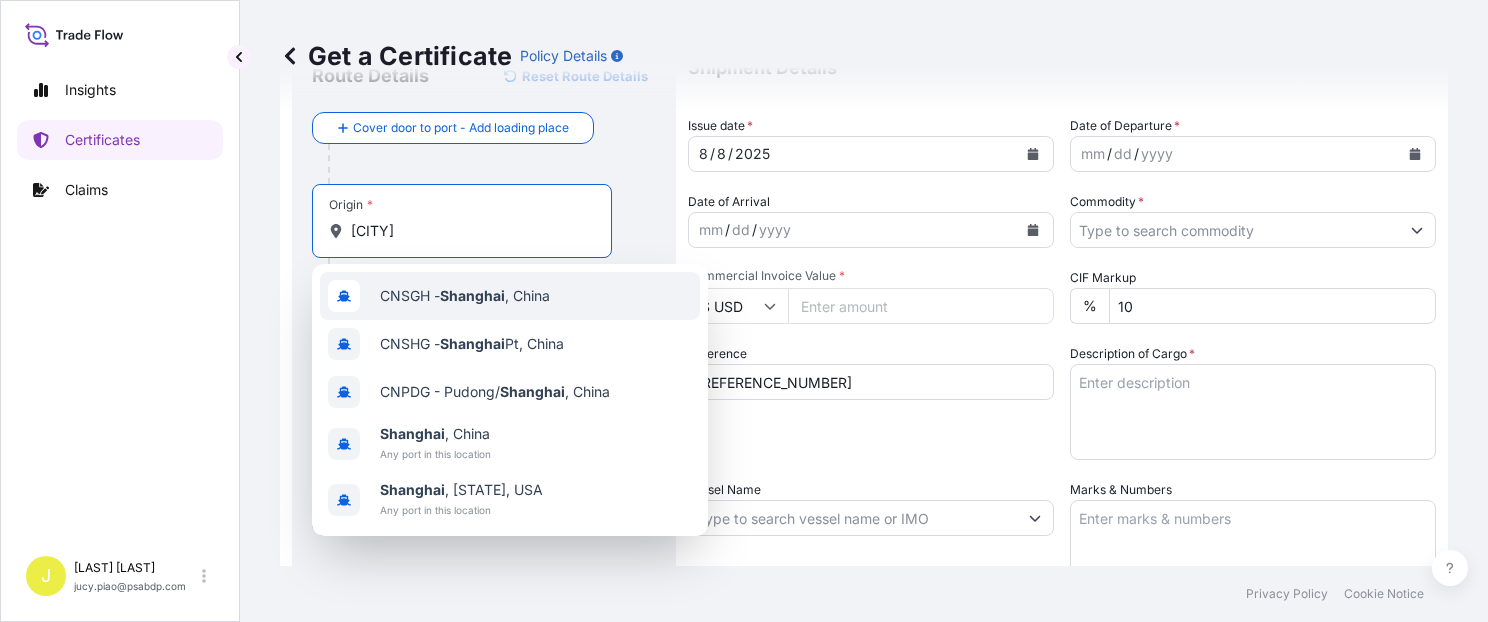 click on "CNSGH - Shanghai , [COUNTRY]" at bounding box center (465, 296) 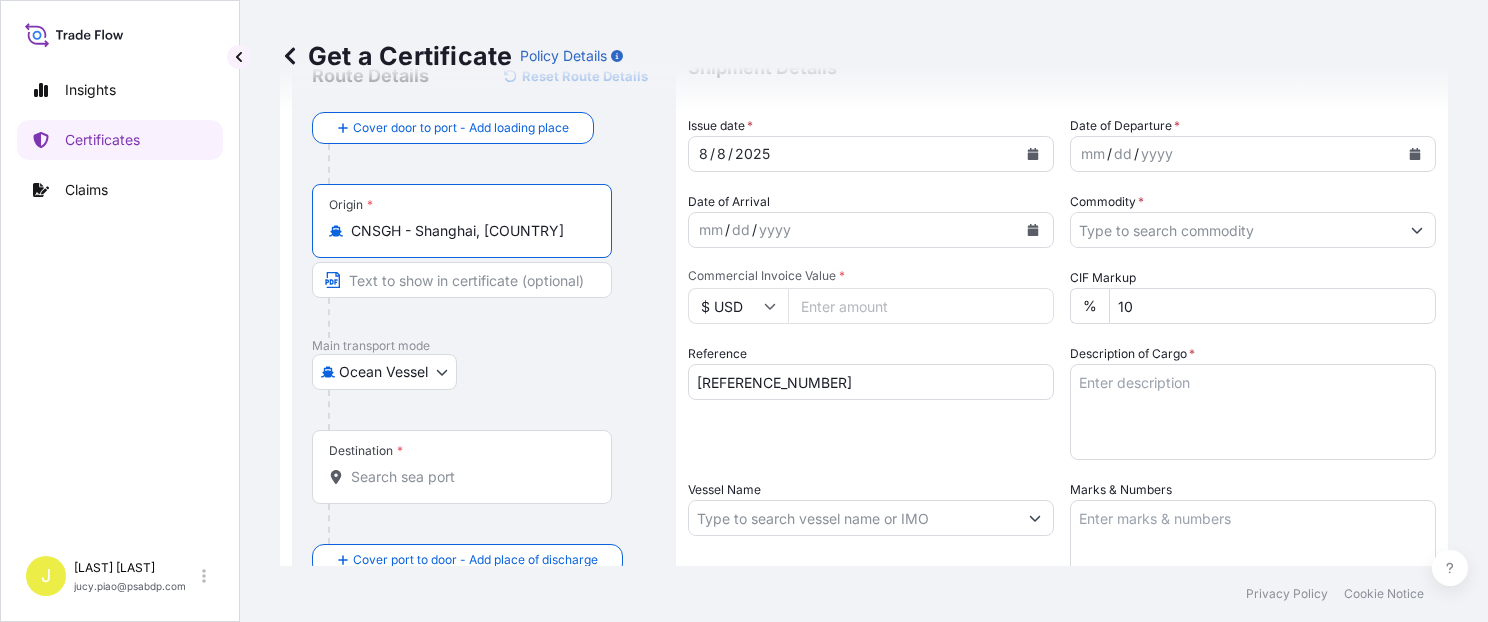 drag, startPoint x: 417, startPoint y: 234, endPoint x: 562, endPoint y: 250, distance: 145.88008 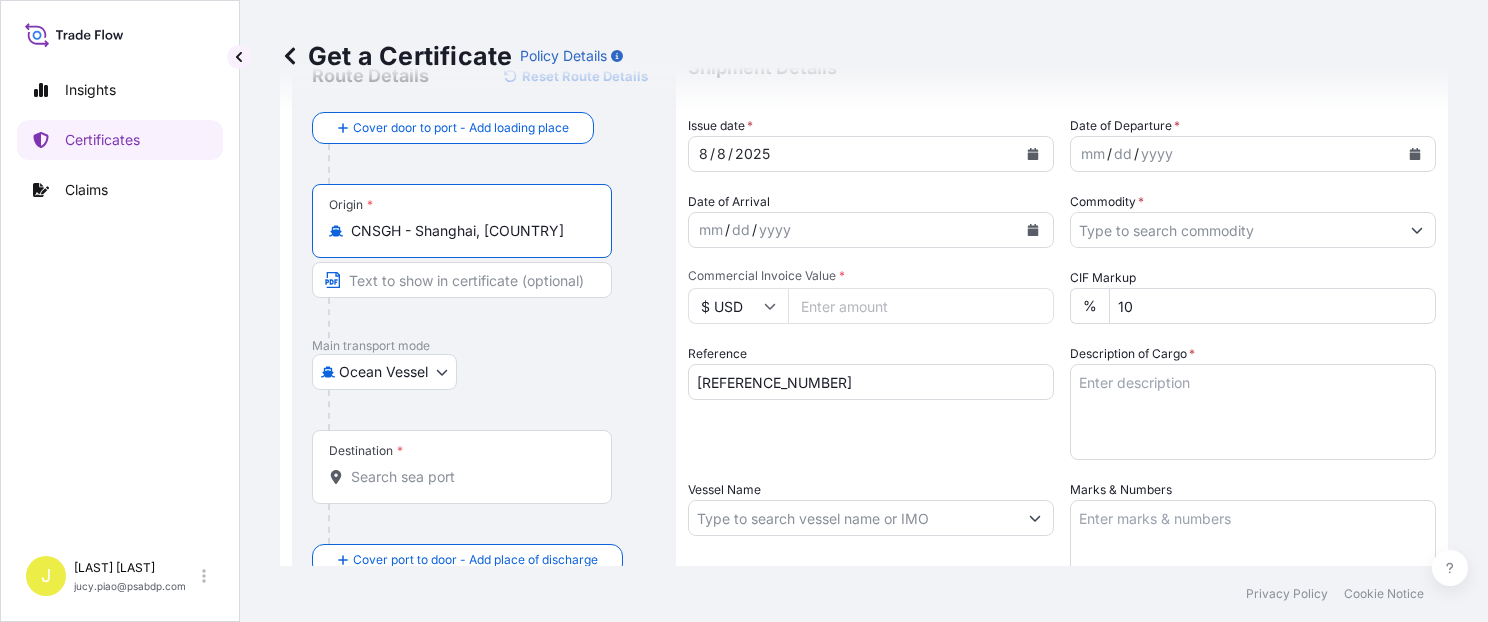 click on "CNSGH - Shanghai, [COUNTRY]" at bounding box center (469, 231) 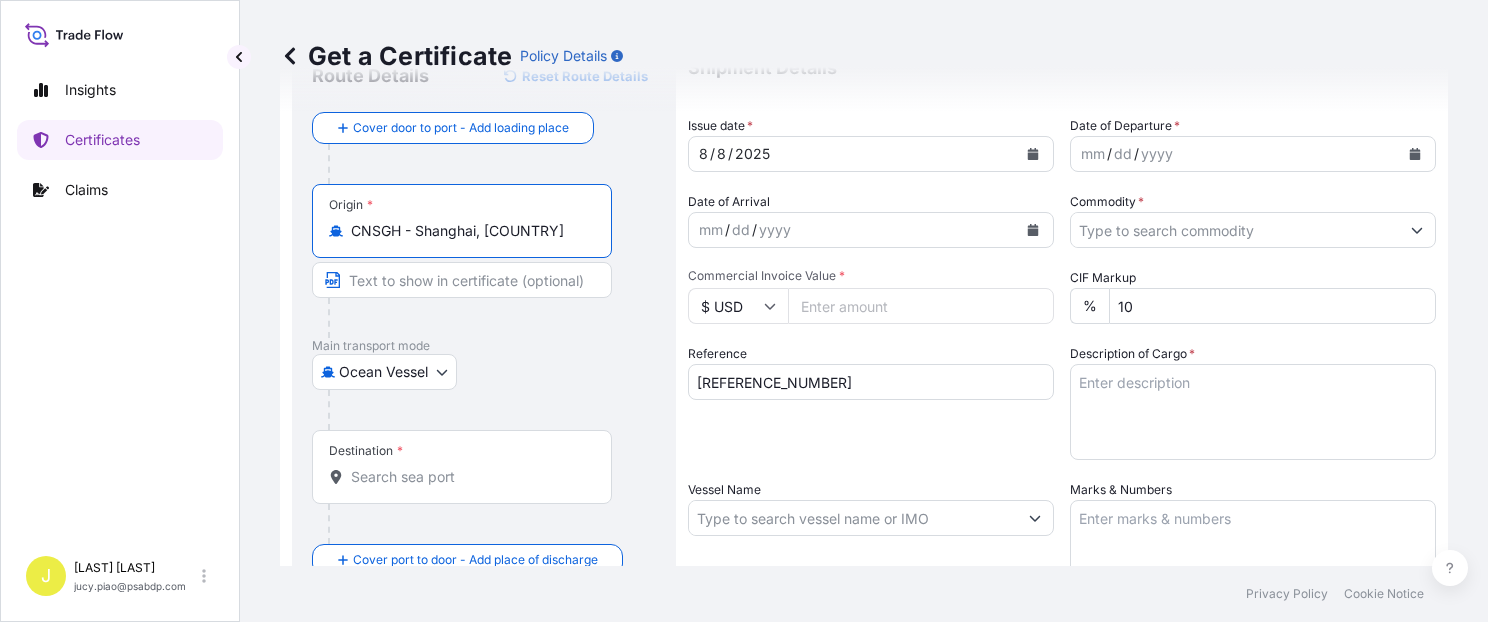 type on "CNSGH - Shanghai, [COUNTRY]" 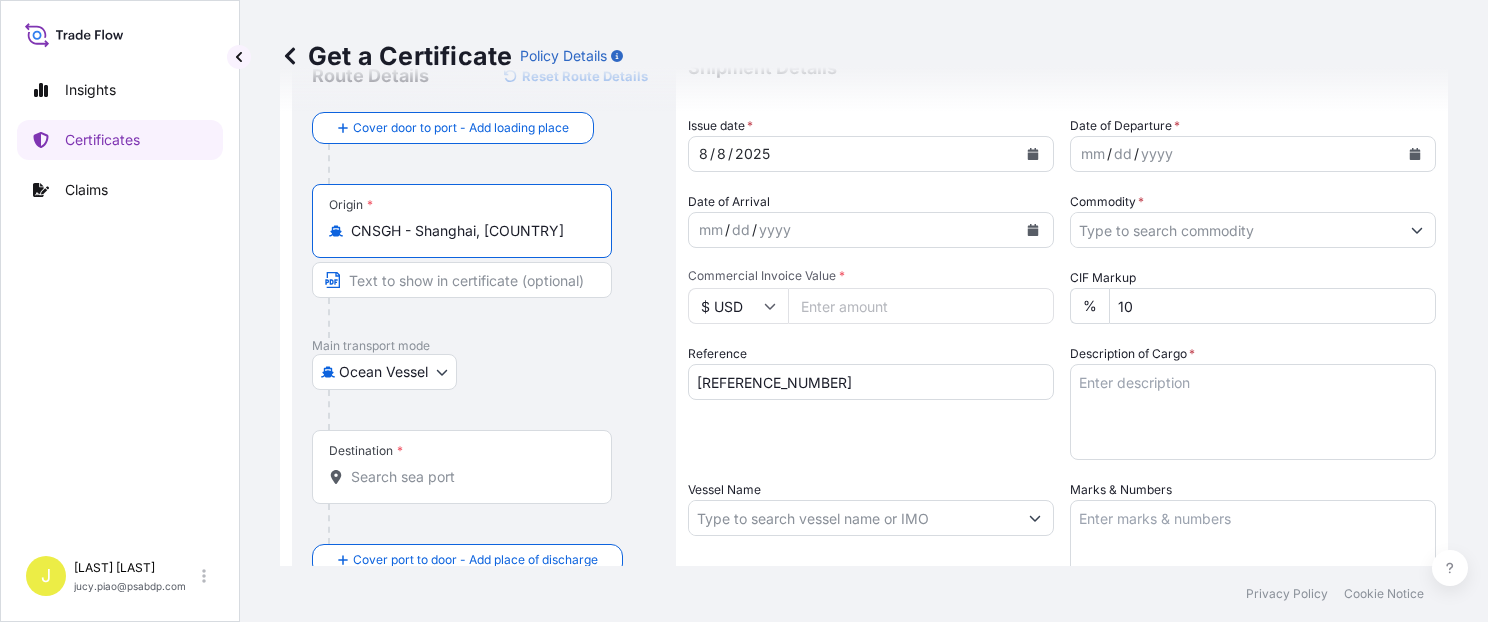 click at bounding box center [462, 280] 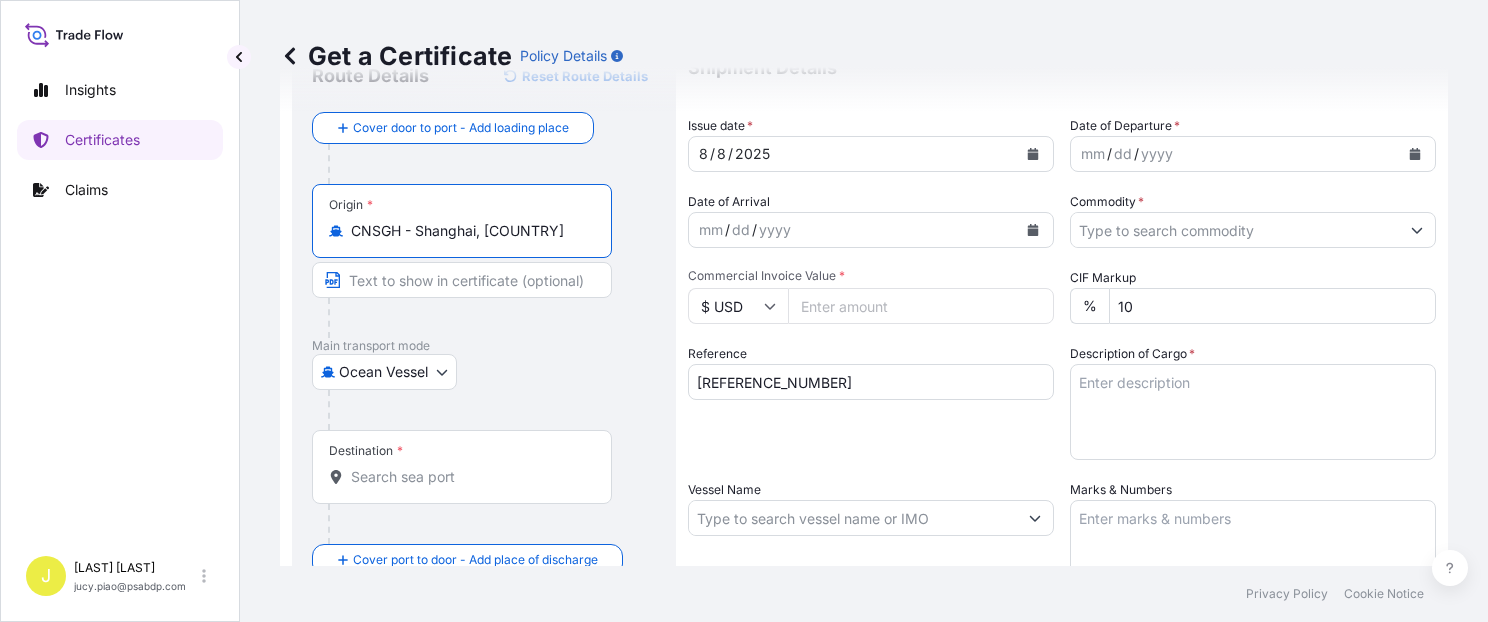 paste on "[CITY], [COUNTRY]" 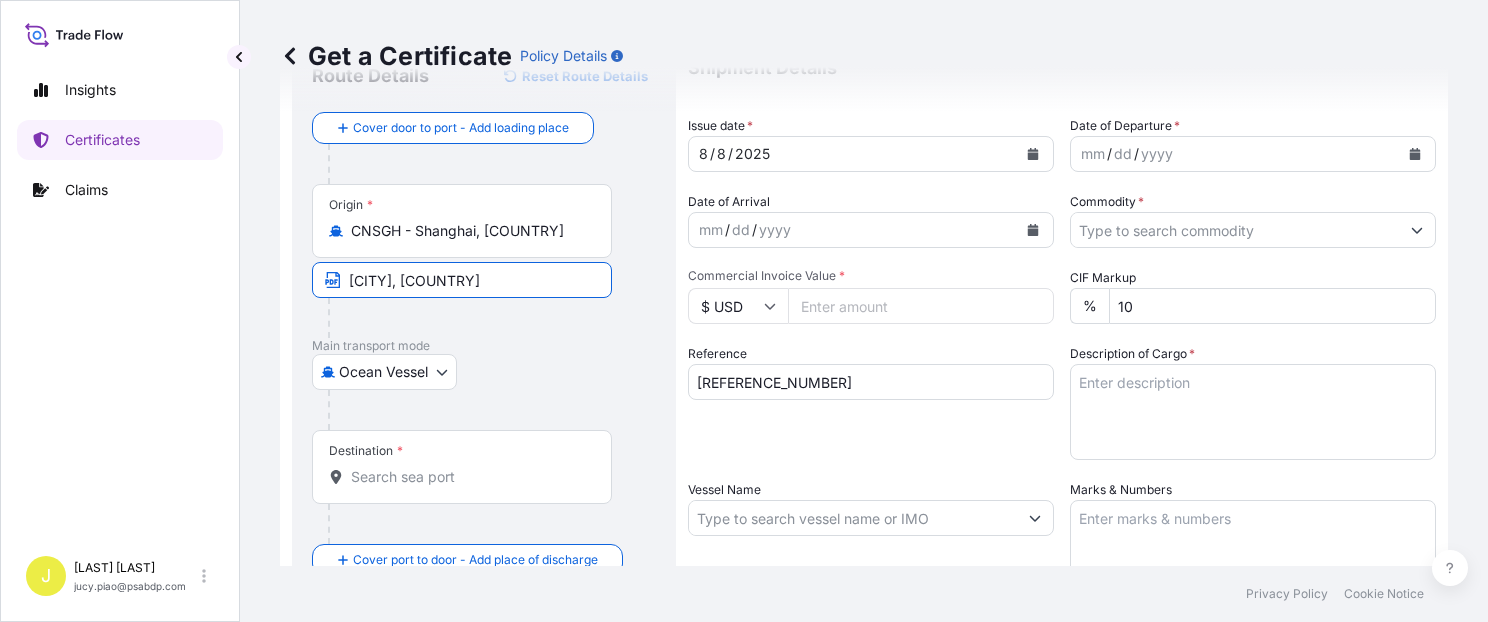 type on "[CITY], [COUNTRY]" 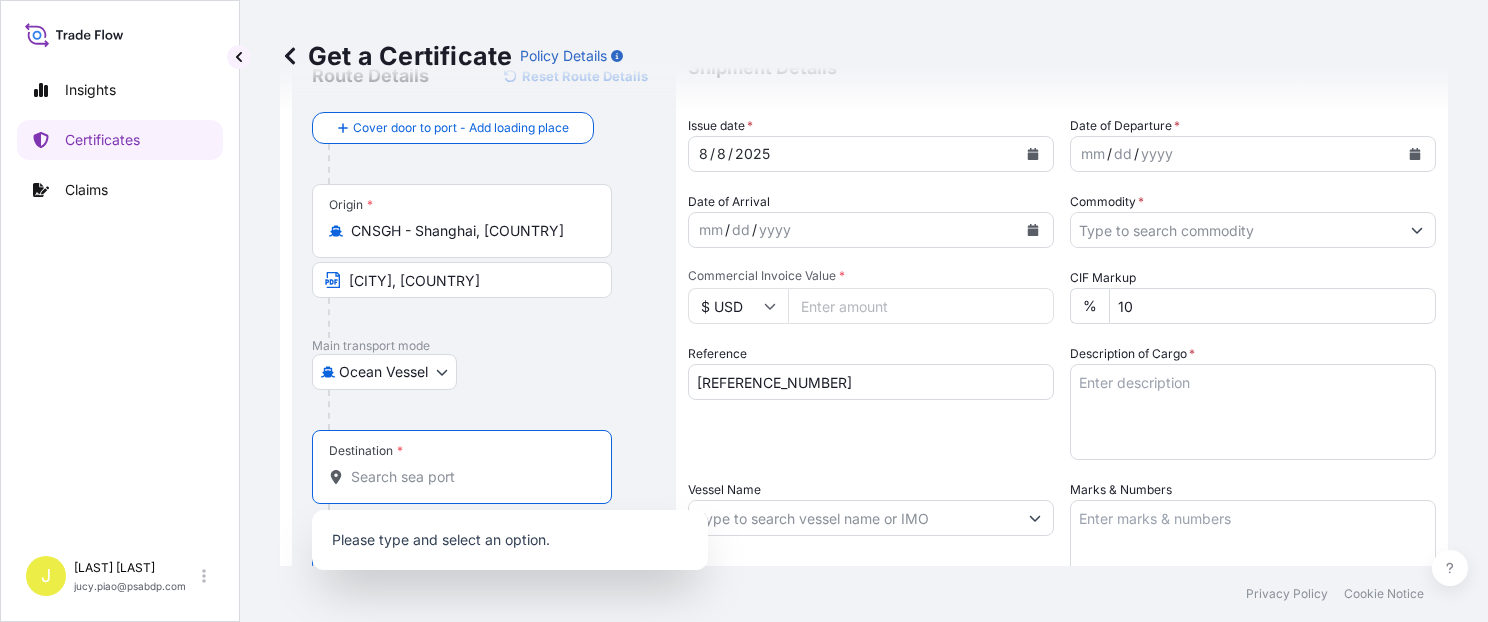 click on "Destination *" at bounding box center [469, 477] 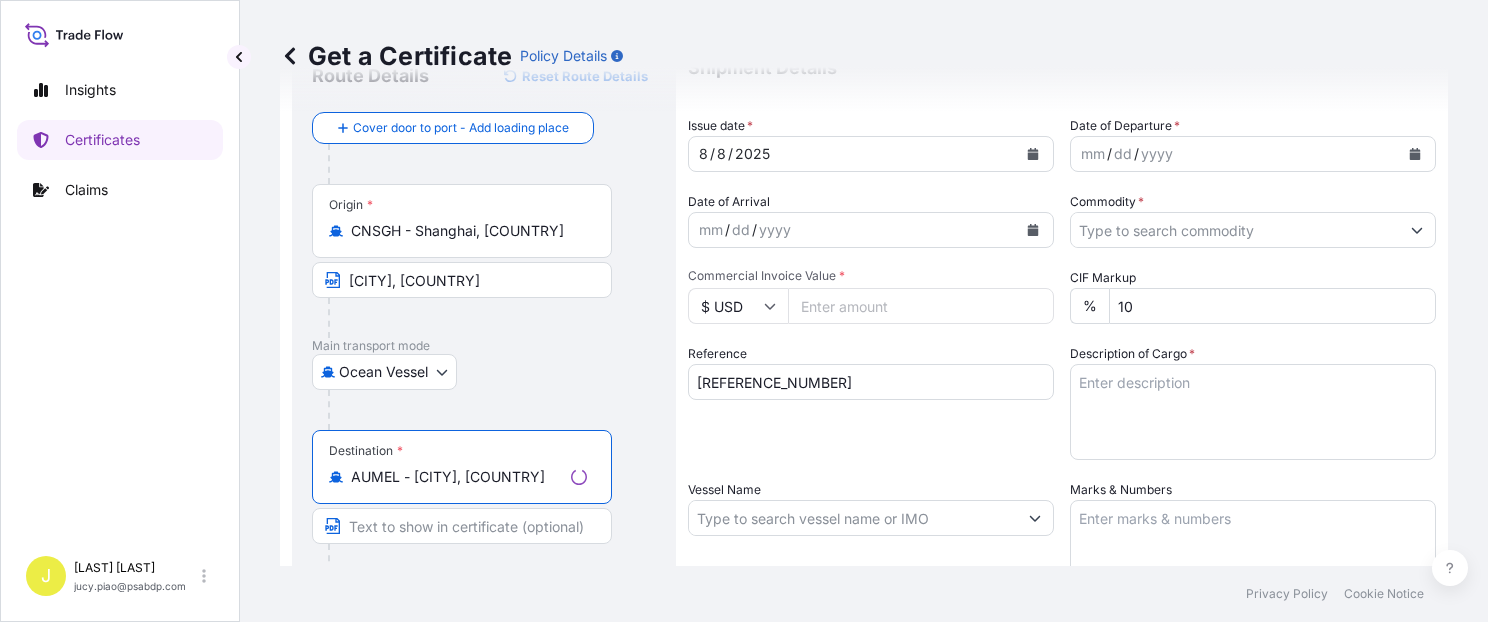 drag, startPoint x: 413, startPoint y: 474, endPoint x: 642, endPoint y: 490, distance: 229.55827 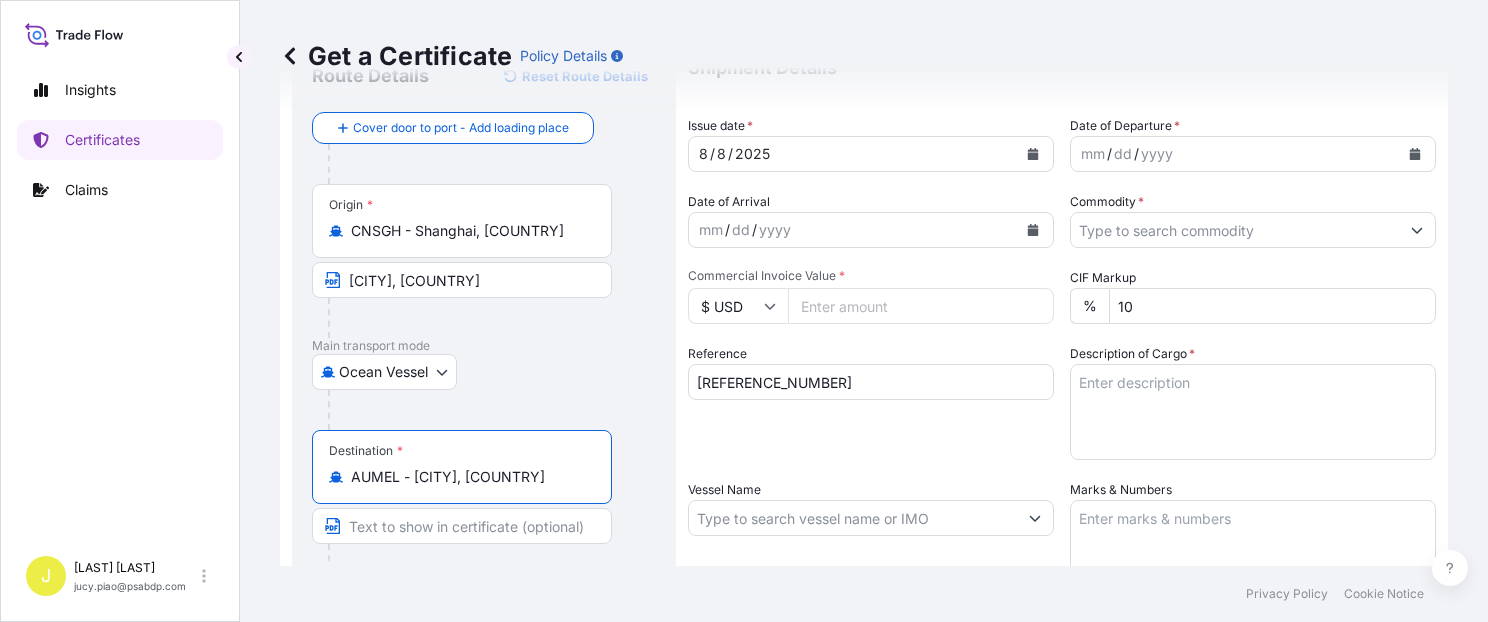 type on "AUMEL - [CITY], [COUNTRY]" 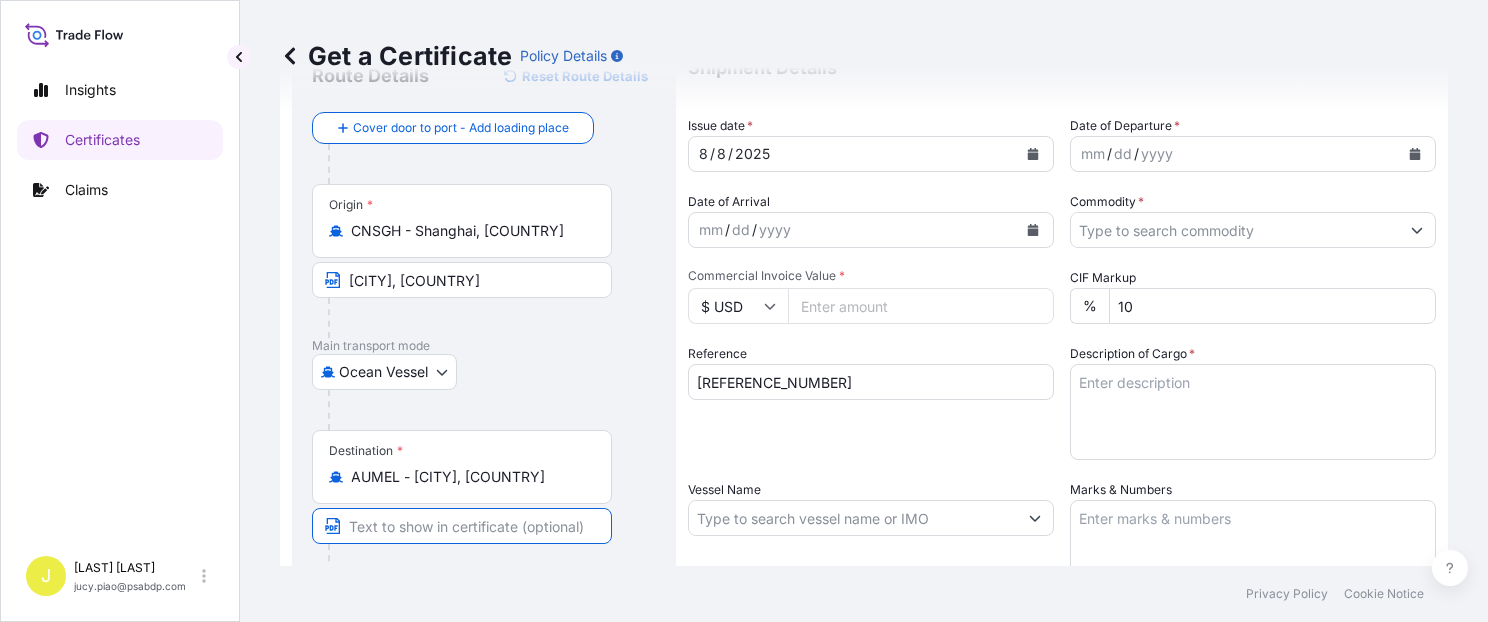click at bounding box center (462, 526) 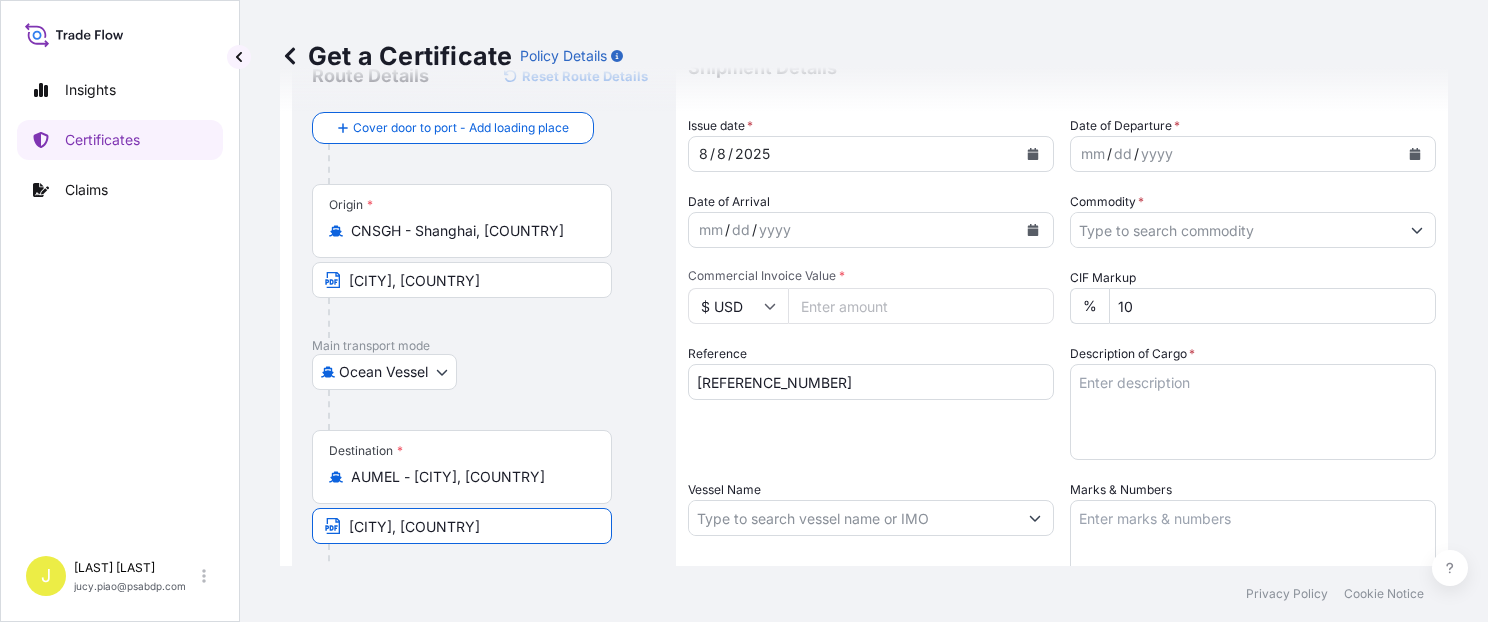 type on "[CITY], [COUNTRY]" 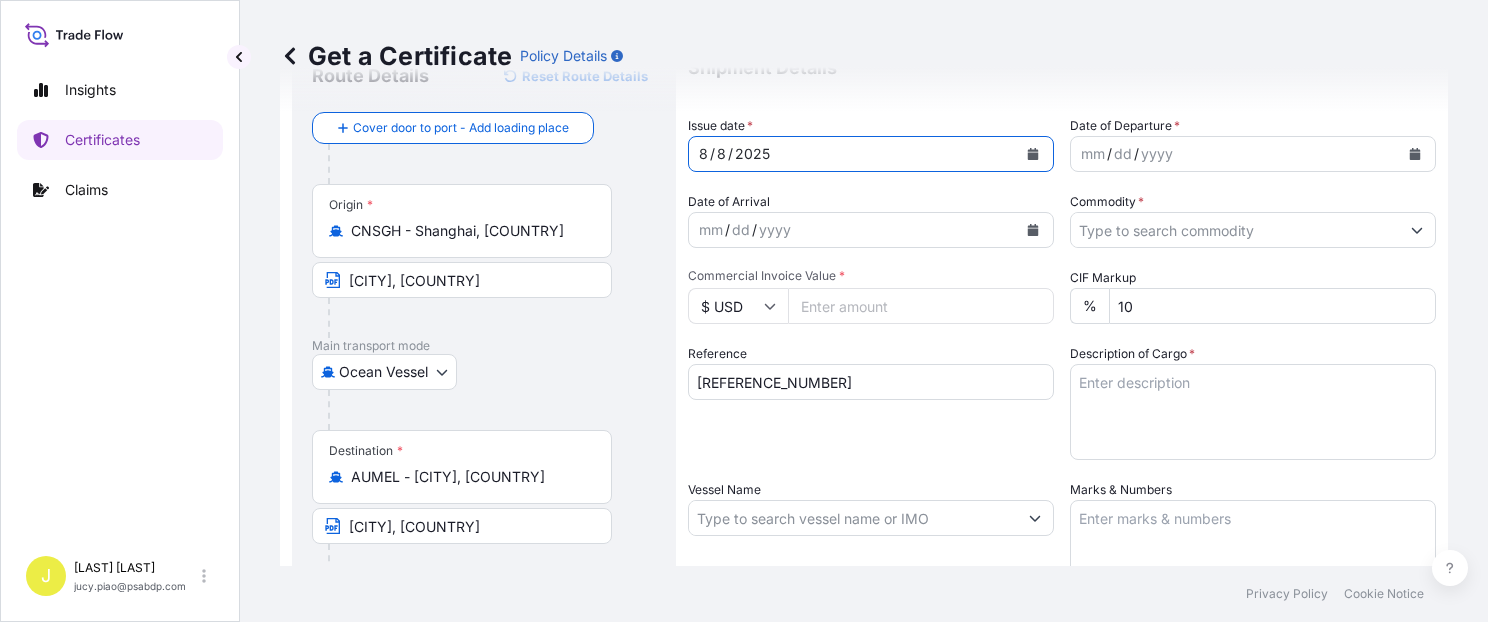 click on "8" at bounding box center [721, 154] 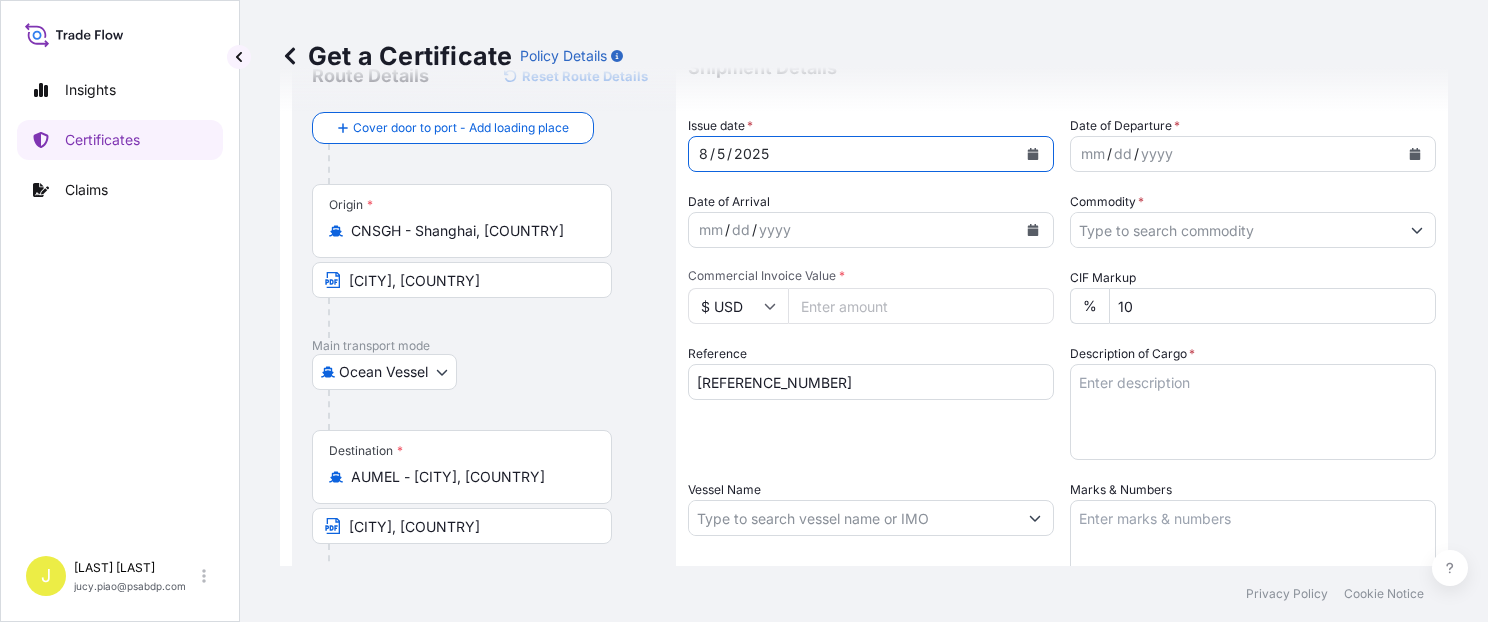 click on "mm" at bounding box center [1093, 154] 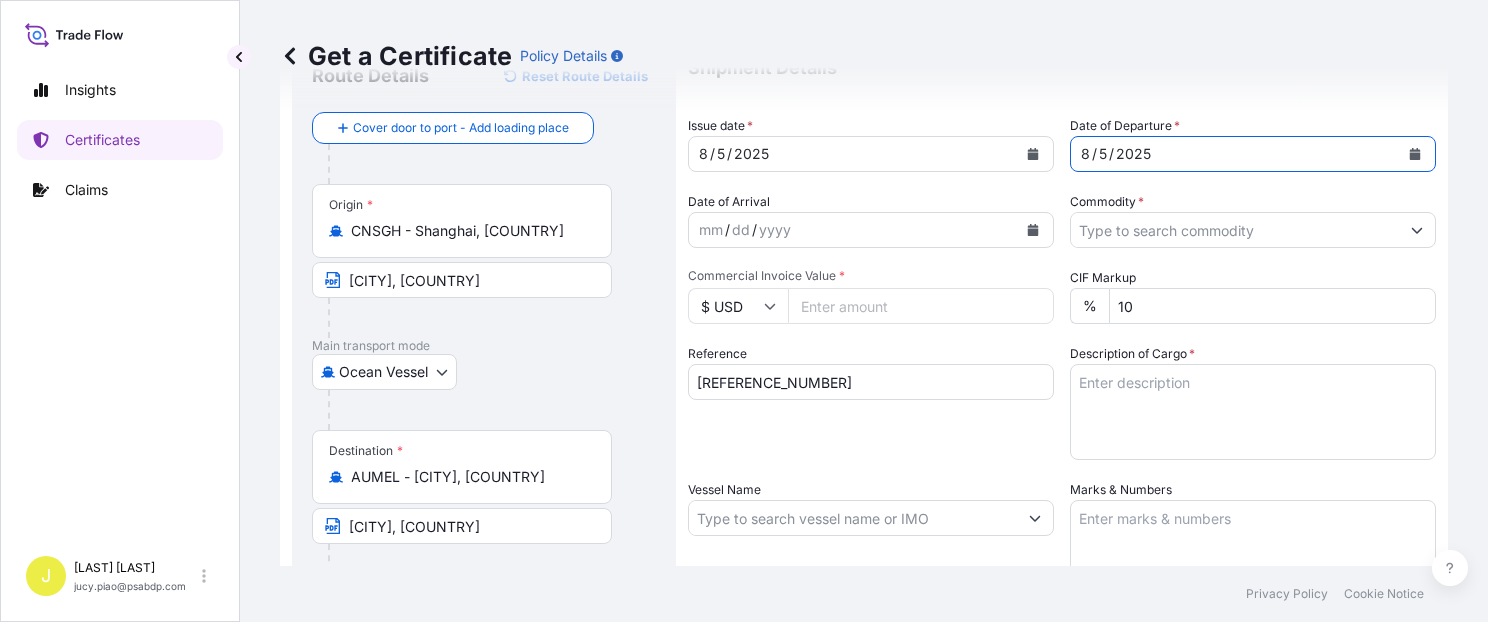 click on "Commodity *" at bounding box center (1235, 230) 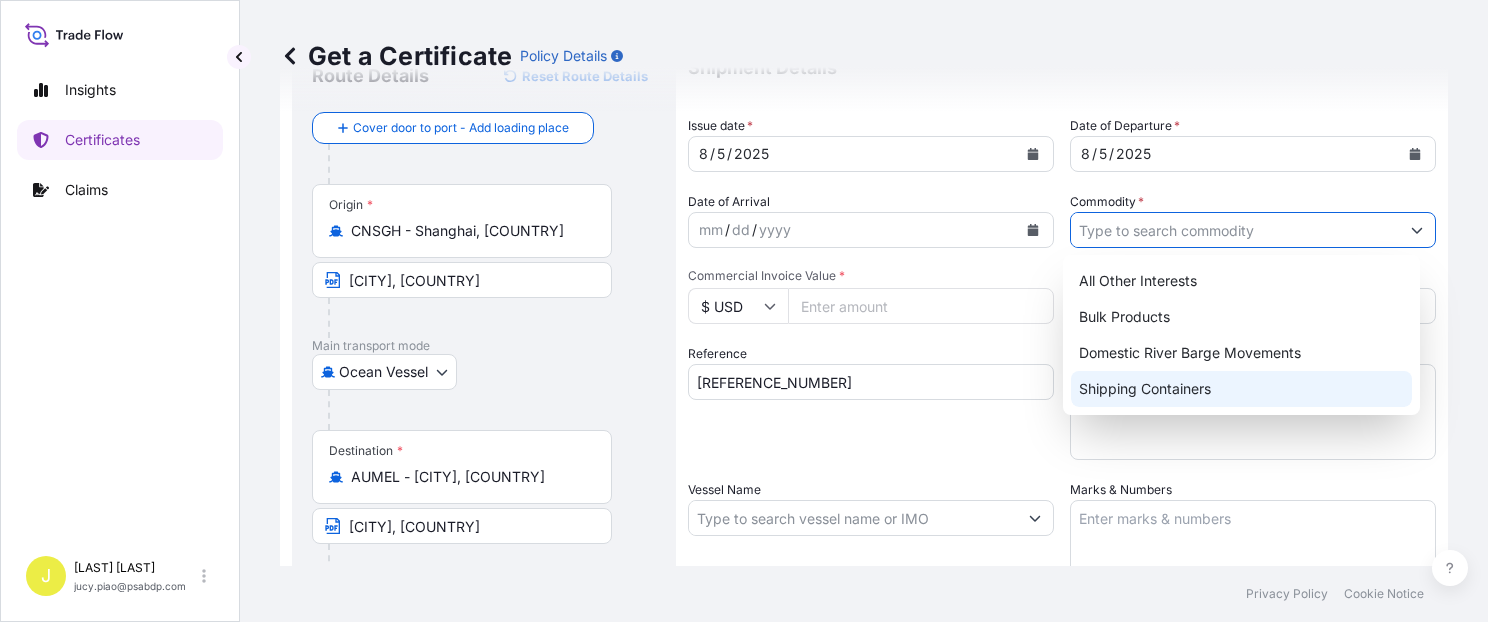 click on "Shipping Containers" at bounding box center [1241, 389] 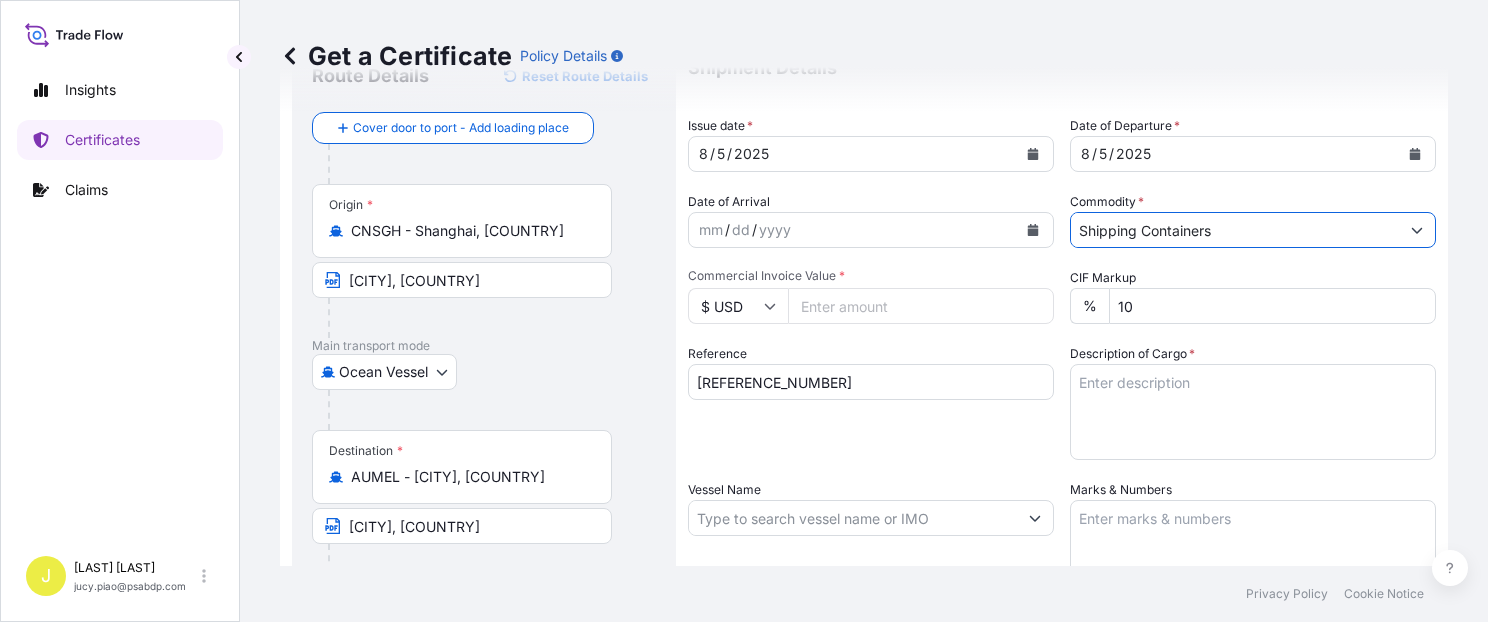 click on "Commercial Invoice Value    *" at bounding box center (921, 306) 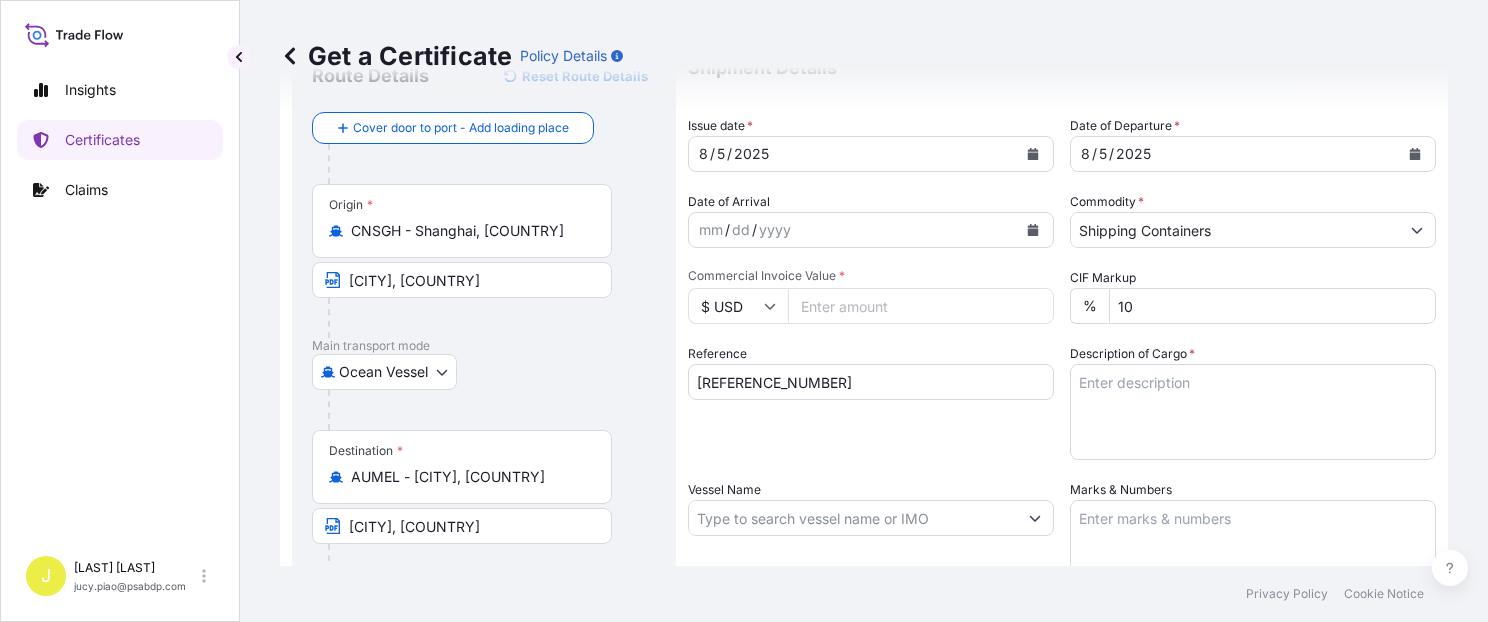 type on "[CURRENCY]" 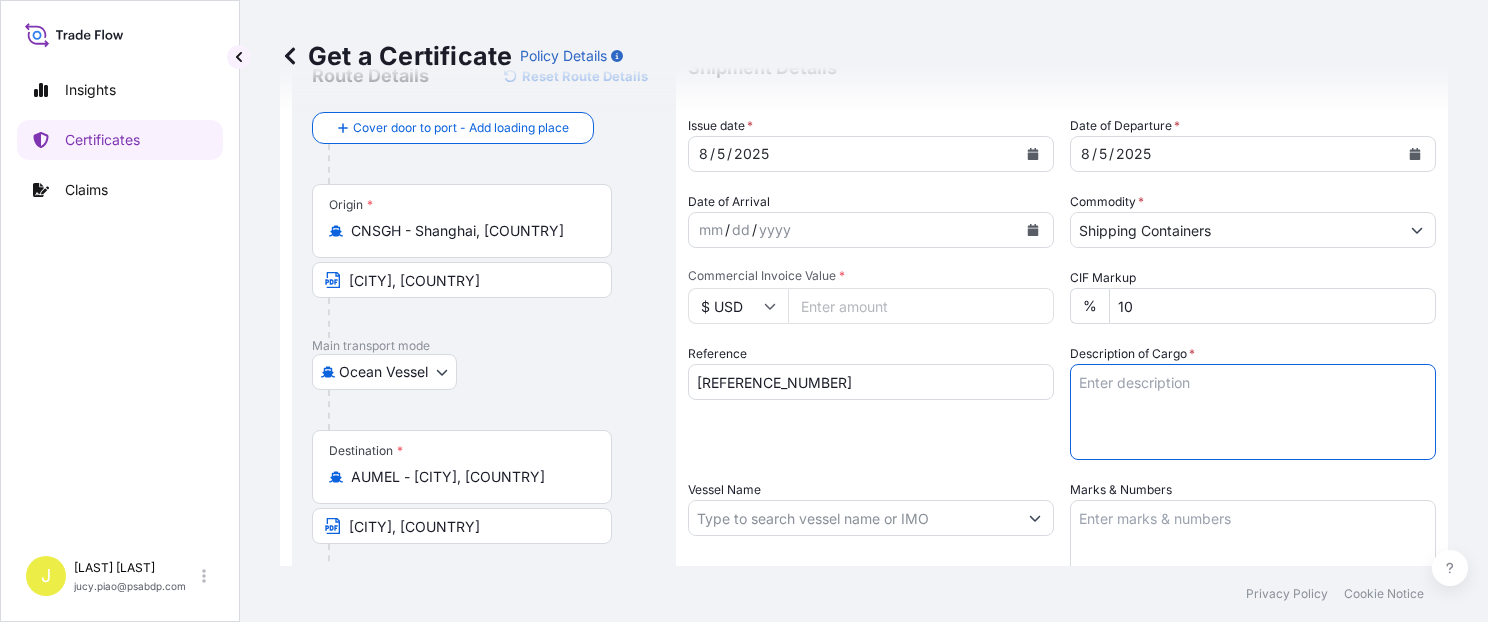 click on "Description of Cargo *" at bounding box center [1253, 412] 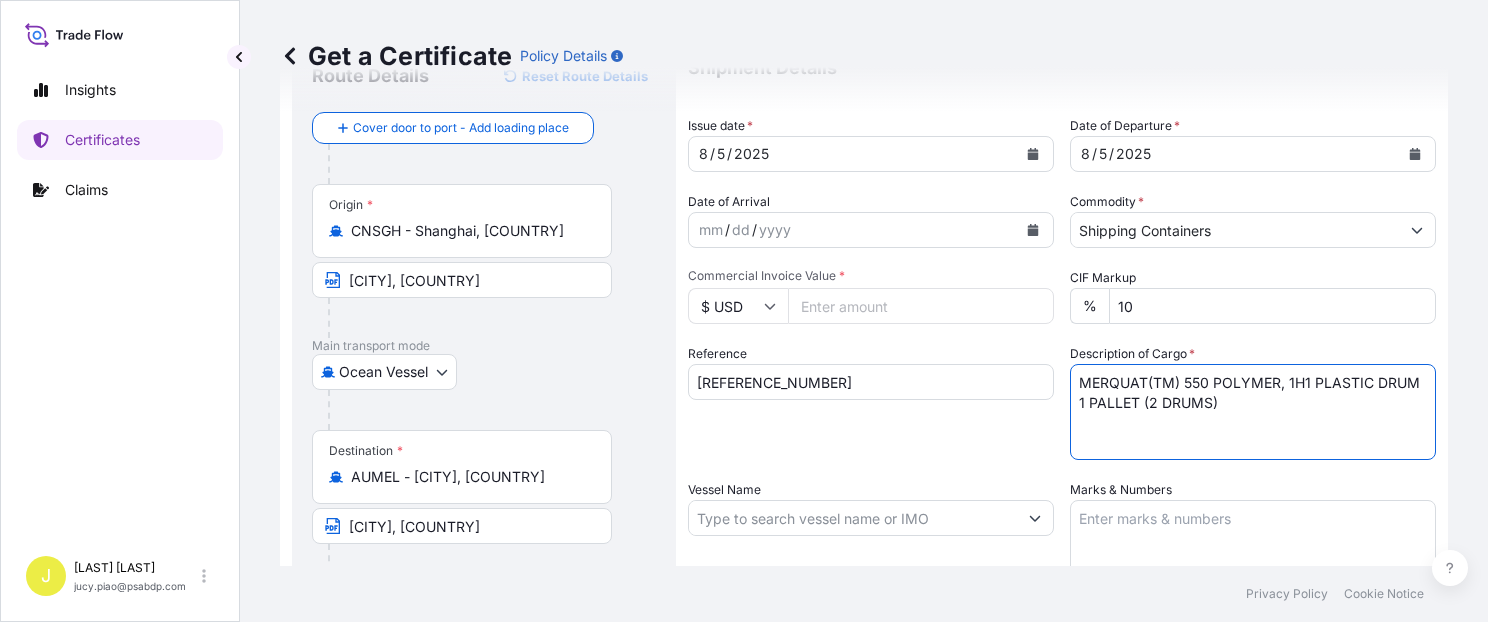 paste on "PO#[NUMBER]" 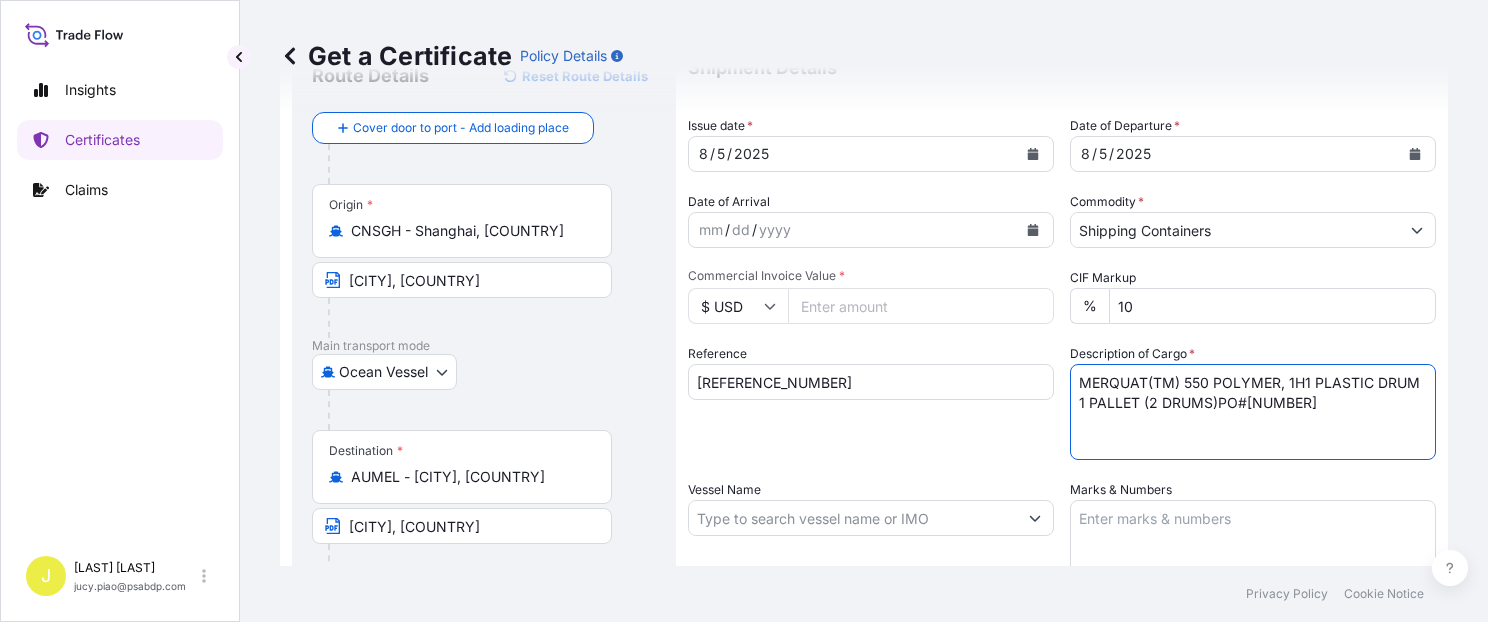 drag, startPoint x: 1212, startPoint y: 402, endPoint x: 1352, endPoint y: 416, distance: 140.69826 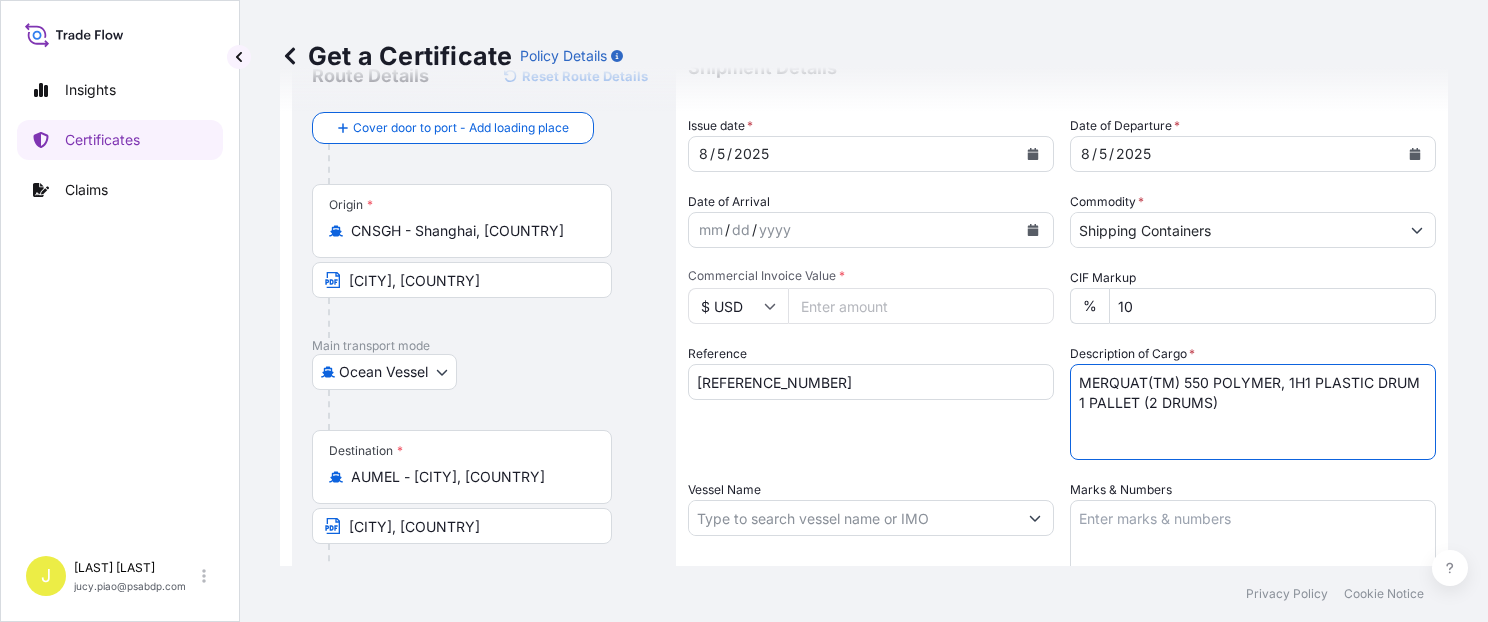 type on "MERQUAT(TM) 550 POLYMER, 1H1 PLASTIC DRUM
1 PALLET (2 DRUMS)" 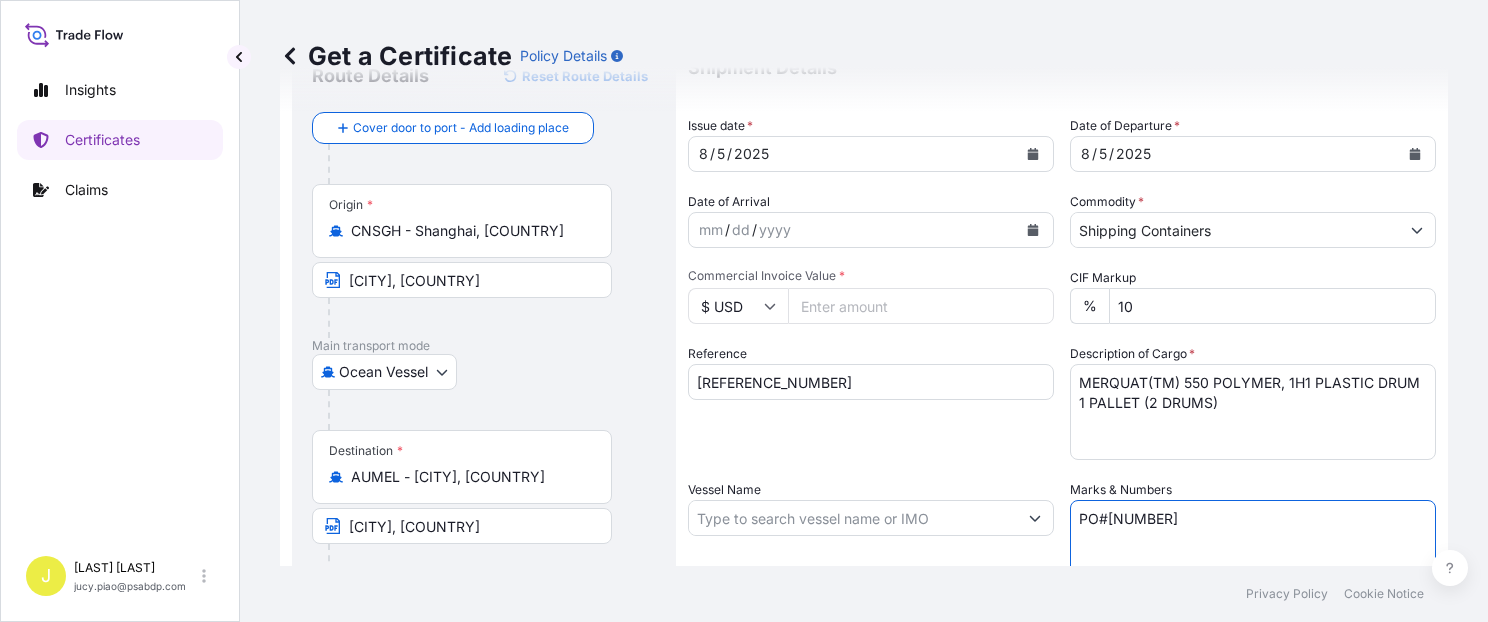 type on "PO#[NUMBER]" 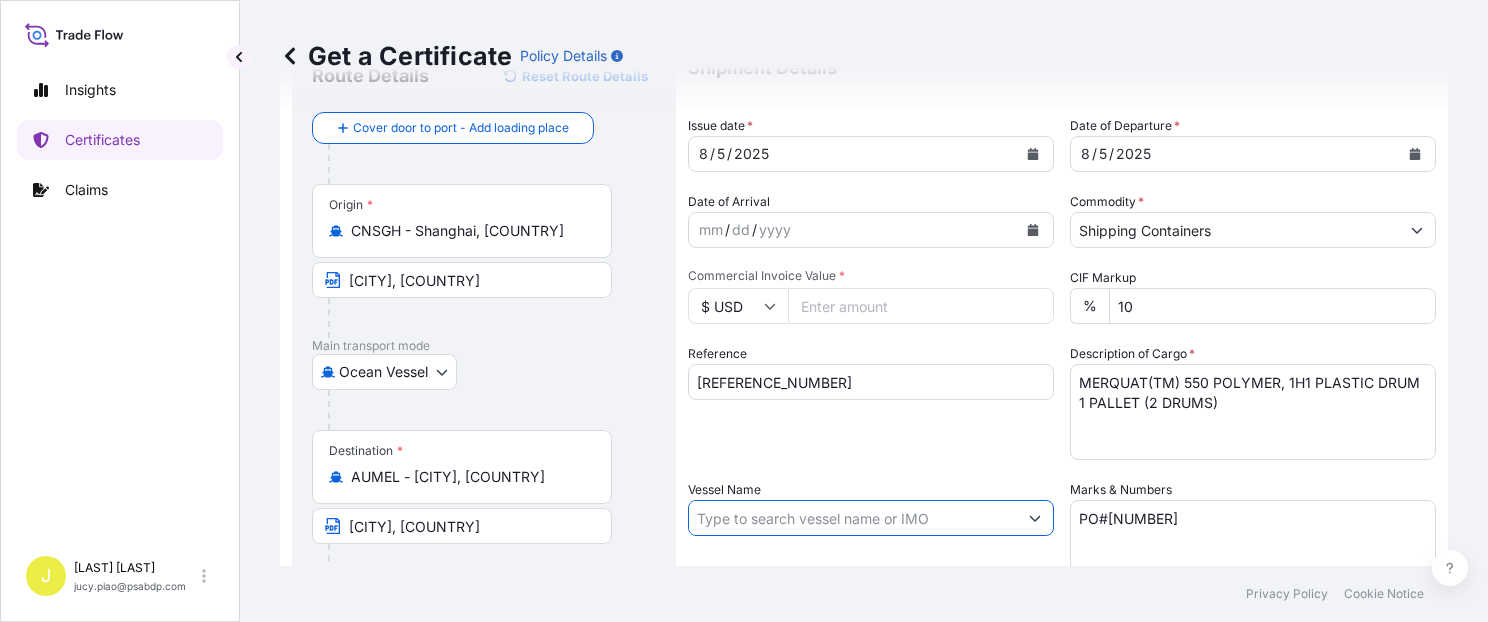 click on "Vessel Name" at bounding box center [853, 518] 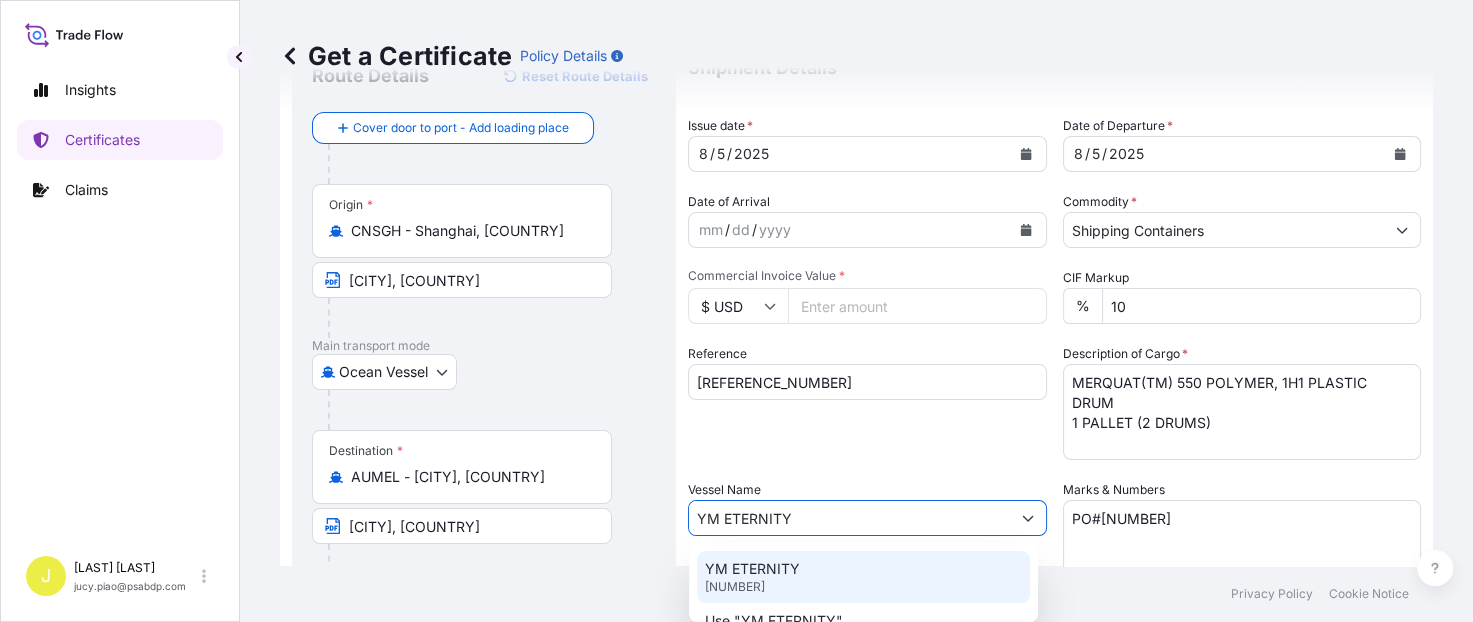 click on "YM ETERNITY" at bounding box center (752, 569) 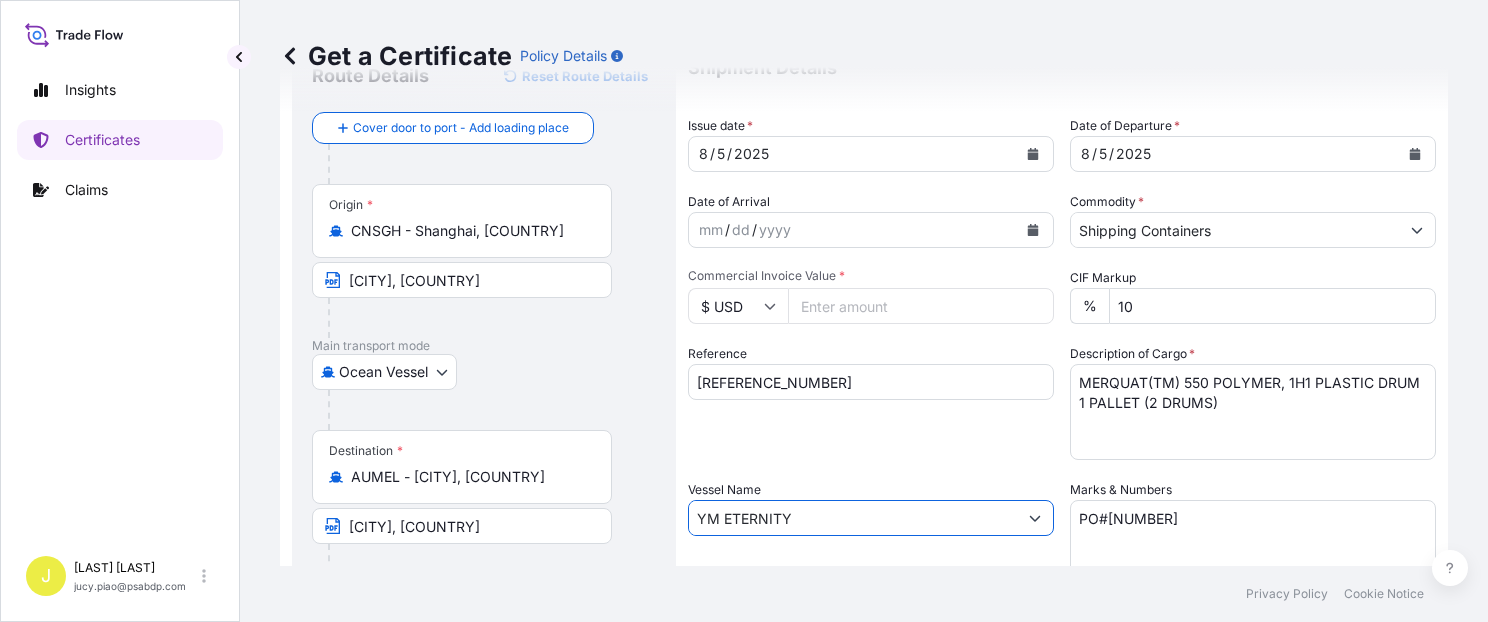 type on "YM ETERNITY" 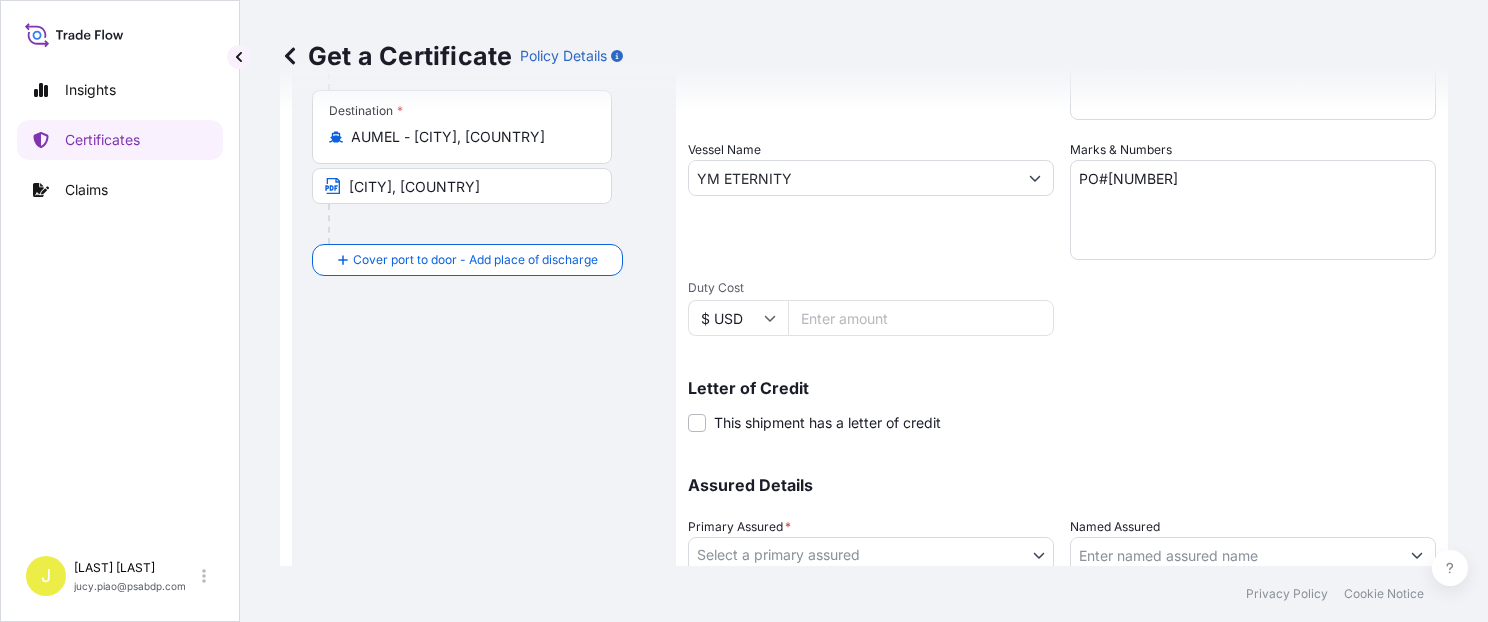 scroll, scrollTop: 509, scrollLeft: 0, axis: vertical 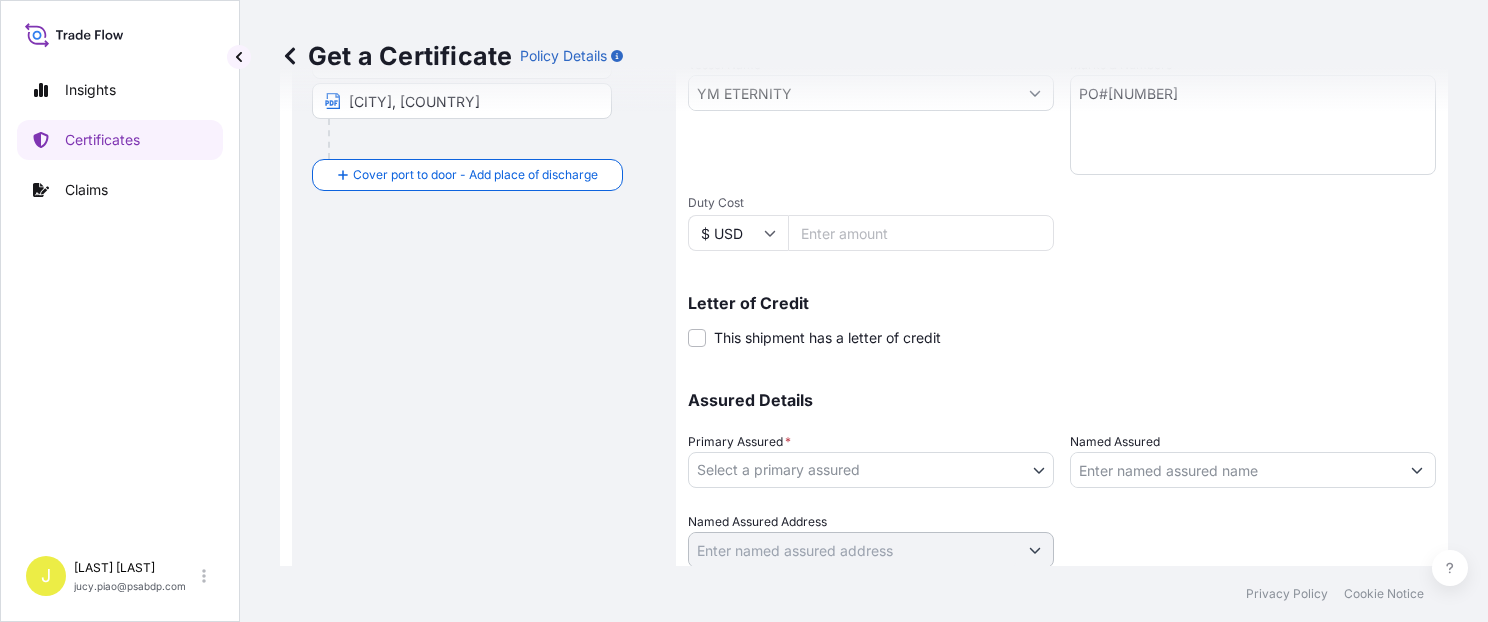 click on "Issue date * 8 / 5 / [YEAR] Date of Departure * 8 / 5 / [YEAR] Date of Arrival mm / dd / yyyy Commodity * Shipping Containers Packing Category Commercial Invoice Value    * $ USD 670.28 CIF Markup % 10 Reference CSHSE0430537 Description of Cargo * MERQUAT(TM) 550 POLYMER, 1H1 PLASTIC DRUM
1 PALLET (2 DRUMS) Vessel Name YM ETERNITY Marks & Numbers PO#4503889599 Duty Cost   $ USD Letter of Credit This shipment has a letter of credit * * 0" at bounding box center [744, 311] 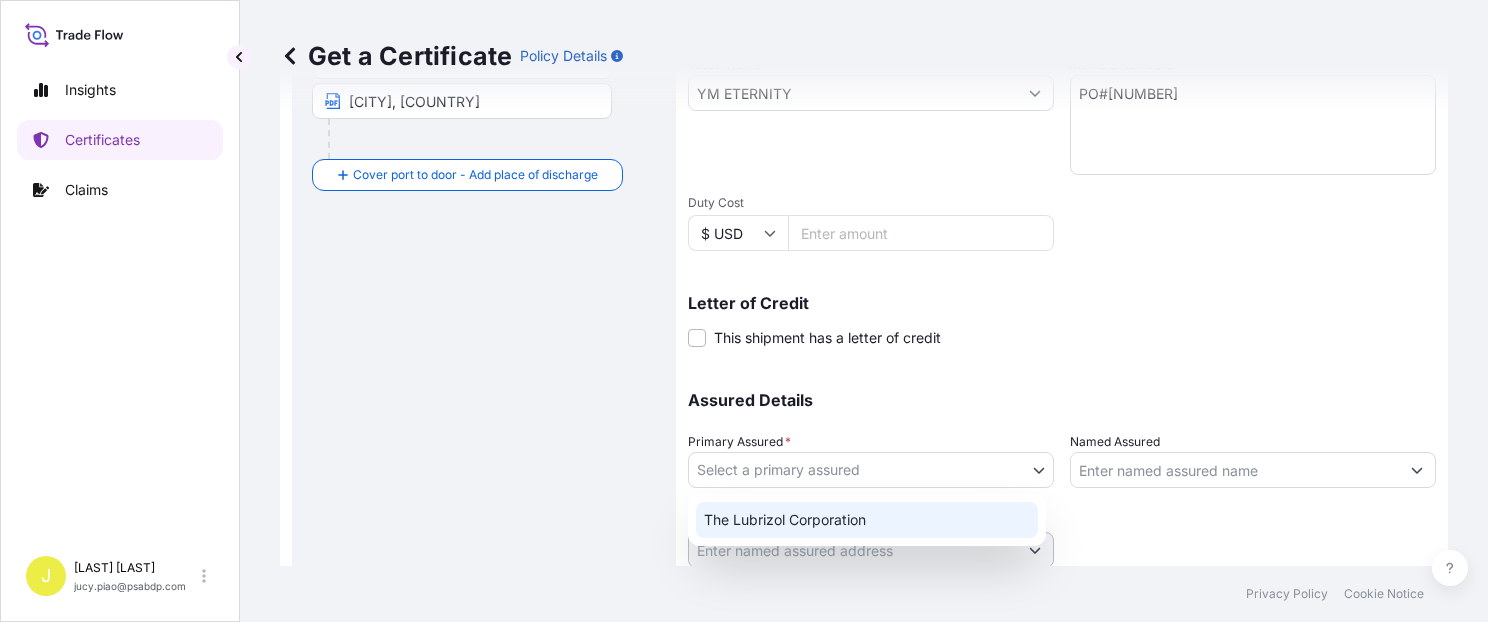 click on "The Lubrizol Corporation" at bounding box center [867, 520] 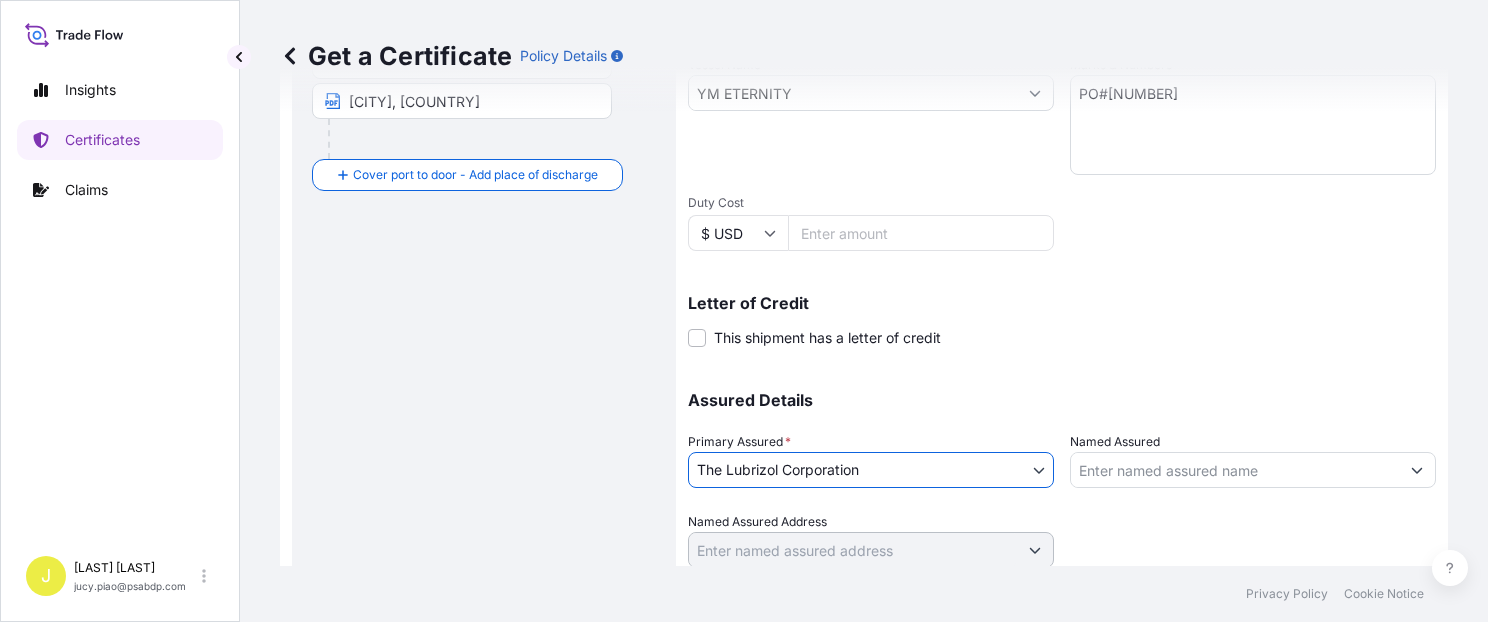 click on "Named Assured" at bounding box center (1235, 470) 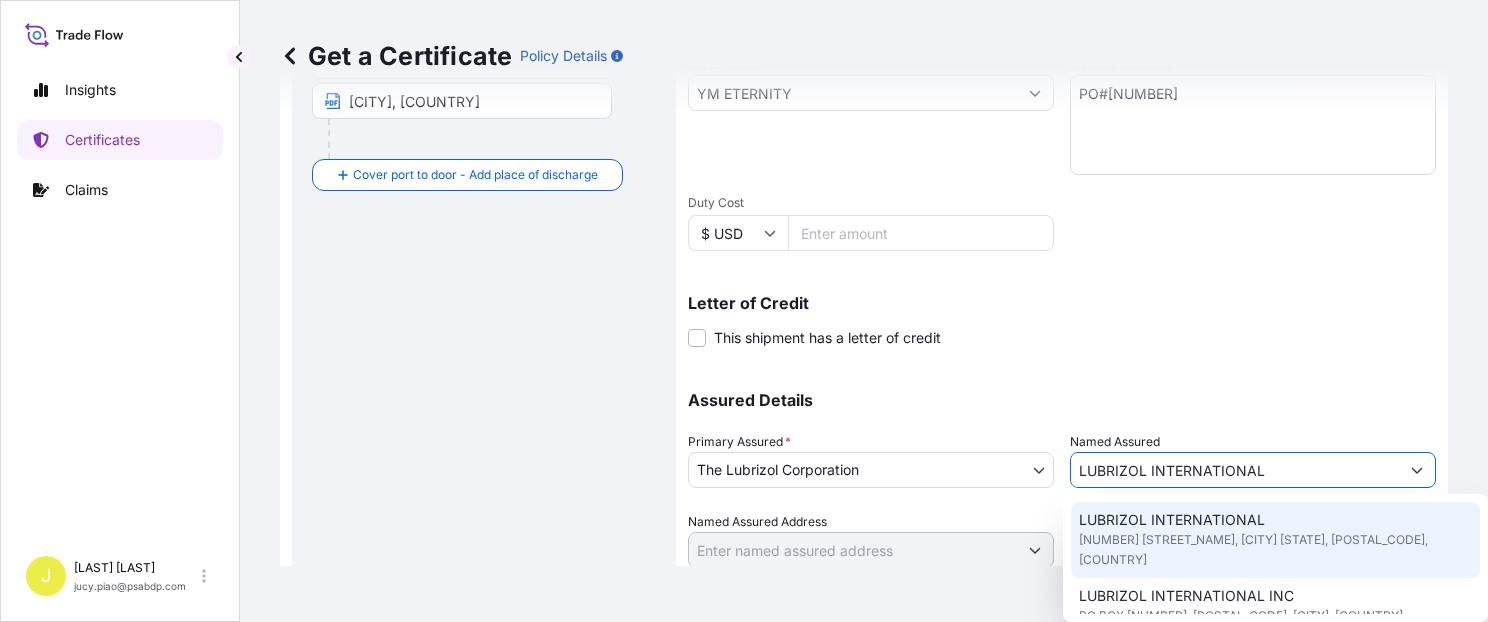 click on "[NUMBER] [STREET_NAME], [CITY] [STATE], [POSTAL_CODE], [COUNTRY]" at bounding box center [1275, 550] 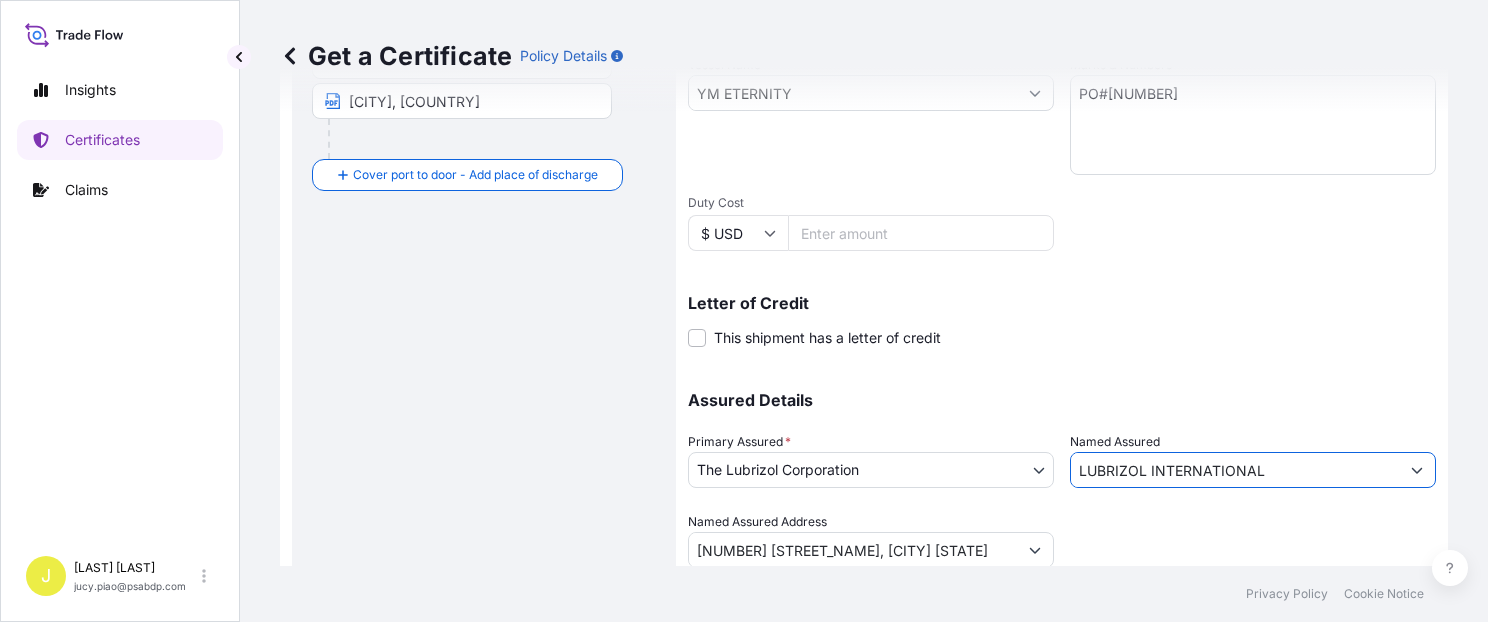 type on "LUBRIZOL INTERNATIONAL" 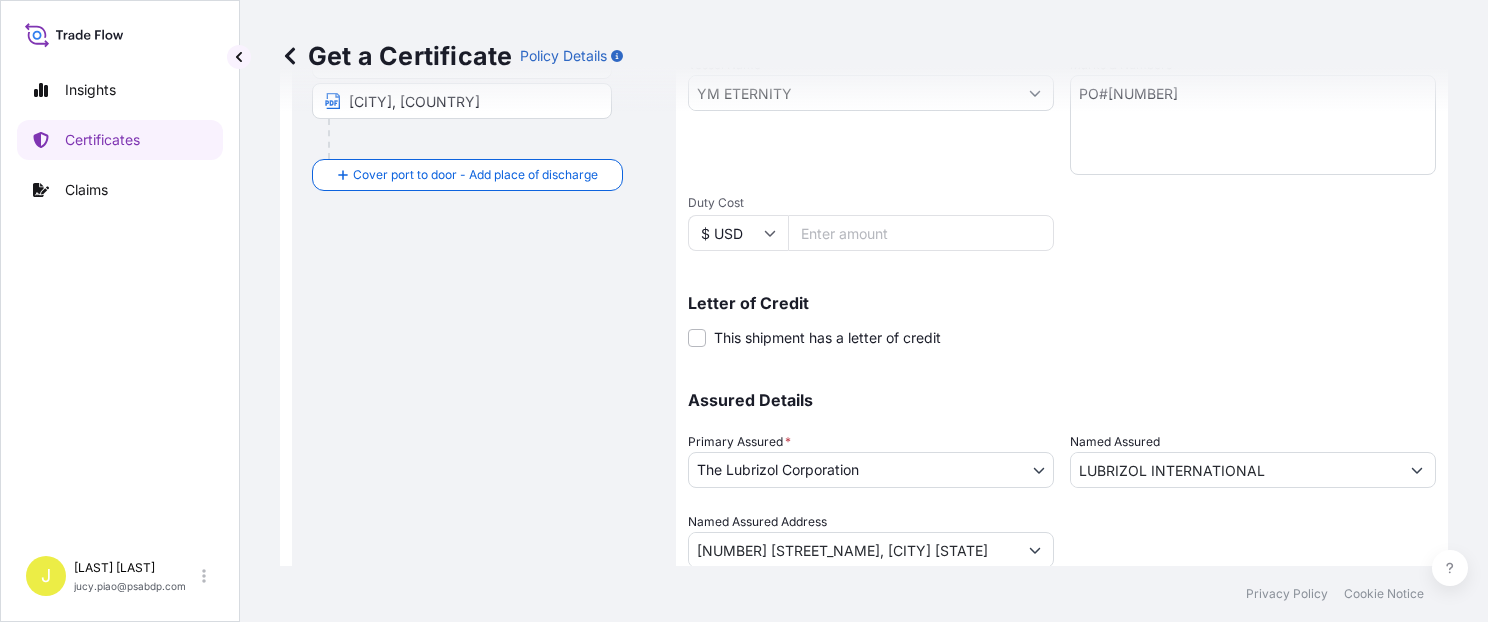 scroll, scrollTop: 565, scrollLeft: 0, axis: vertical 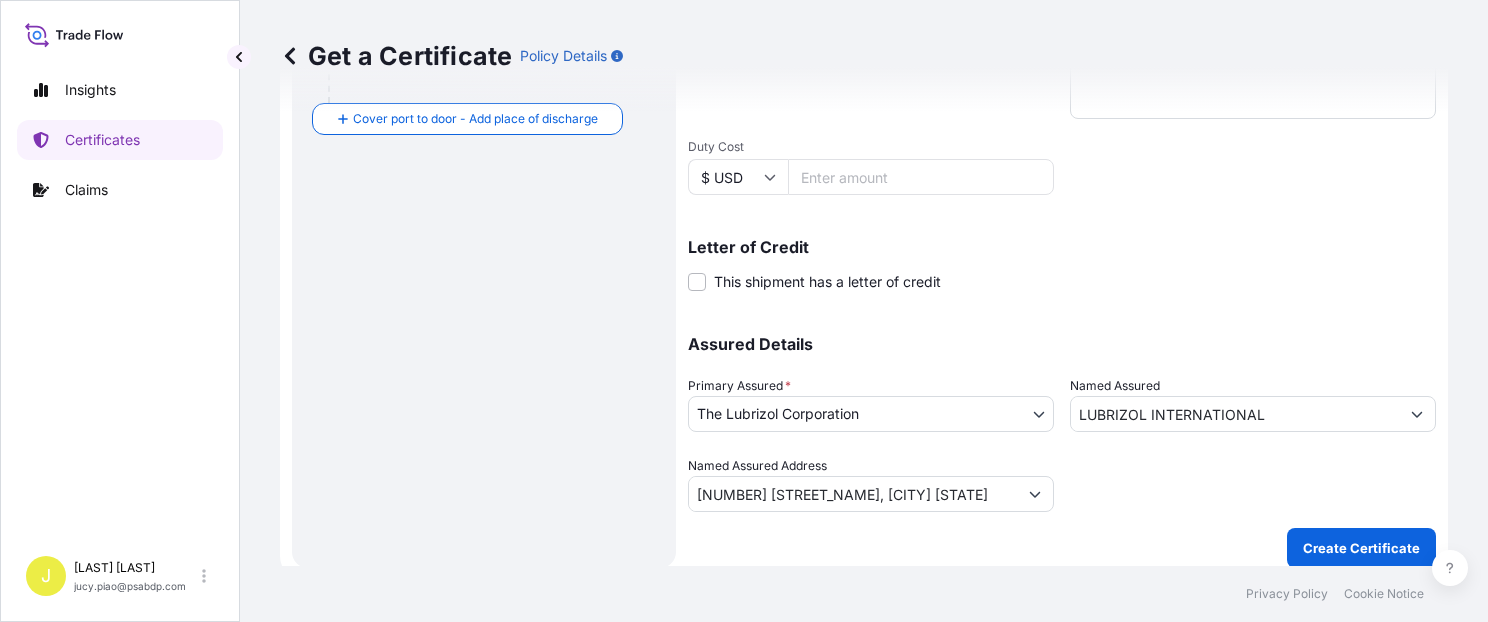 click on "Create Certificate" at bounding box center [1361, 548] 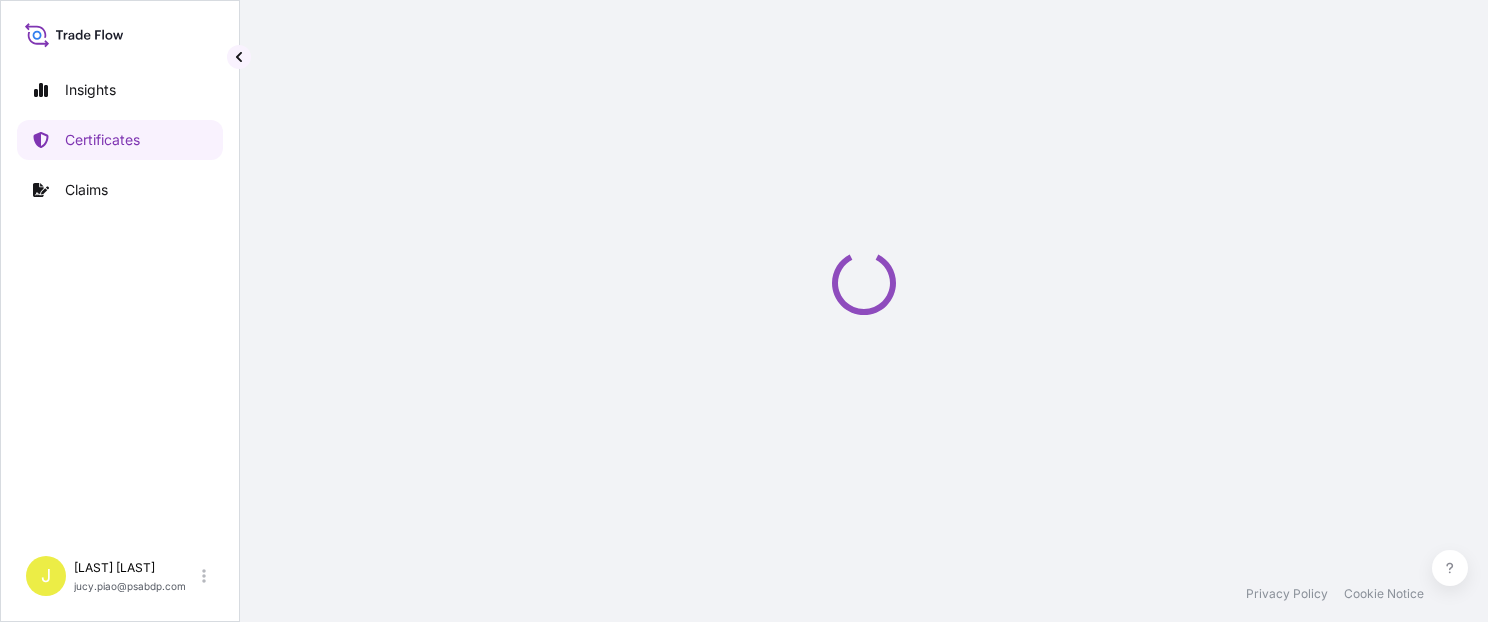 scroll, scrollTop: 0, scrollLeft: 0, axis: both 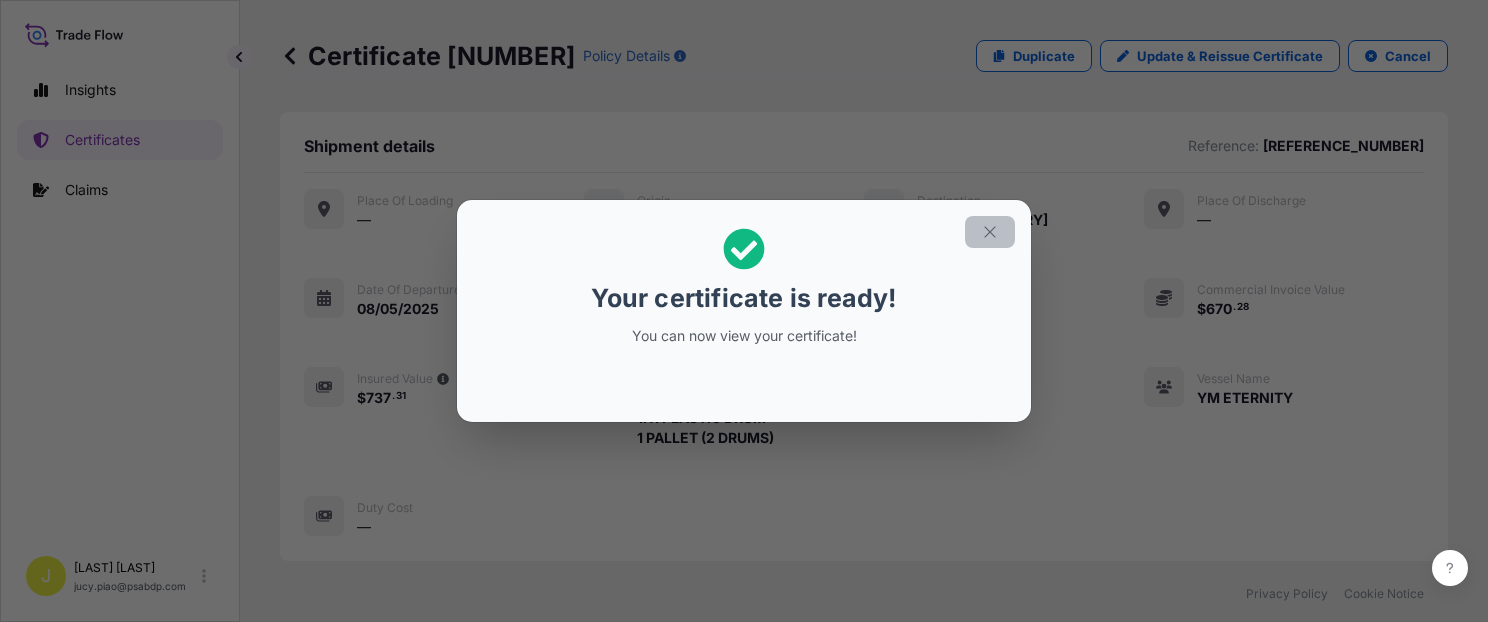 click 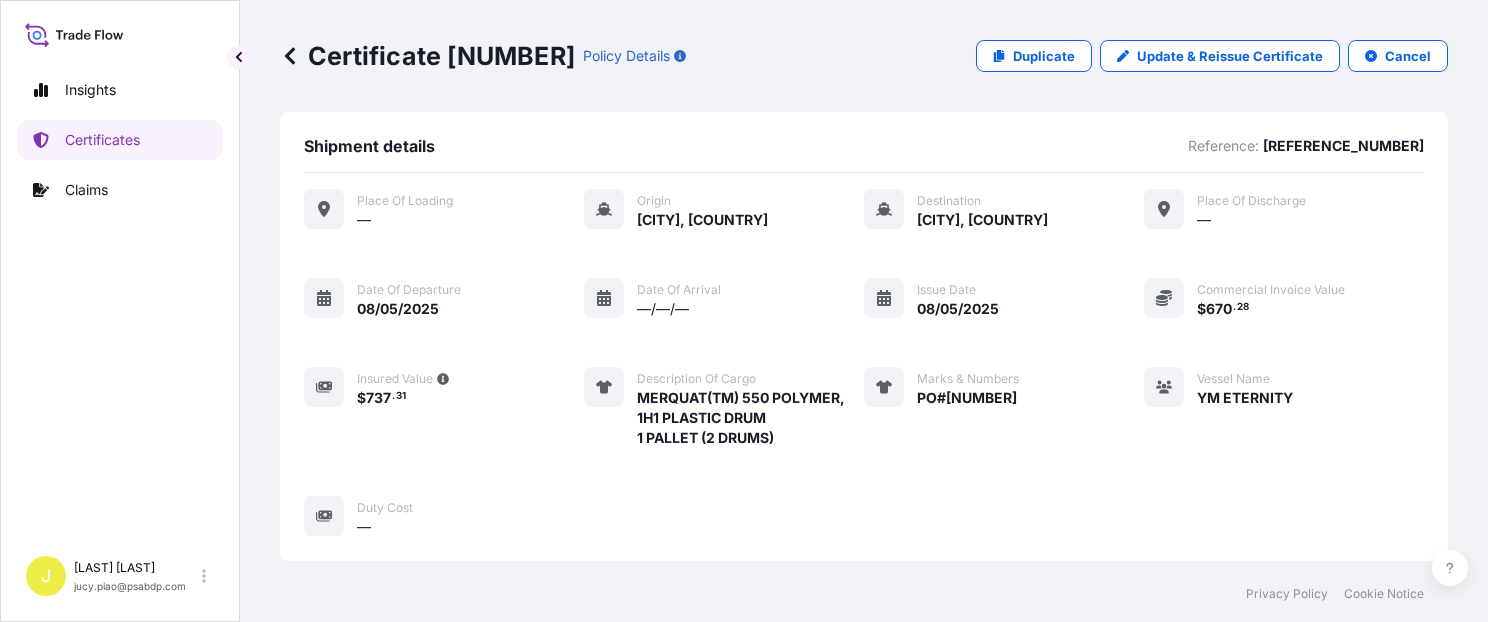 click on "Place of Loading — Origin Shanghai, [COUNTRY] Destination [CITY], [COUNTRY] Place of discharge — Date of departure 08/05/[YEAR] Date of arrival —/—/— Issue Date 08/05/[YEAR] Commercial Invoice Value $ [CURRENCY] Insured Value $ [CURRENCY] Description of cargo MERQUAT(TM) 550 POLYMER, 1H1 PLASTIC DRUM
1 PALLET (2 DRUMS) Marks & Numbers PO#[NUMBER] Vessel Name YM ETERNITY Duty Cost —" at bounding box center (864, 363) 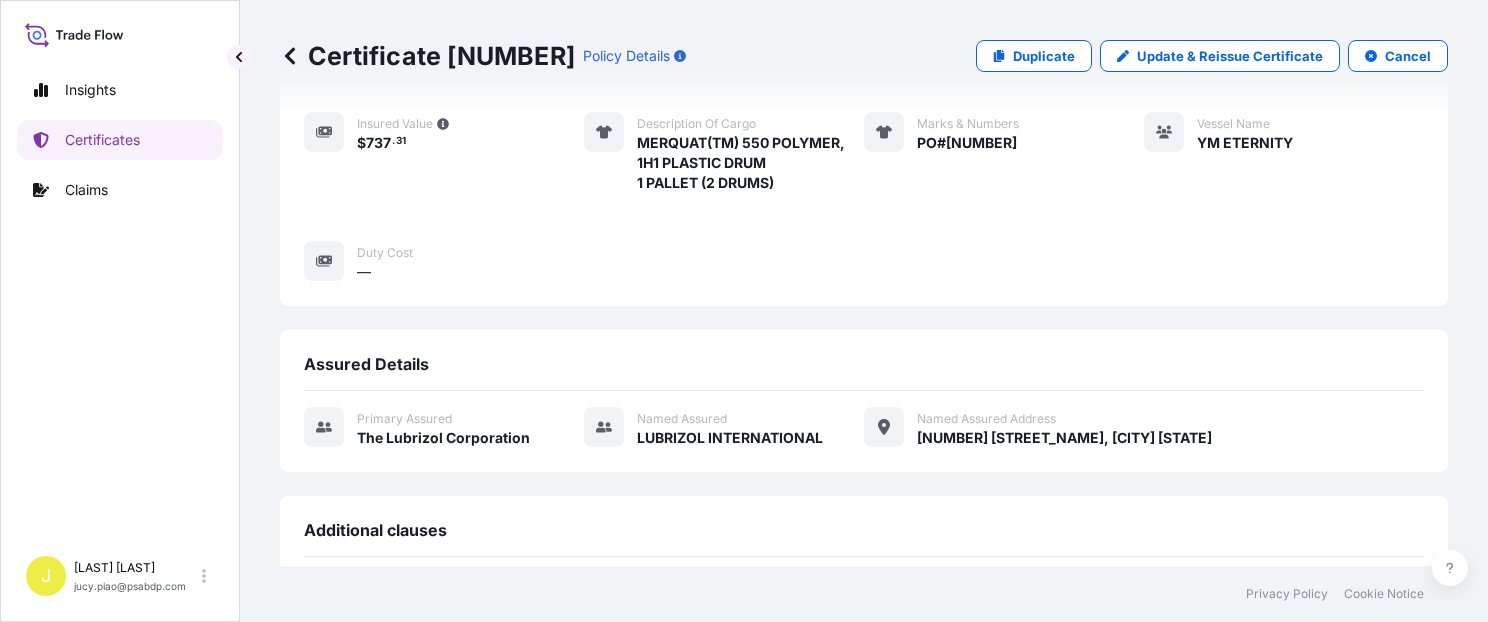 scroll, scrollTop: 674, scrollLeft: 0, axis: vertical 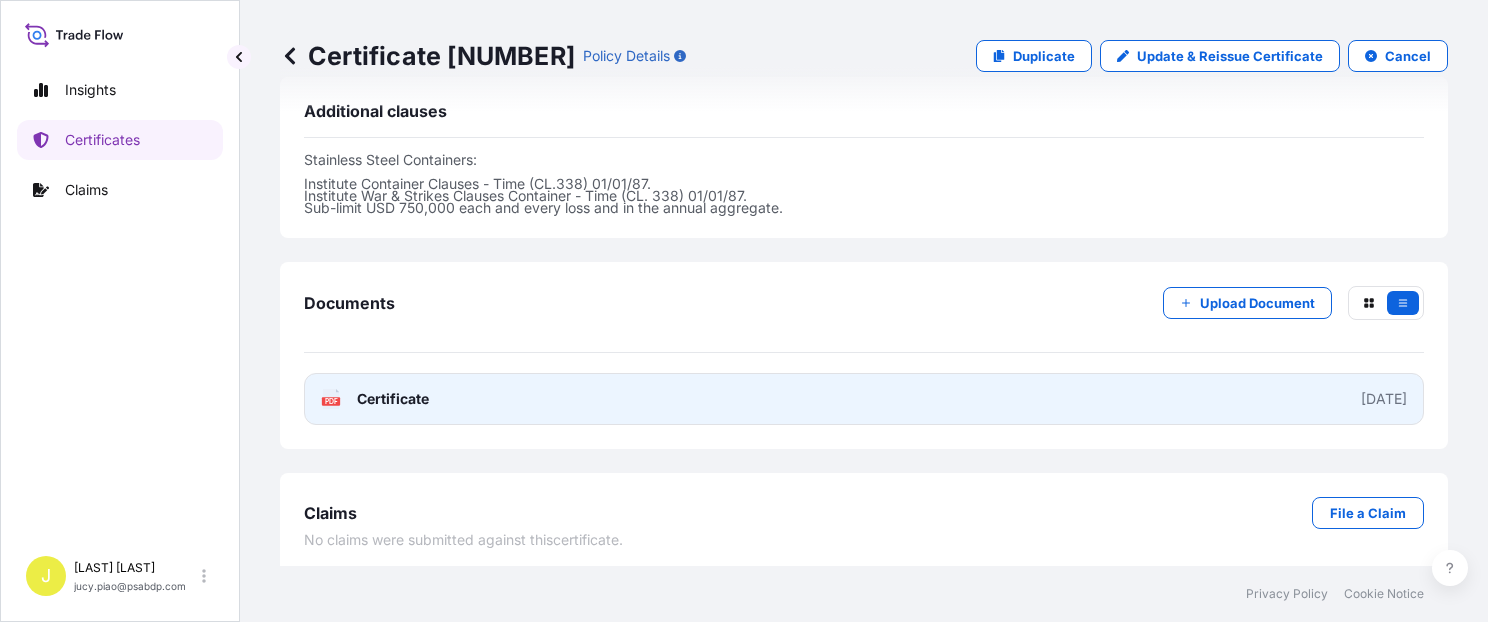 click on "PDF Certificate [DATE]" at bounding box center (864, 399) 